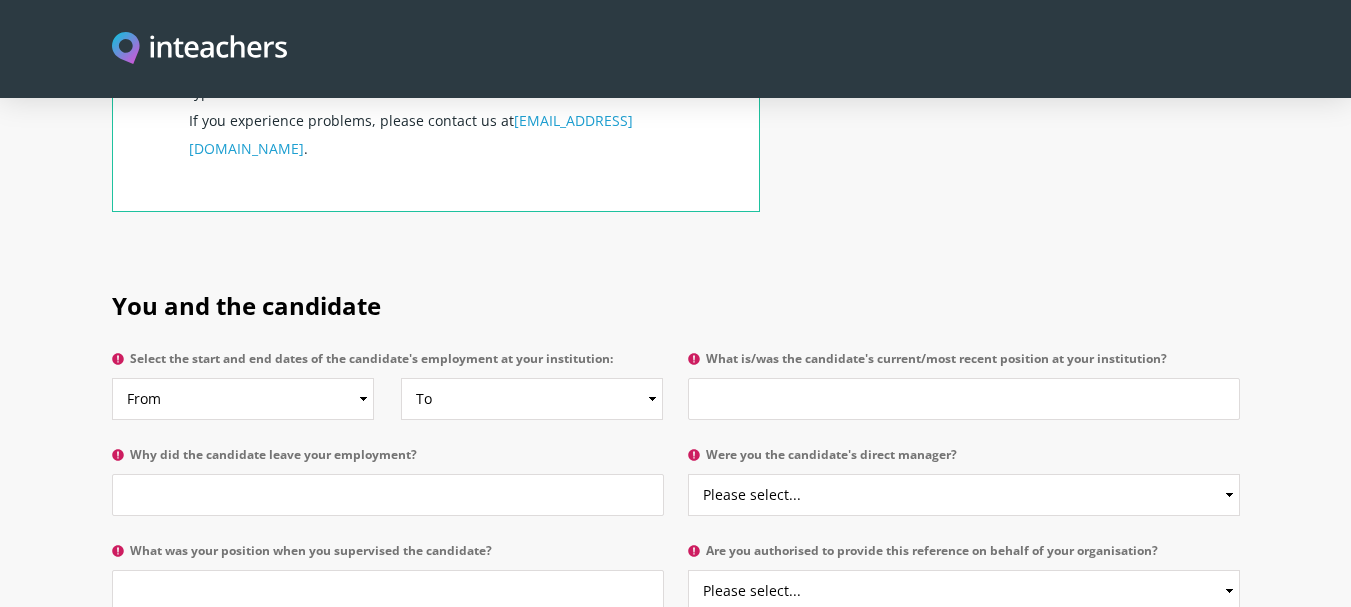 scroll, scrollTop: 900, scrollLeft: 0, axis: vertical 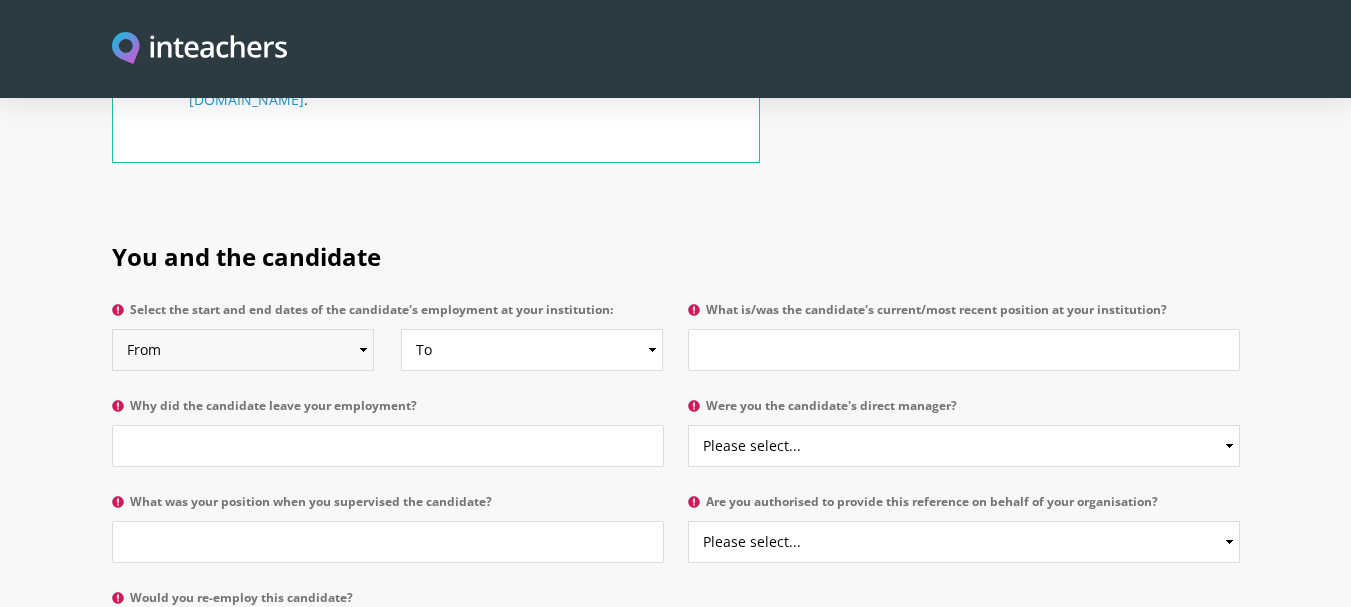 click on "From
2025
2024
2023
2022
2021
2020
2019
2018
2017
2016
2015
2014
2013
2012
2011
2010
2009
2008
2007
2006
2005
2004
2003
2002
2001
2000
1999
1998
1997
1996
1995
1994
1993
1992
1991
1990
1989
1988
1987
1986
1985
1984
1983
1982
1981
1980
1979
1978
1977
1976
1975
1974
1973
1972
1971
1970" at bounding box center [243, 350] 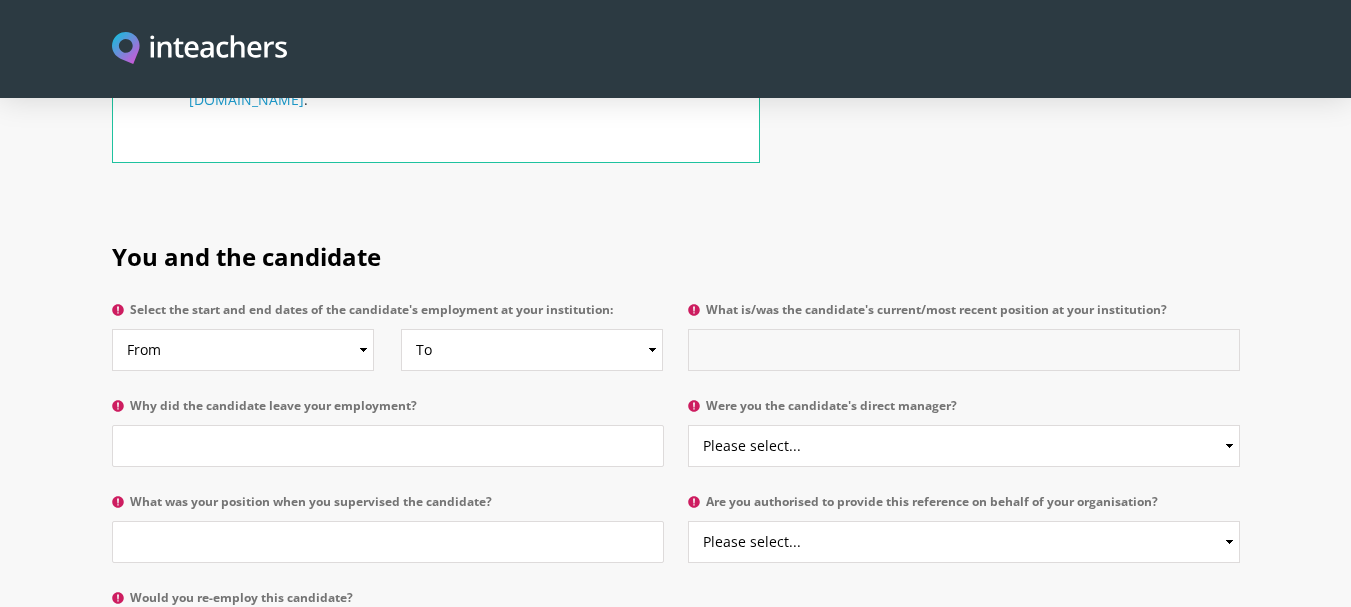 click on "What is/was the candidate's current/most recent position at your institution?" at bounding box center [964, 350] 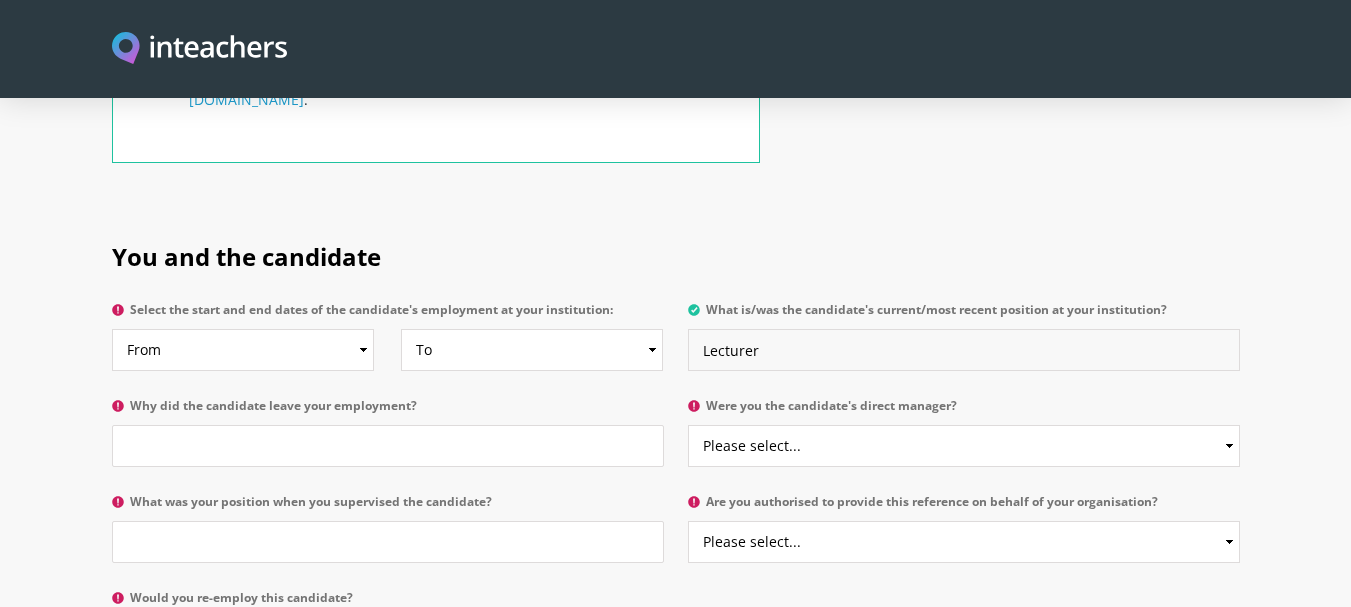 type on "Lecturer" 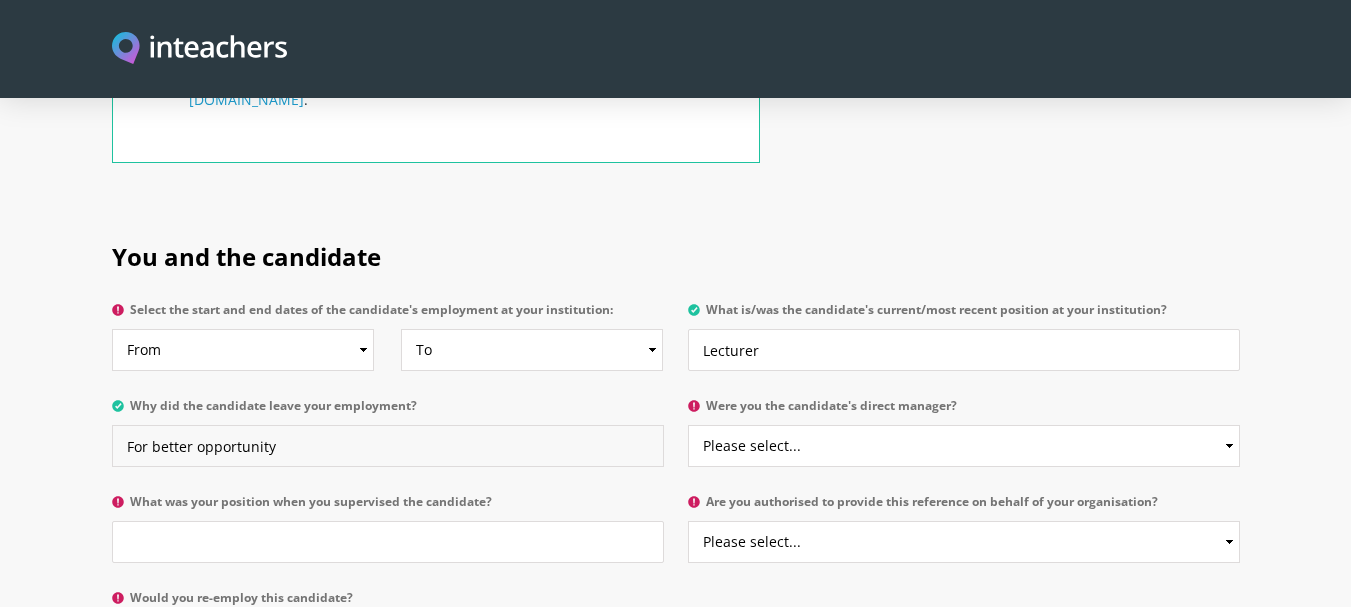 type on "For better opportunity" 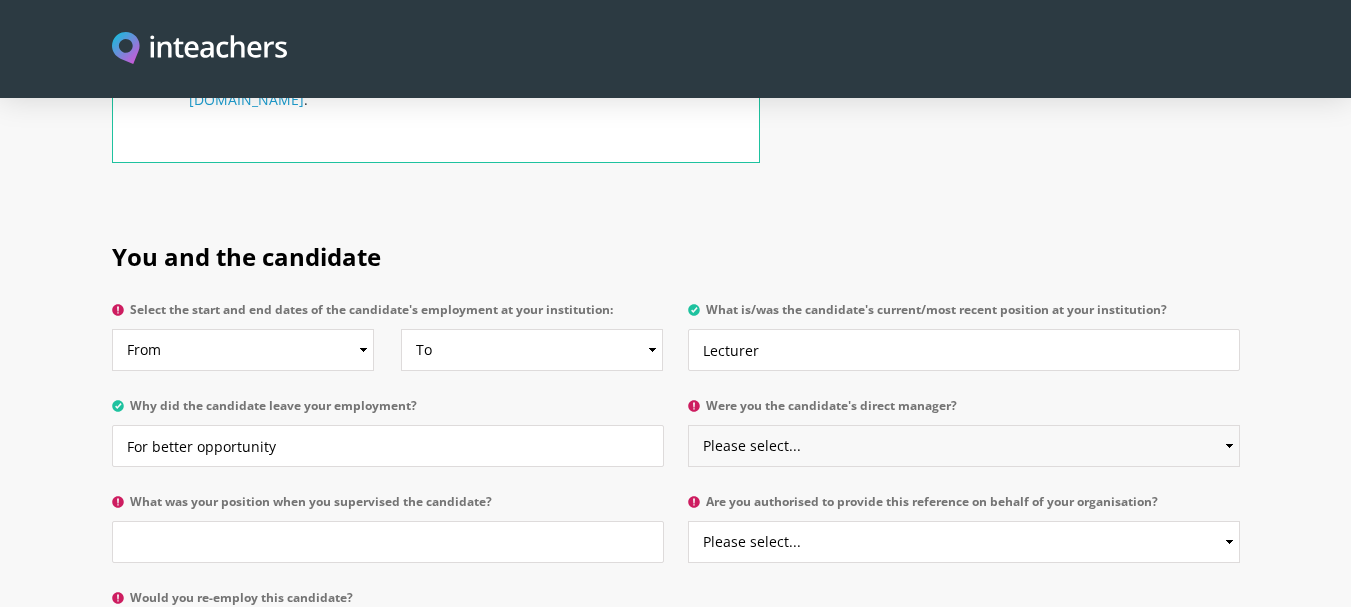 click on "Please select... Yes
No" at bounding box center (964, 446) 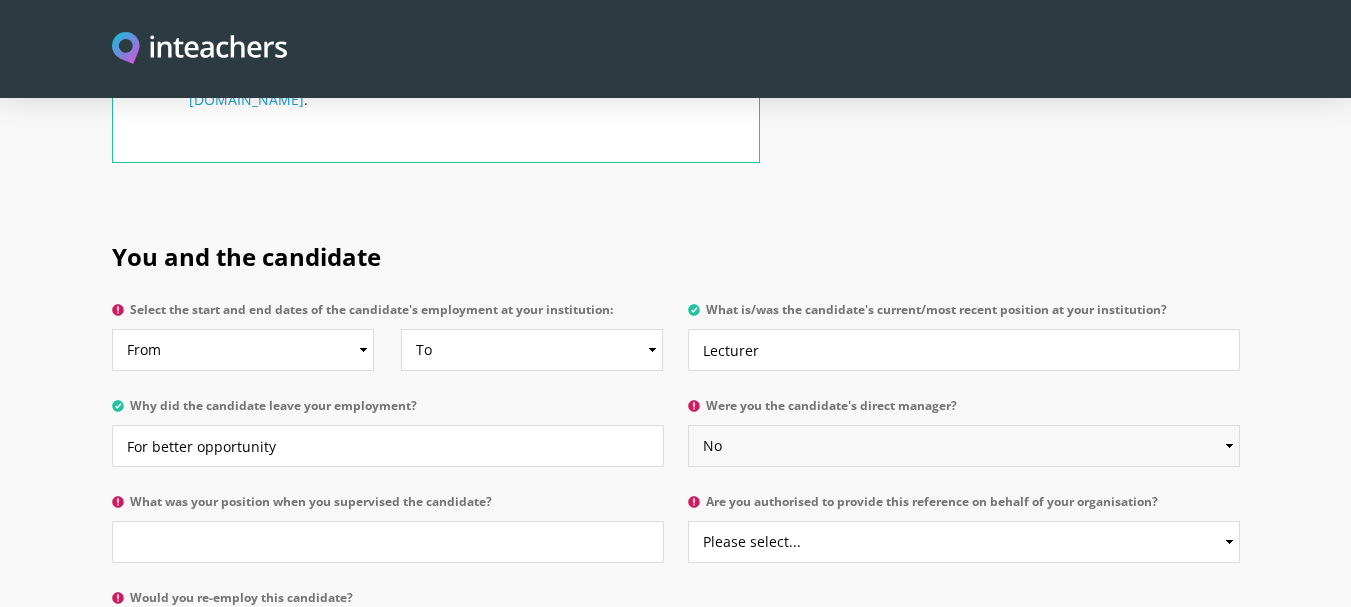 click on "Please select... Yes
No" at bounding box center (964, 446) 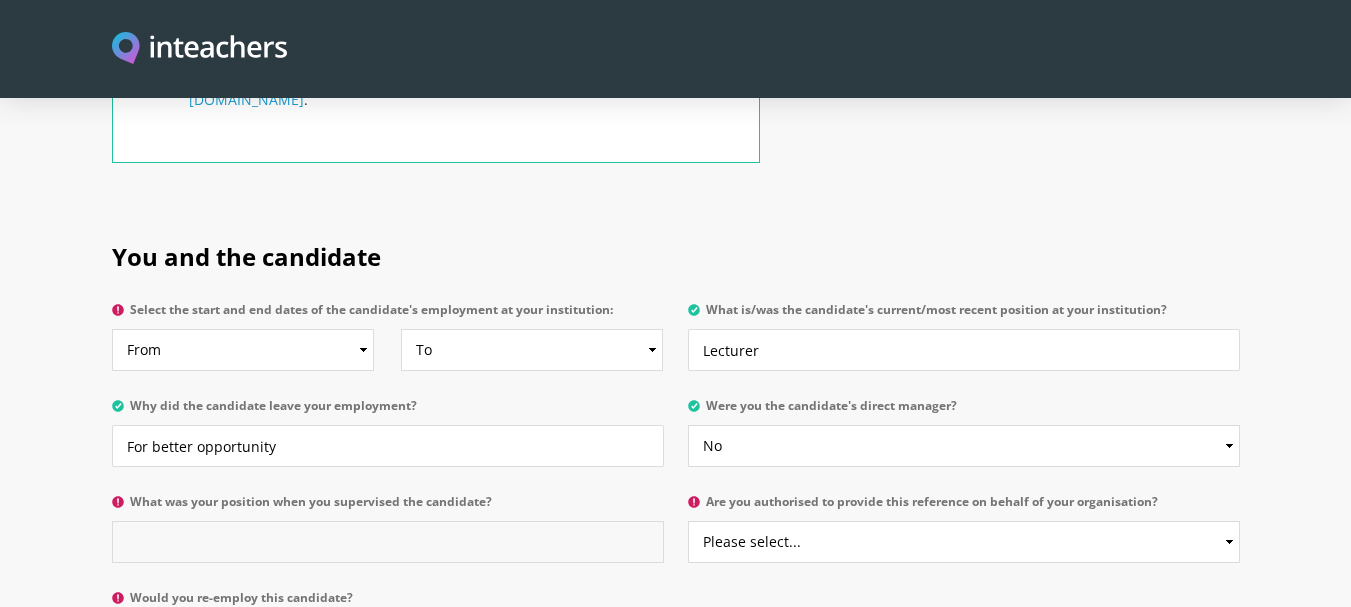 click on "What was your position when you supervised the candidate?" at bounding box center [388, 542] 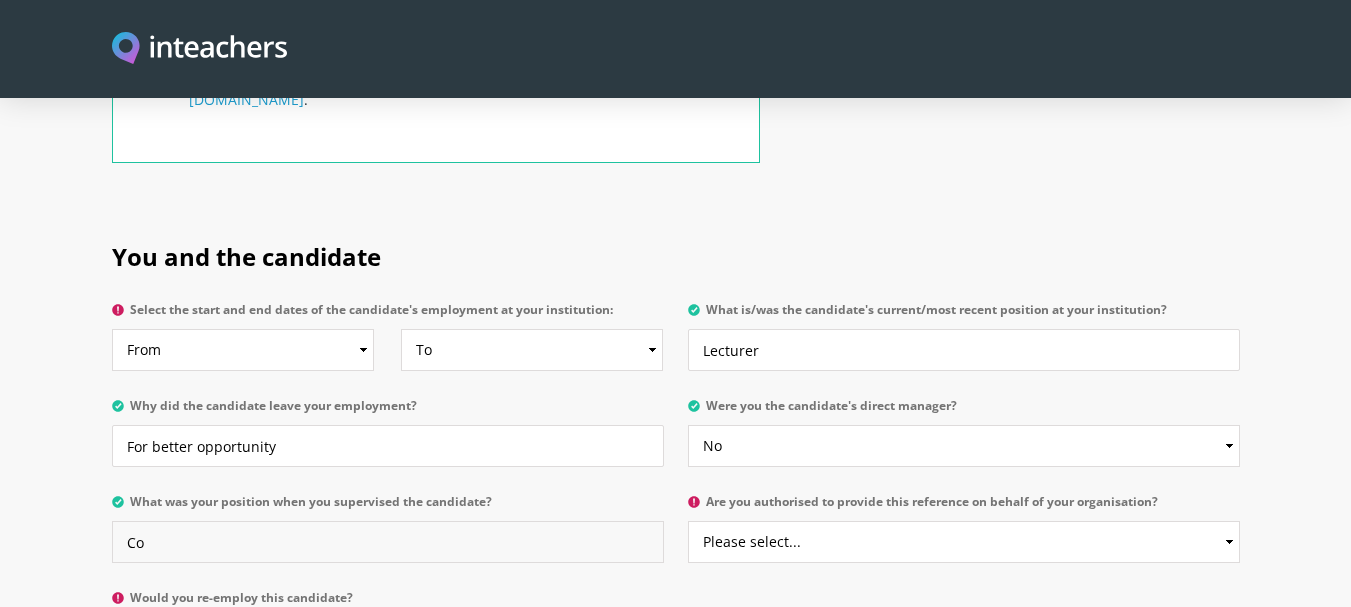 type on "C" 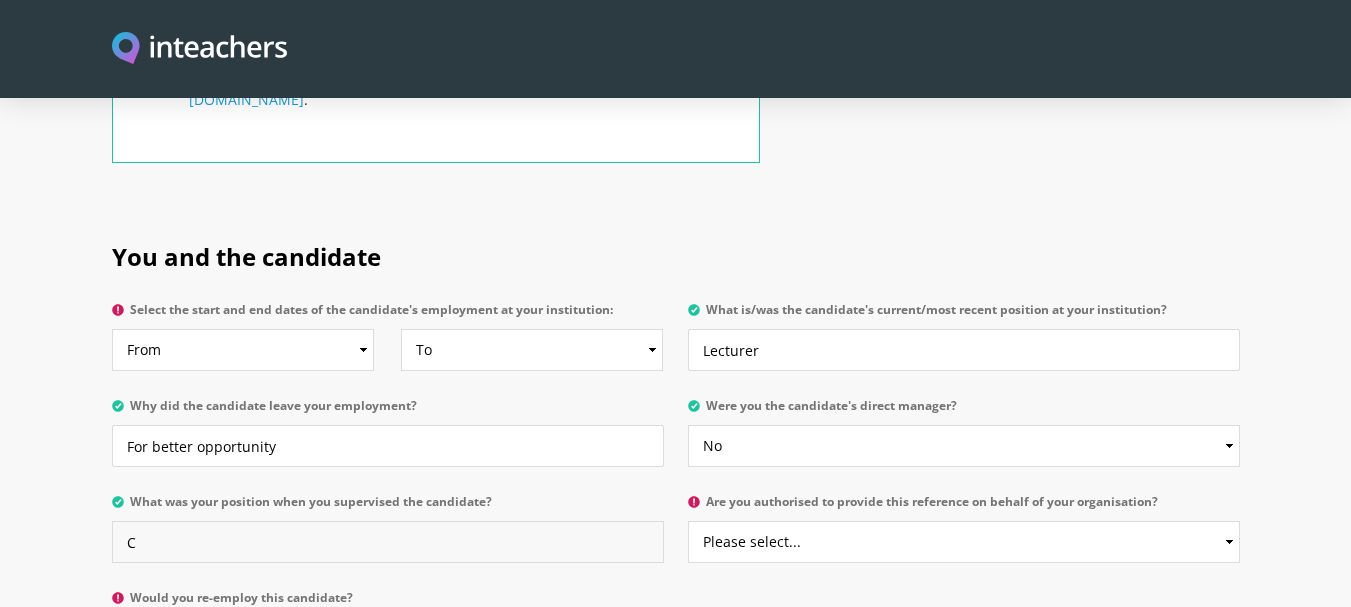 type 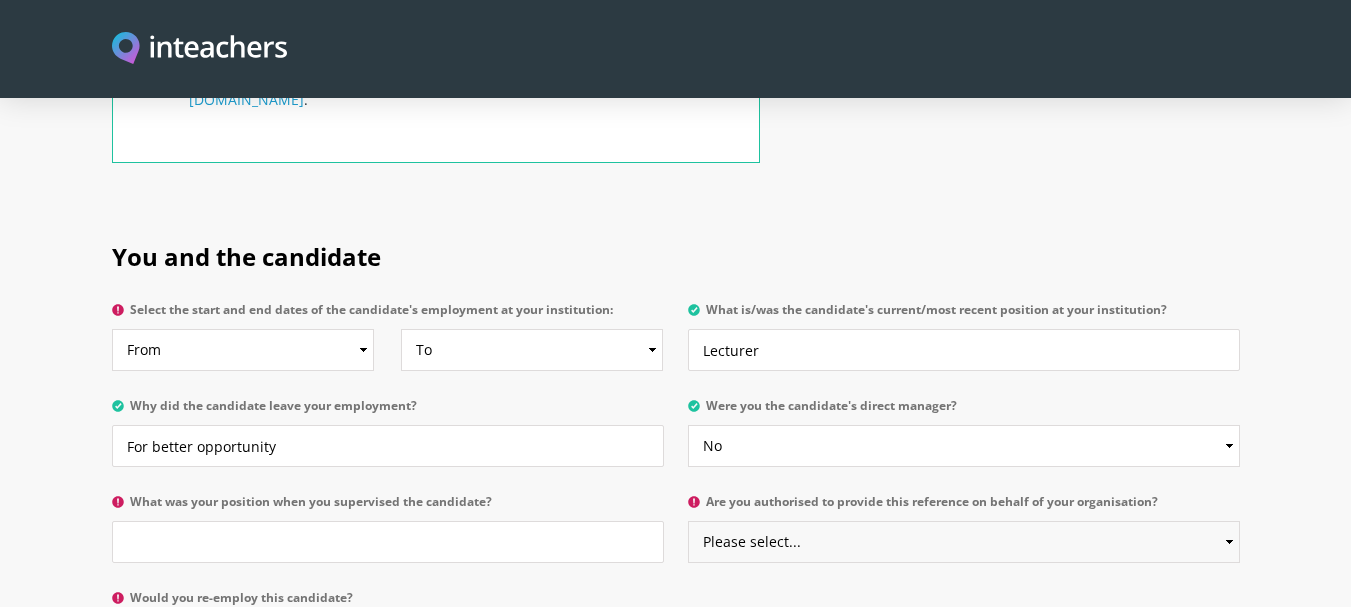 click on "Please select... Yes
No" at bounding box center (964, 542) 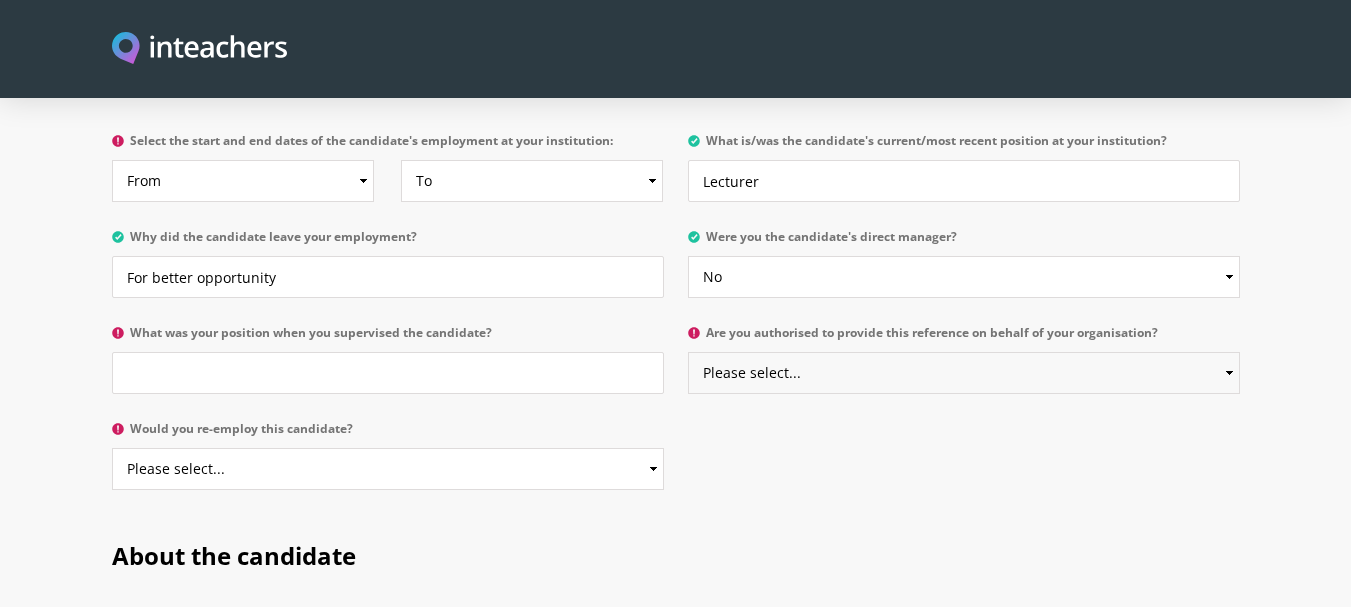 scroll, scrollTop: 1070, scrollLeft: 0, axis: vertical 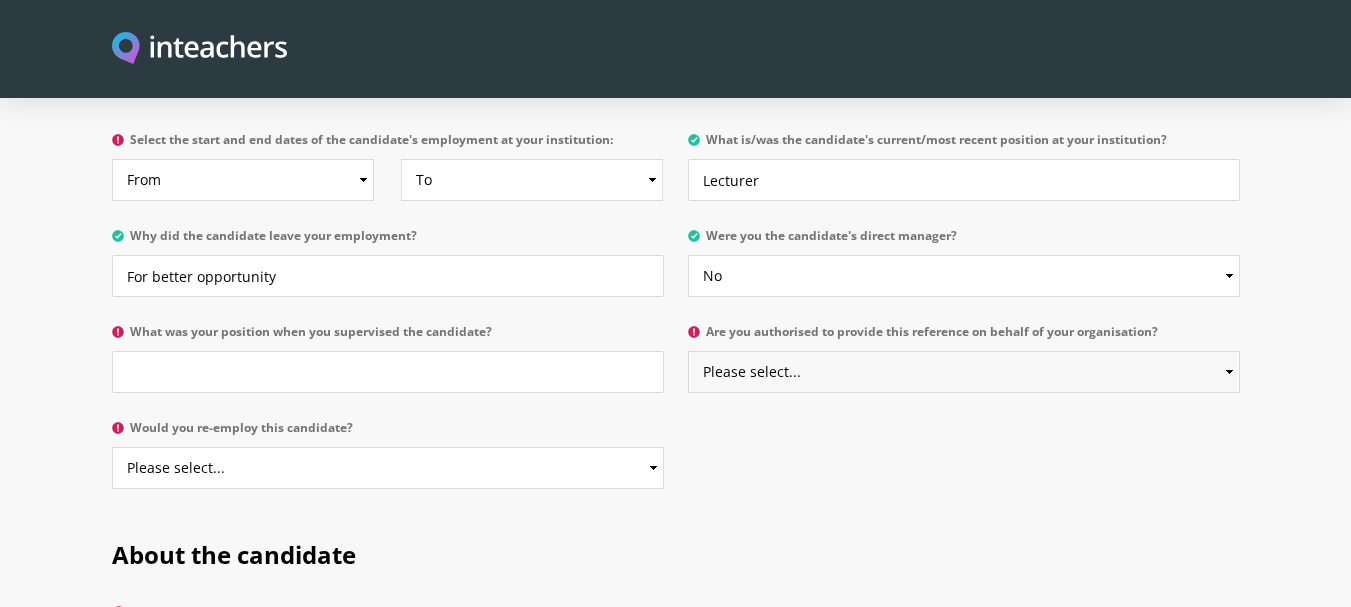 click on "Please select... Yes
No" at bounding box center [964, 372] 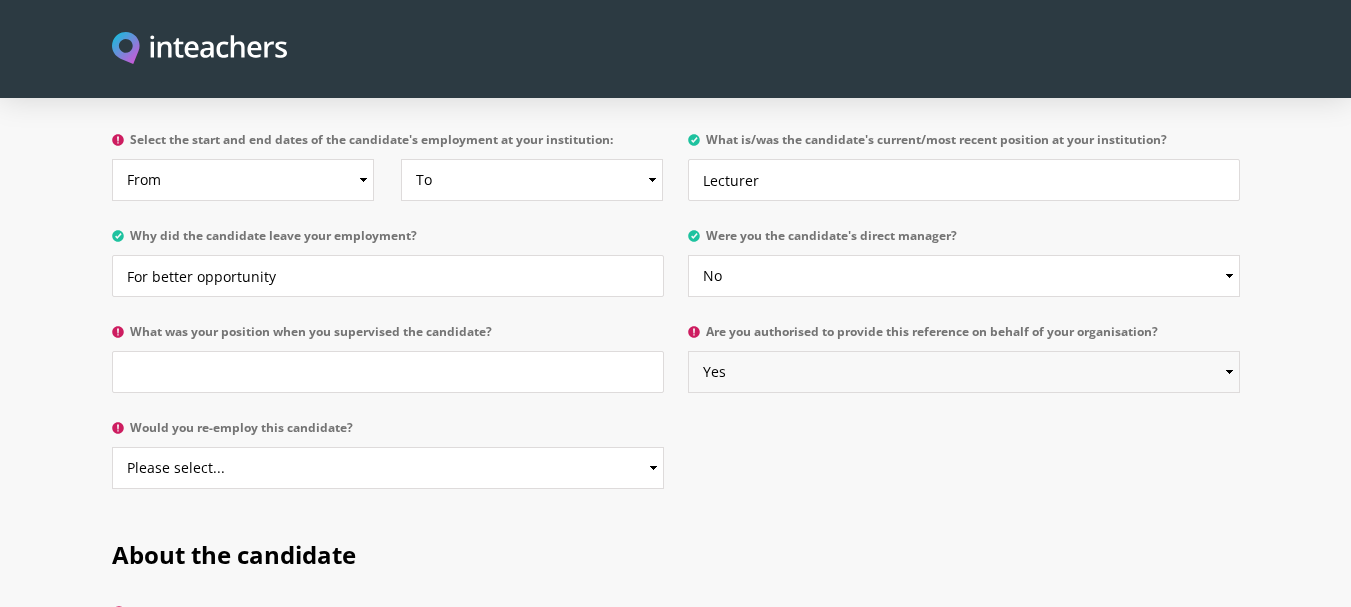 click on "Please select... Yes
No" at bounding box center [964, 372] 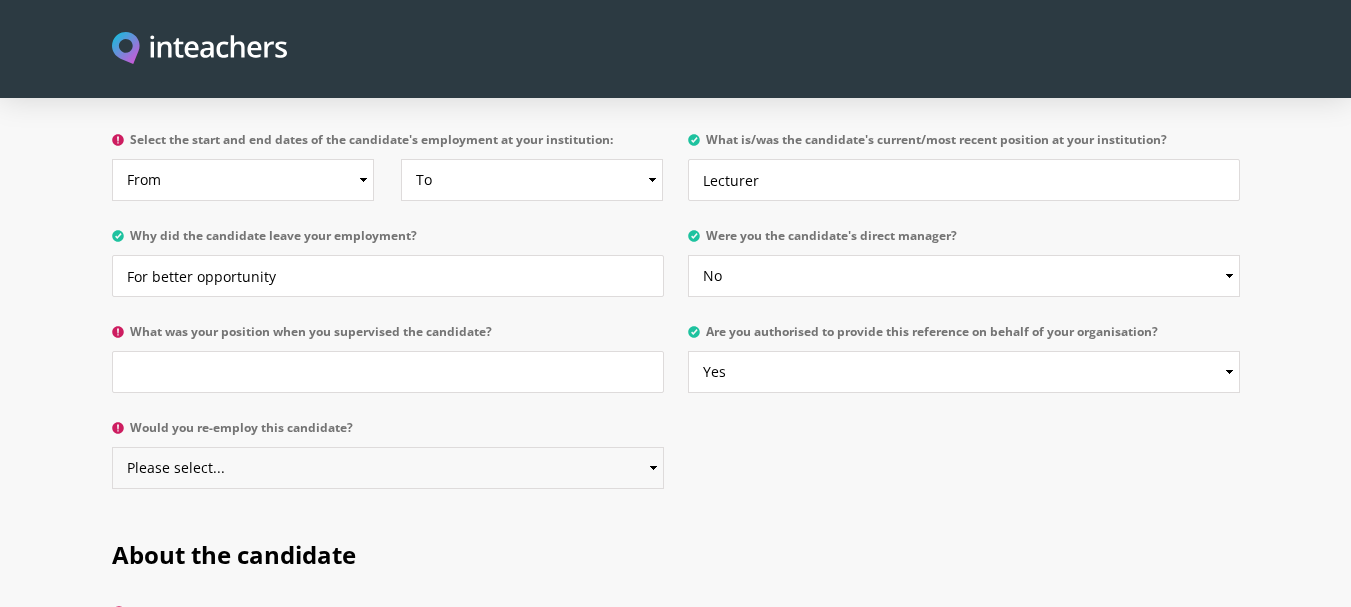 click on "Please select... Yes
No" at bounding box center (388, 468) 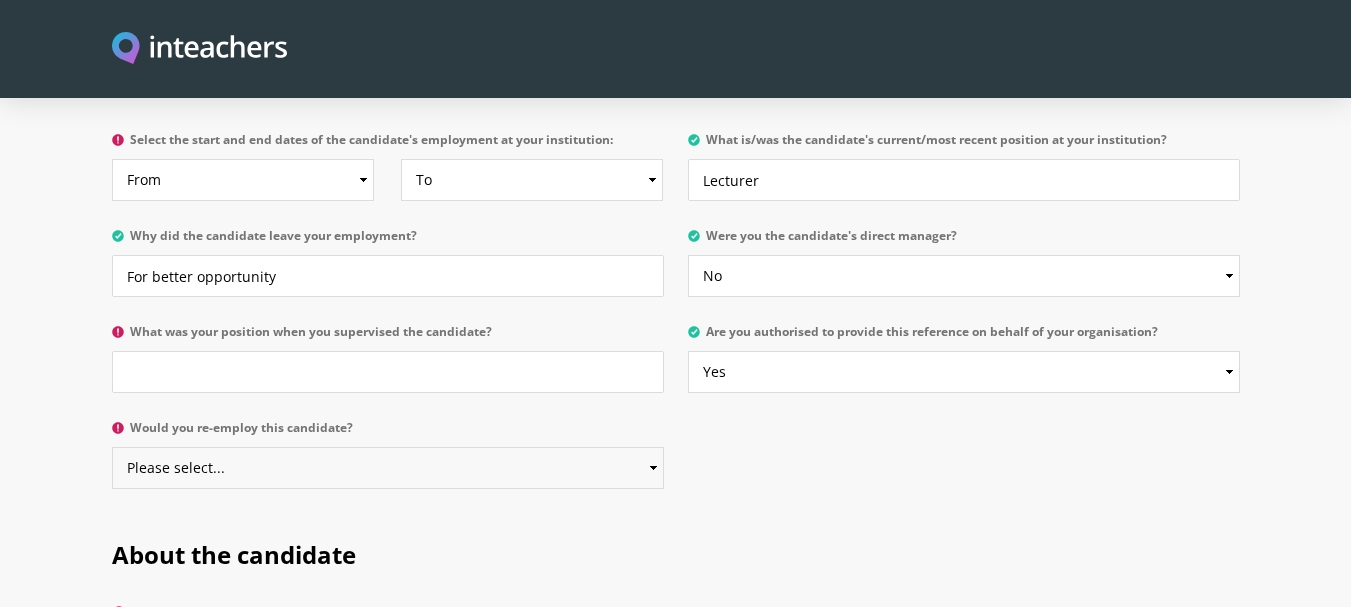 select on "Yes" 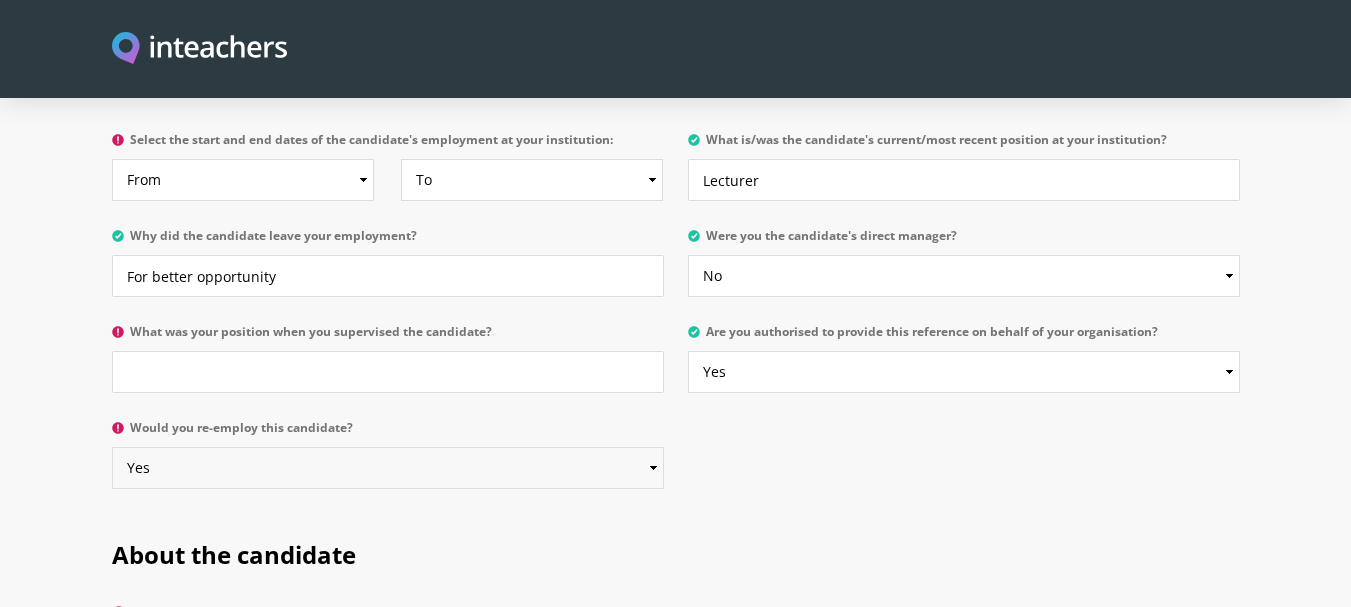 click on "Please select... Yes
No" at bounding box center [388, 468] 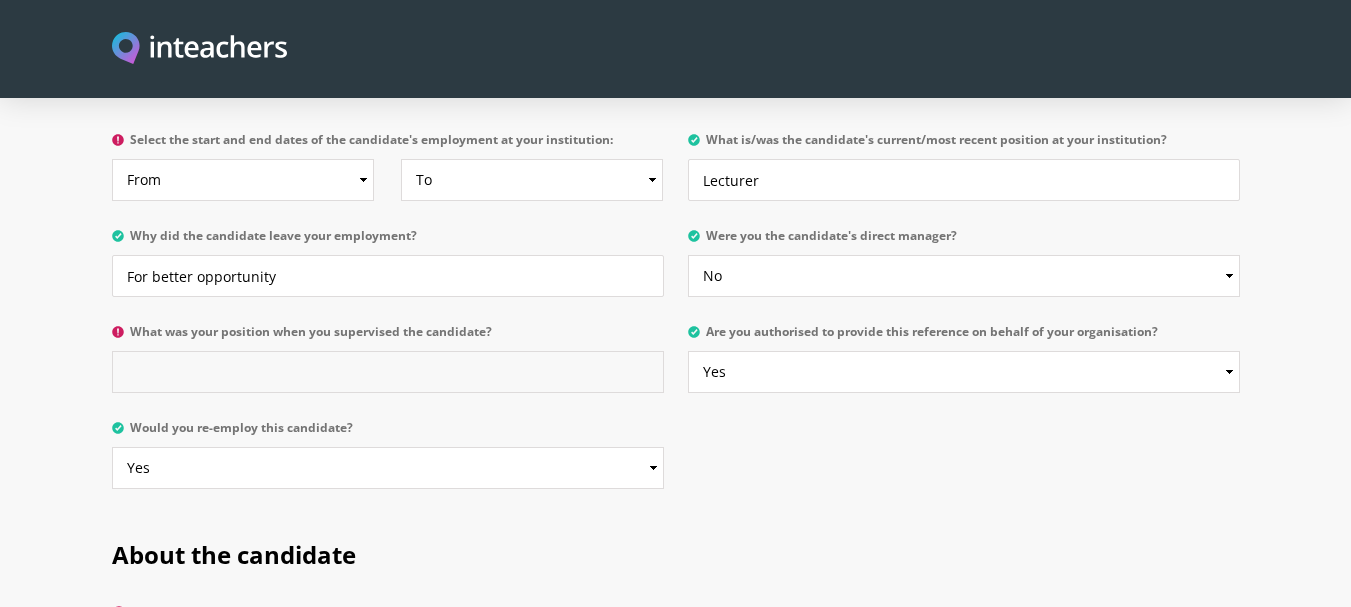 click on "What was your position when you supervised the candidate?" at bounding box center [388, 372] 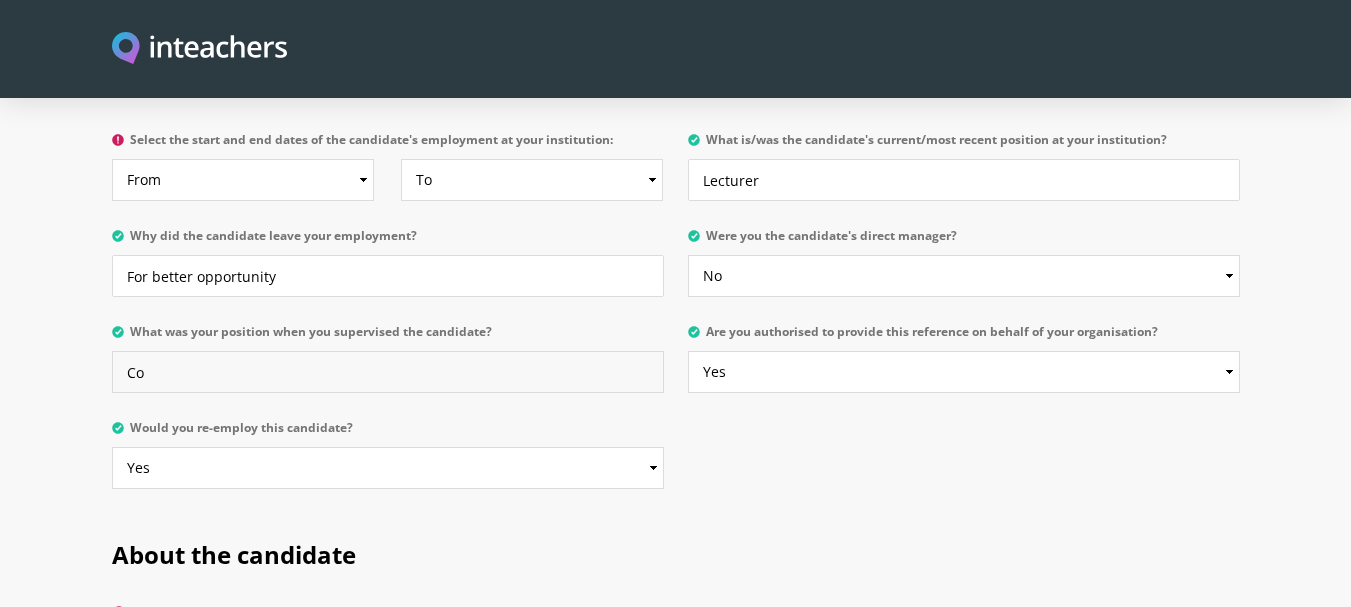 type on "C" 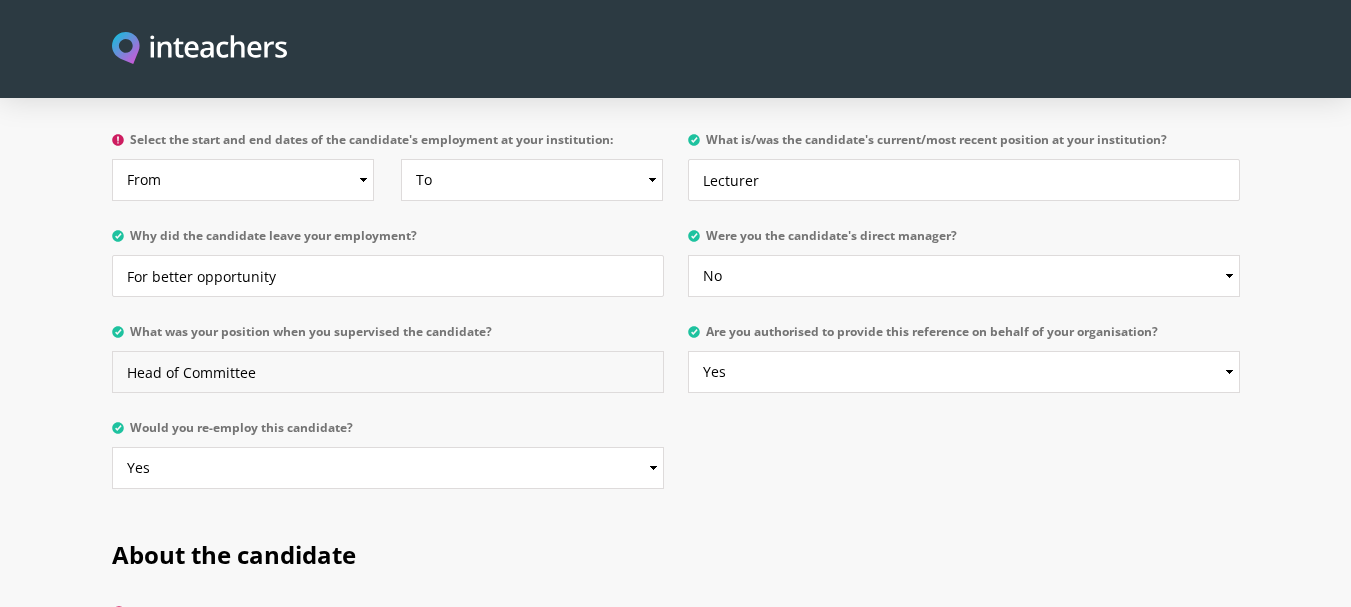 type on "Head of Committee" 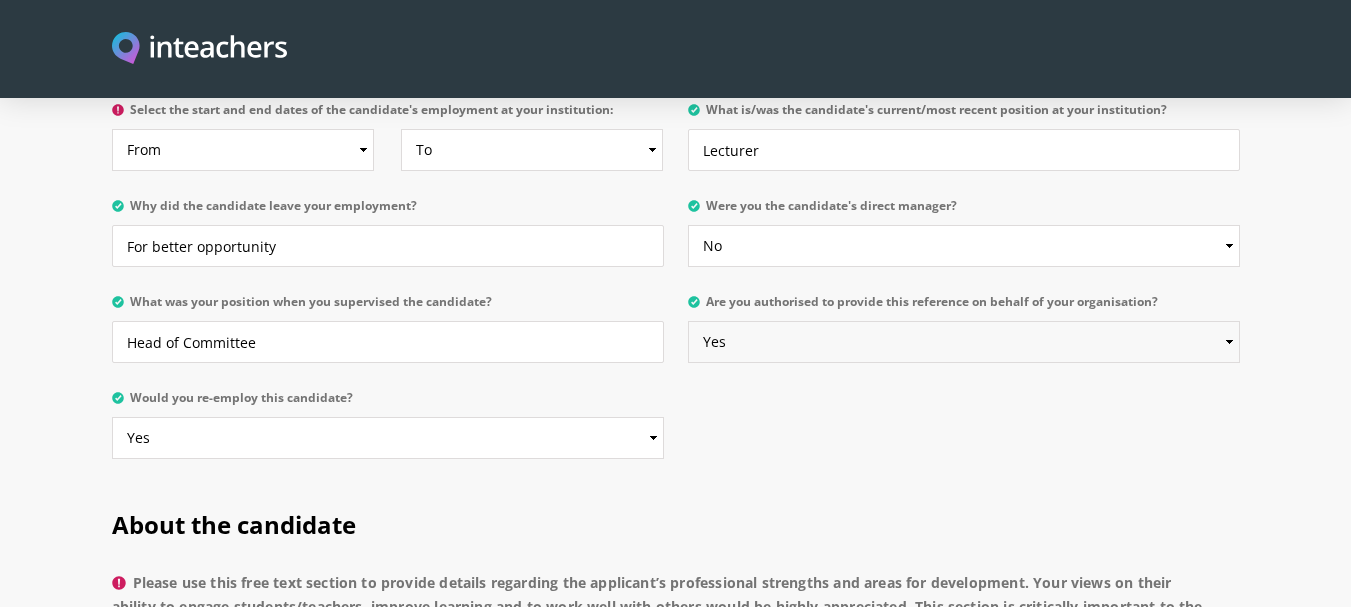 scroll, scrollTop: 1370, scrollLeft: 0, axis: vertical 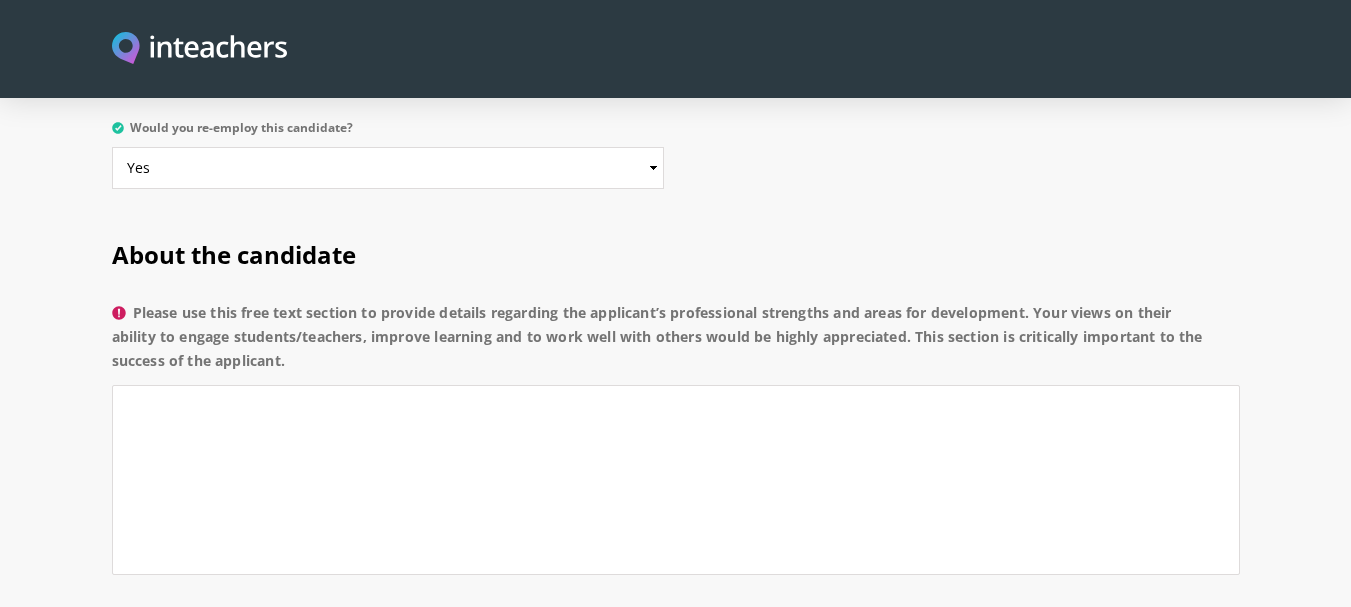 drag, startPoint x: 135, startPoint y: 259, endPoint x: 287, endPoint y: 313, distance: 161.30716 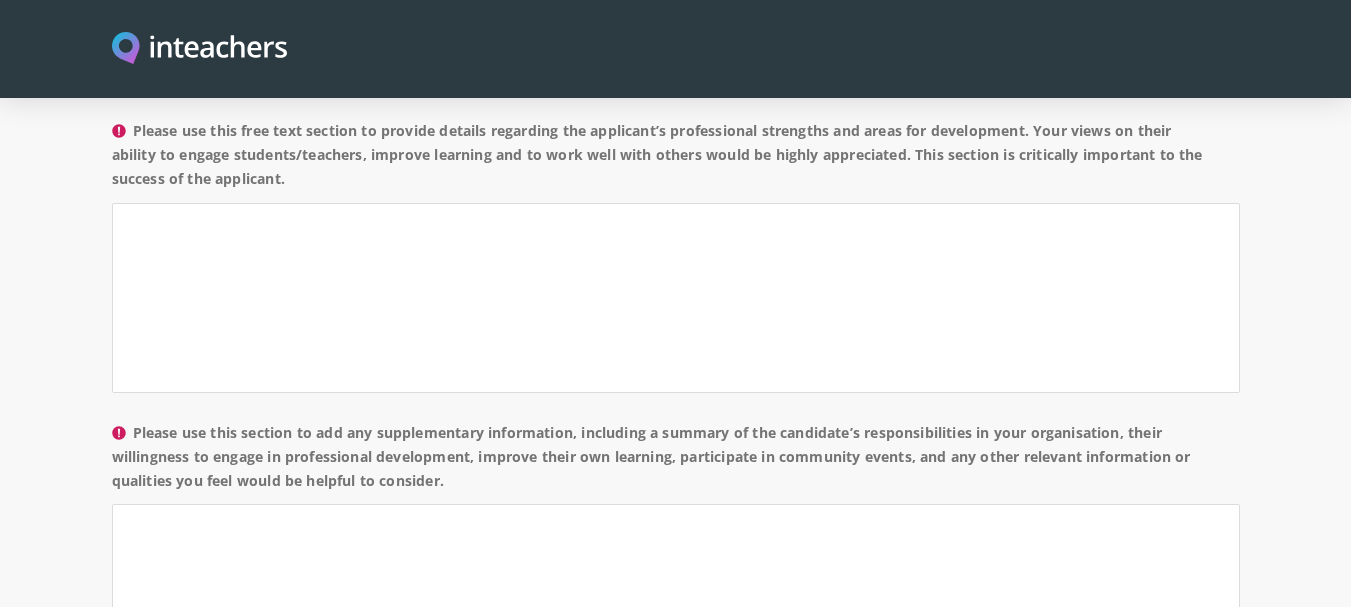 scroll, scrollTop: 1570, scrollLeft: 0, axis: vertical 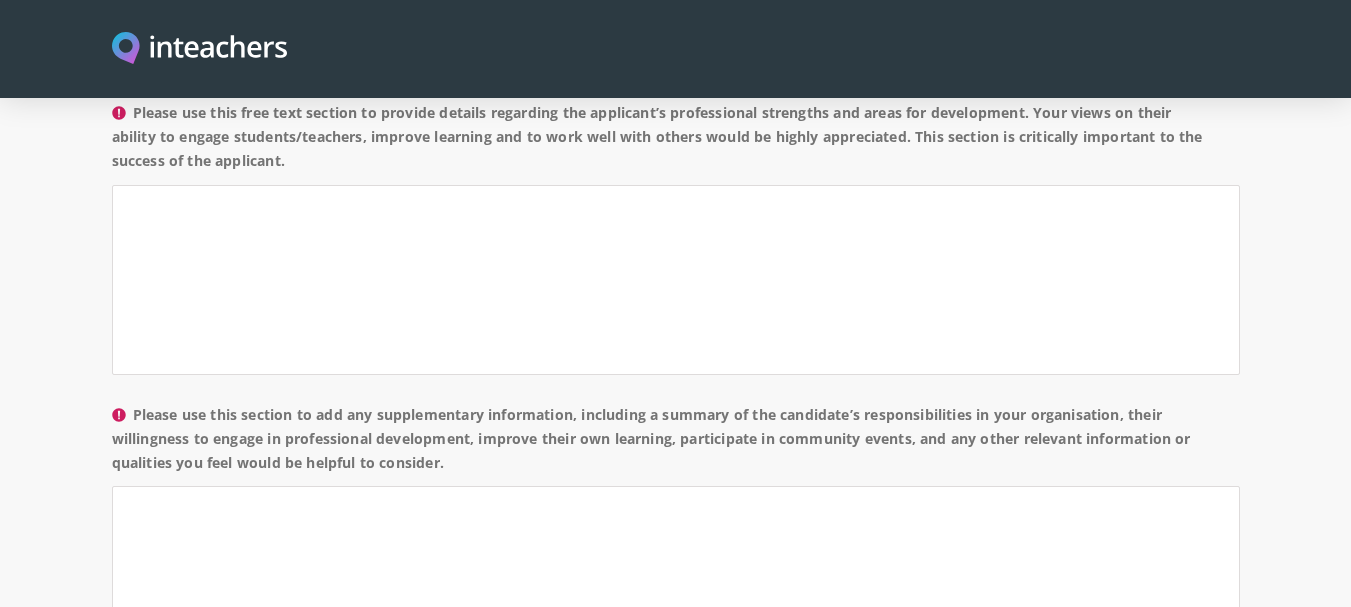 drag, startPoint x: 142, startPoint y: 352, endPoint x: 430, endPoint y: 407, distance: 293.2047 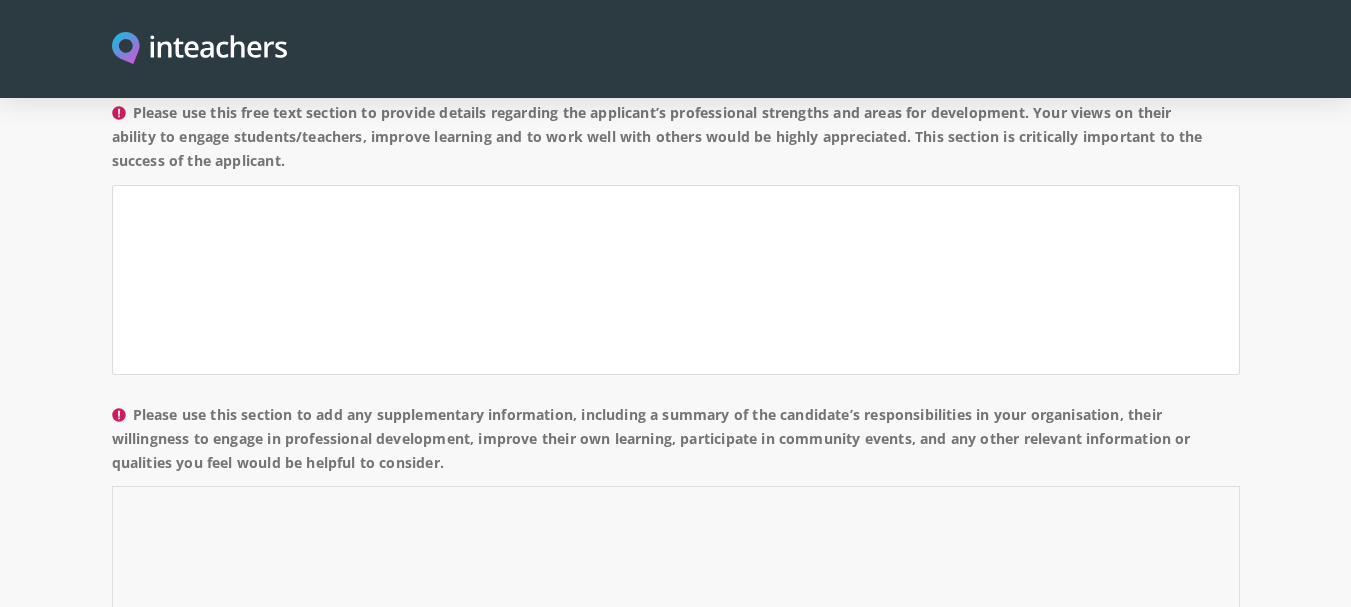 click on "Please use this section to add any supplementary information, including a summary of the candidate’s responsibilities in your organisation, their willingness to engage in professional development, improve their own learning, participate in community events, and any other relevant information or qualities you feel would be helpful to consider." at bounding box center [676, 581] 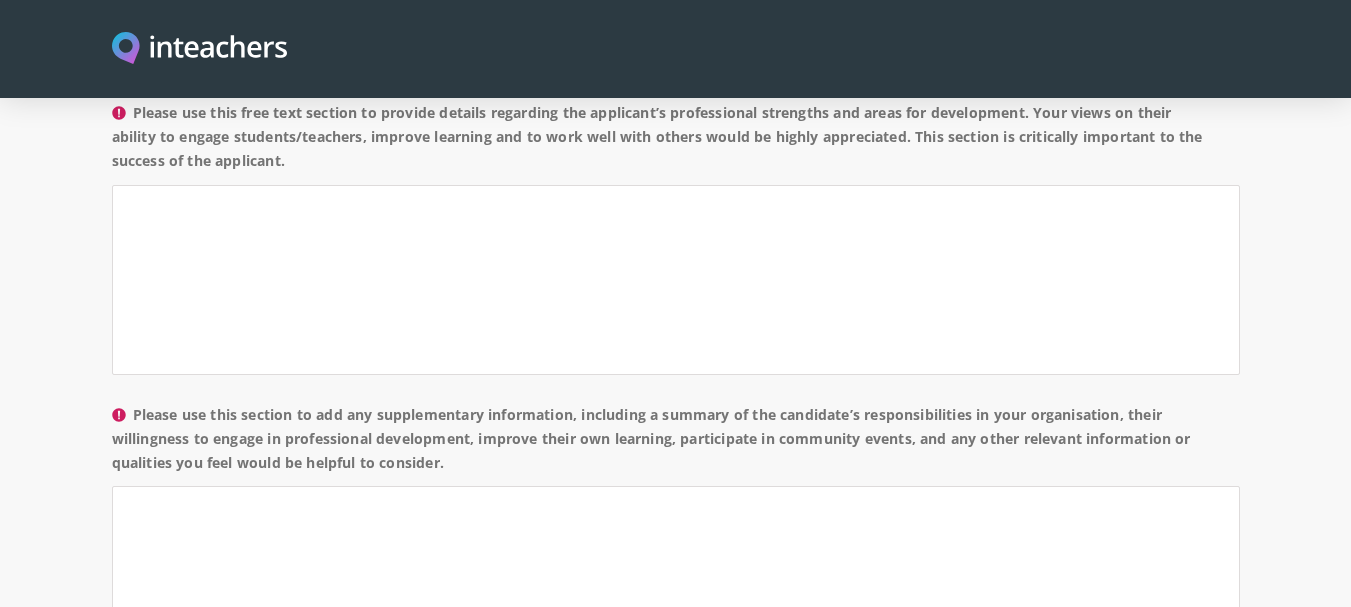 drag, startPoint x: 451, startPoint y: 406, endPoint x: 136, endPoint y: 348, distance: 320.29517 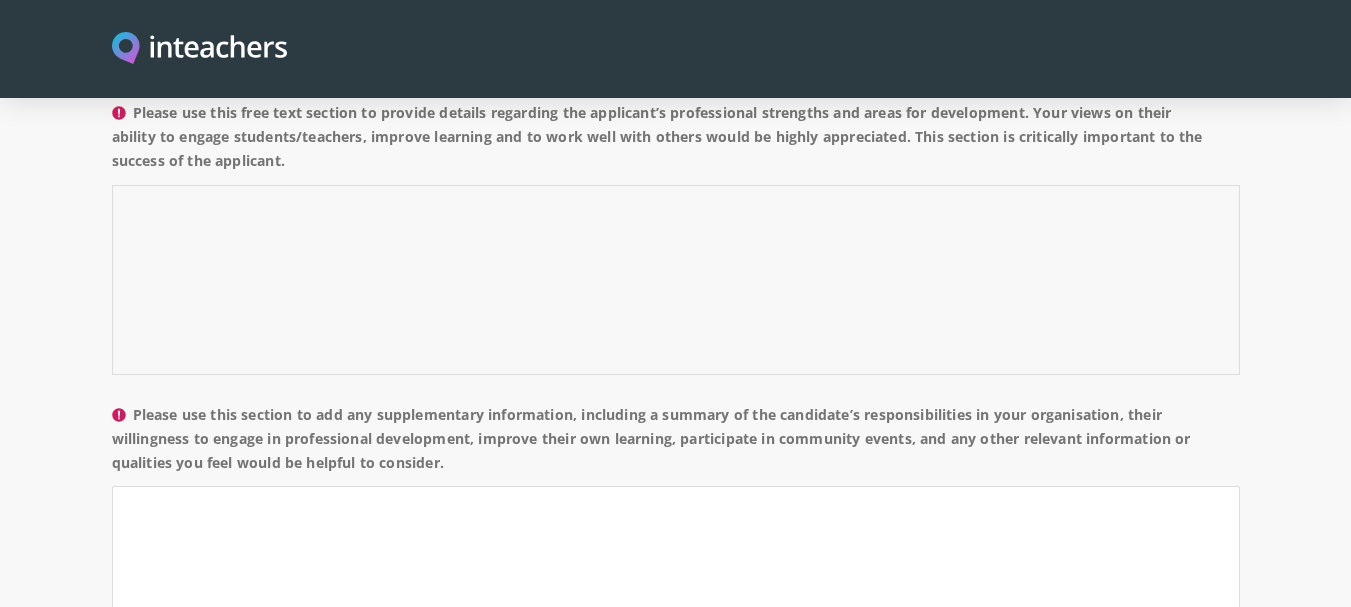 click on "Please use this free text section to provide details regarding the applicant’s professional strengths and areas for development. Your views on their ability to engage students/teachers, improve learning and to work well with others would be highly appreciated. This section is critically important to the success of the applicant." at bounding box center (676, 280) 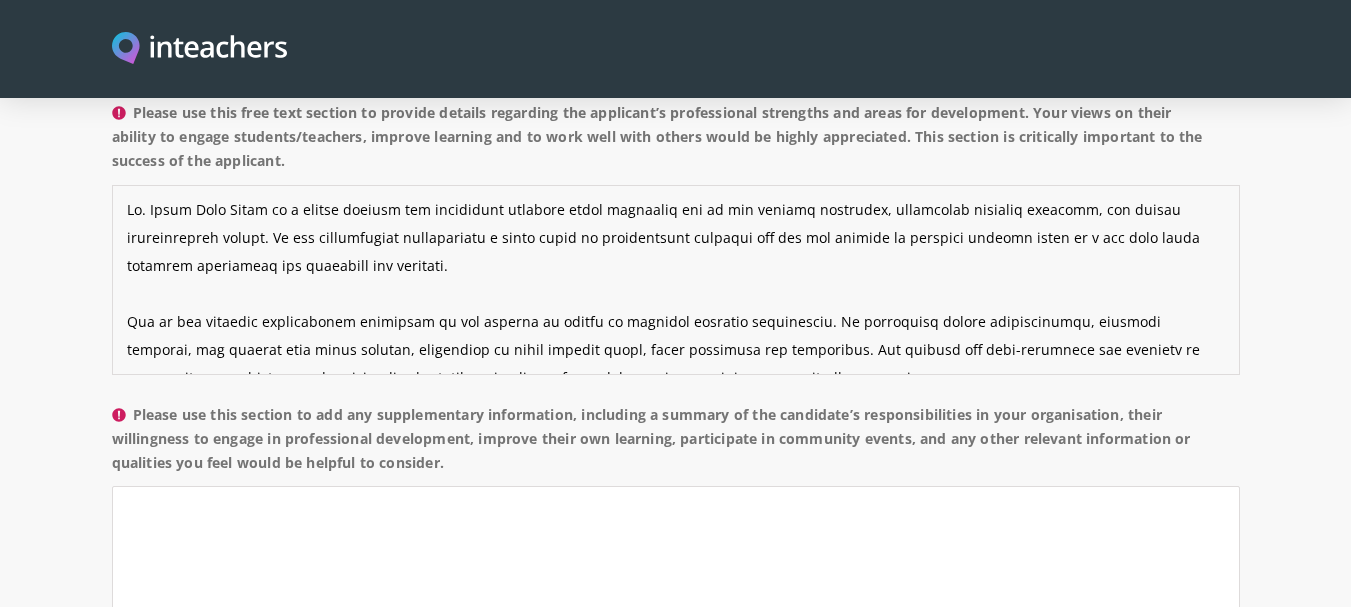 scroll, scrollTop: 265, scrollLeft: 0, axis: vertical 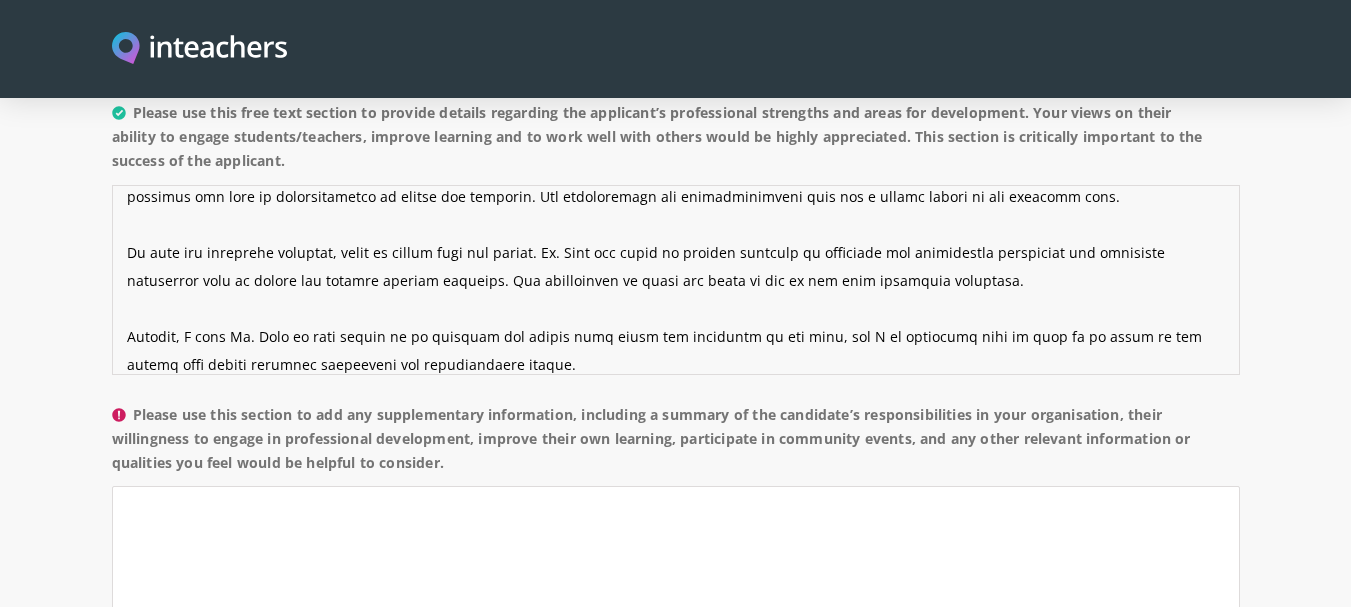type on "[PERSON_NAME] [PERSON_NAME] is a highly capable and passionate educator whose strengths lie in his subject expertise, structured teaching approach, and strong interpersonal skills. He has consistently demonstrated a solid grasp of mathematical concepts and has the ability to simplify complex ideas in a way that makes learning accessible and enjoyable for students.
One of his greatest professional strengths is his ability to [PERSON_NAME] an engaging learning environment. He encourages active participation, critical thinking, and ensures that every student, regardless of their ability level, feels supported and challenged. His lessons are well-organized and tailored to diverse learning needs, and he regularly integrates real-life examples and interactive tools to enhance understanding.
In working with colleagues and school leadership, Mr. Fuad is respectful, cooperative, and always willing to contribute to team goals. He is receptive to feedback and uses it constructively to refine his practice. His collegiality and pr..." 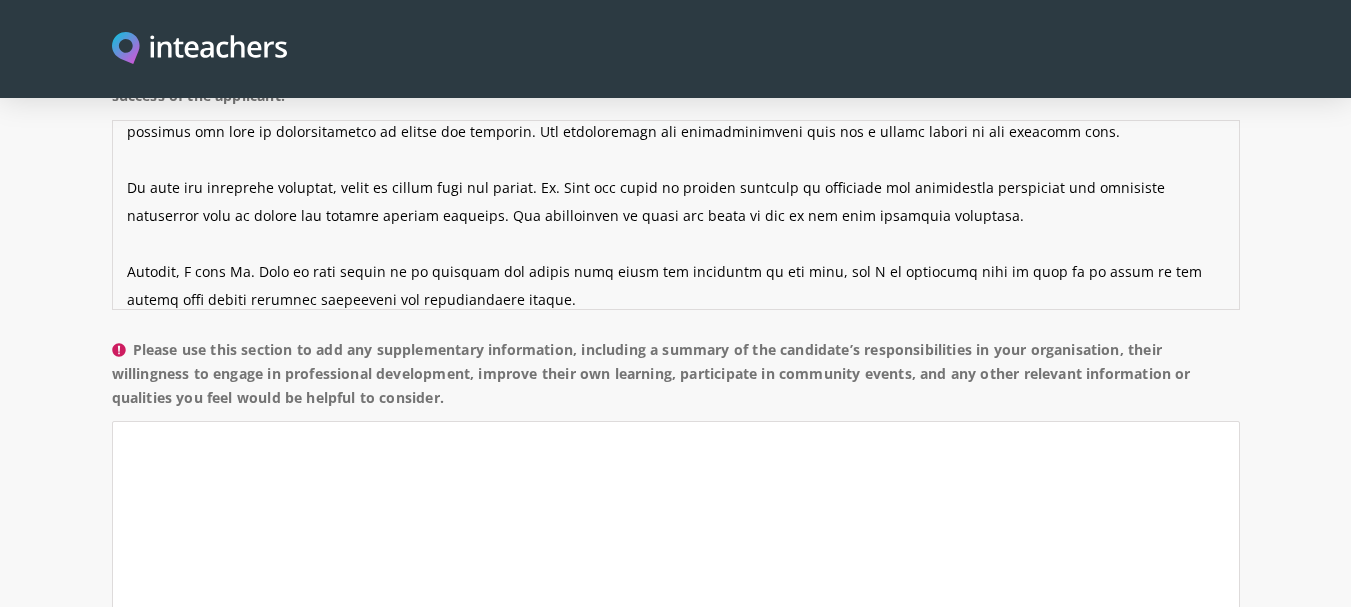 scroll, scrollTop: 1670, scrollLeft: 0, axis: vertical 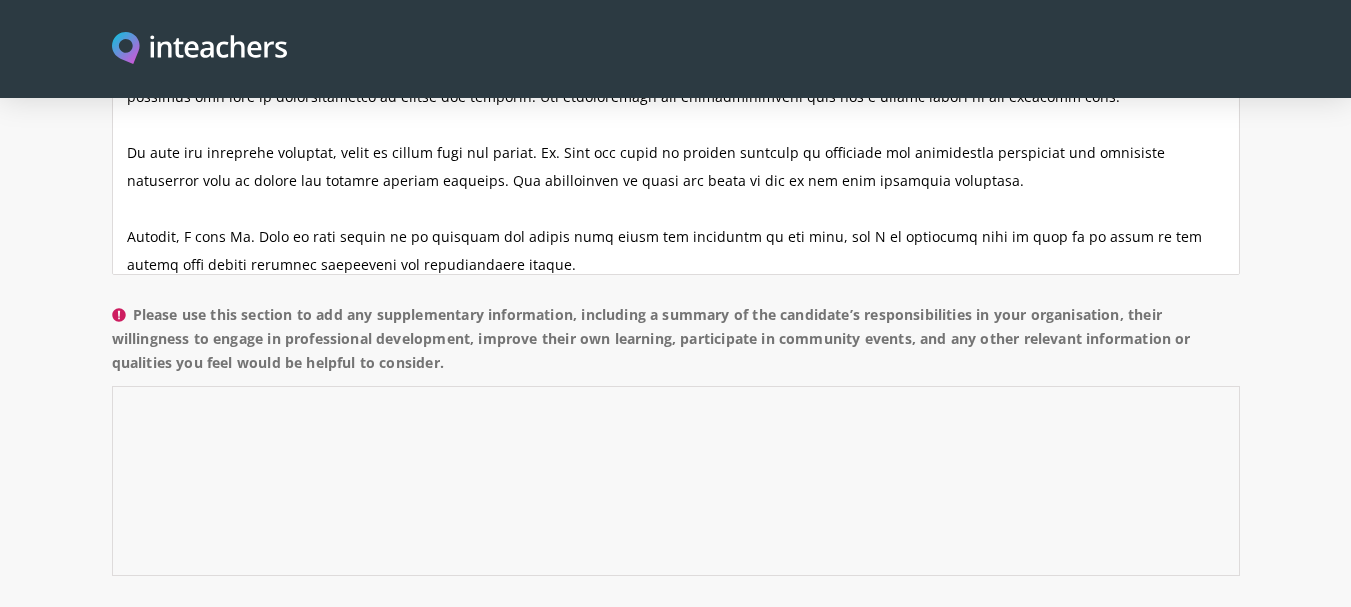 click on "Please use this section to add any supplementary information, including a summary of the candidate’s responsibilities in your organisation, their willingness to engage in professional development, improve their own learning, participate in community events, and any other relevant information or qualities you feel would be helpful to consider." at bounding box center [676, 481] 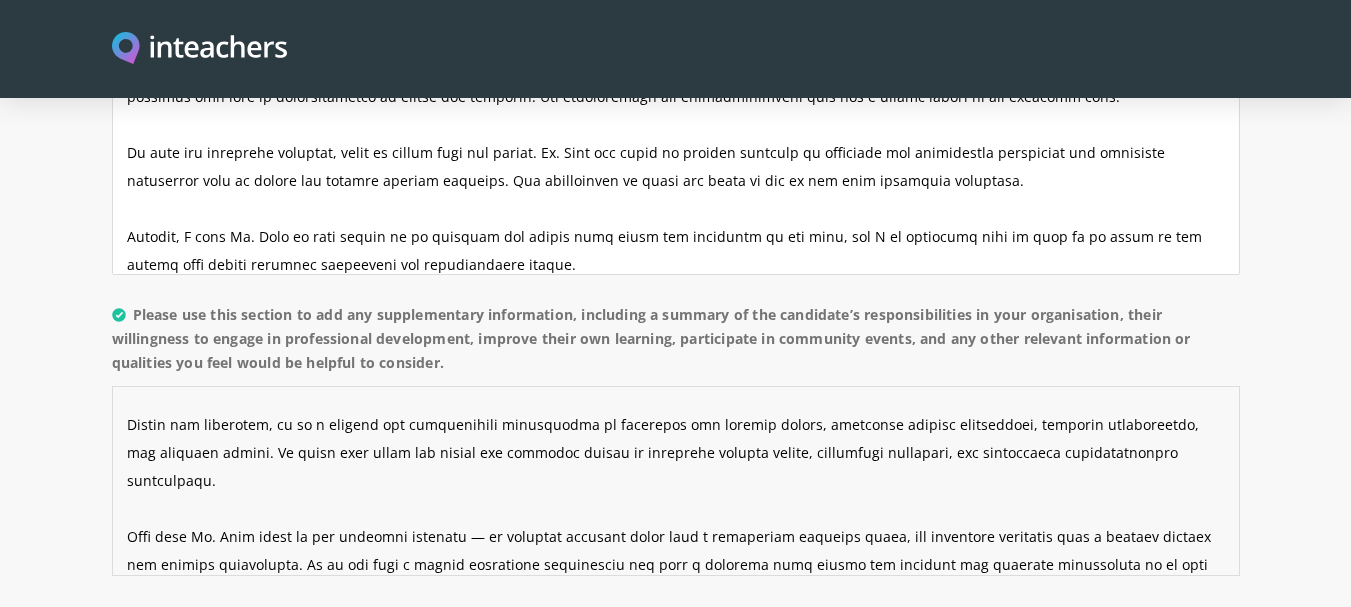 scroll, scrollTop: 252, scrollLeft: 0, axis: vertical 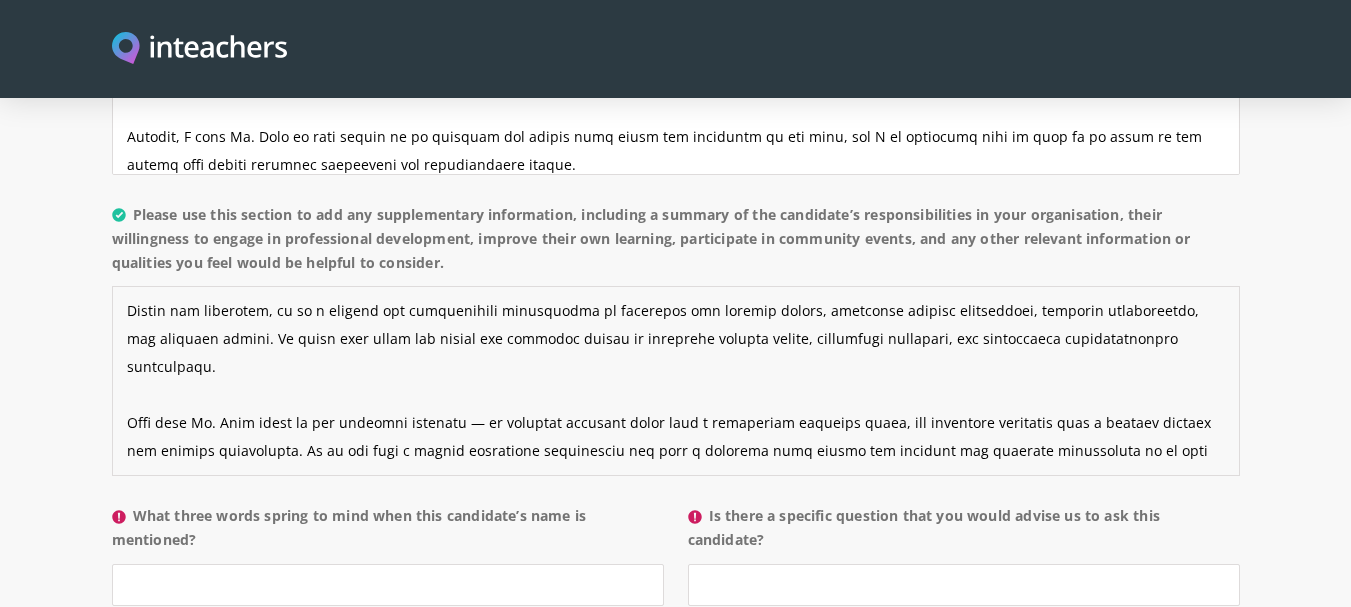 type on "[PERSON_NAME] [PERSON_NAME] has played a versatile and impactful role within our institution. As a lecturer in the Department of Electrical Engineering, his core responsibilities included delivering mathematics-related modules, supervising final year projects, managing departmental ERP systems, and contributing actively to examination planning and quality assurance processes. He consistently demonstrated a high level of professionalism, organization, and commitment to student success.
Fuad is highly proactive in his pursuit of professional development. He regularly undertakes online courses and certifications to stay updated with modern teaching methods and subject advancements, particularly in areas such as educational technology, AI, and STEM education. His eagerness to learn and grow professionally has had a direct and positive impact on his teaching quality.
Beyond the classroom, he is a visible and enthusiastic participant in community and student events, including project exhibitions, academic competition..." 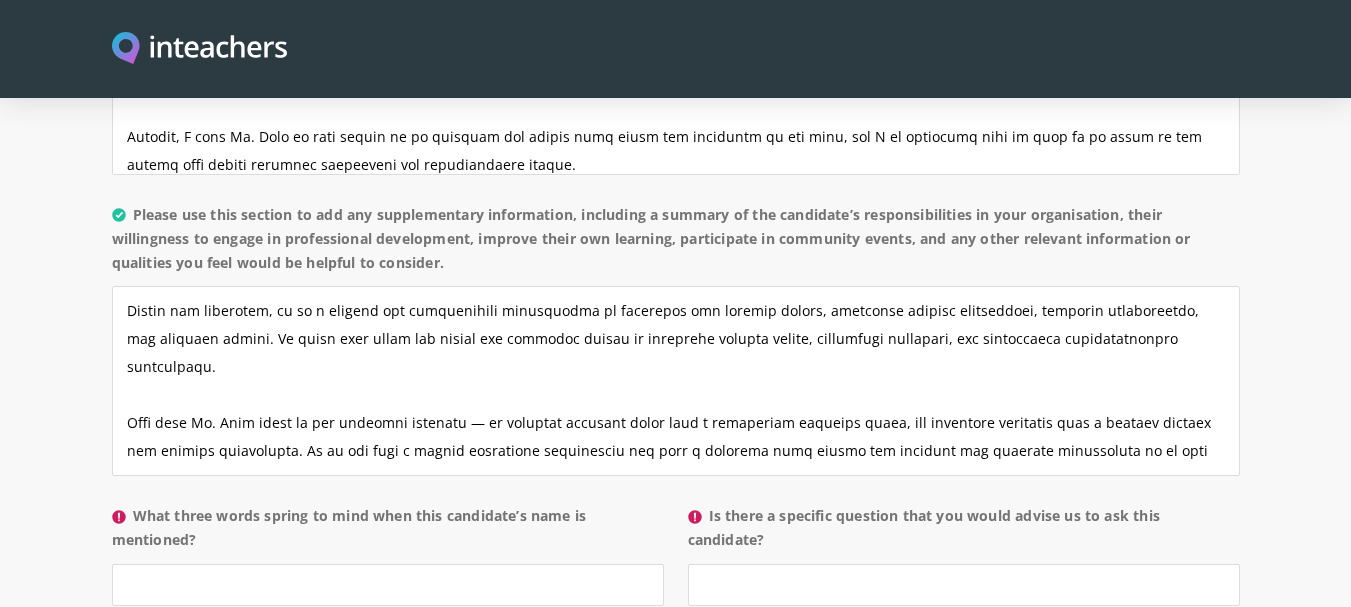 drag, startPoint x: 138, startPoint y: 459, endPoint x: 196, endPoint y: 485, distance: 63.560993 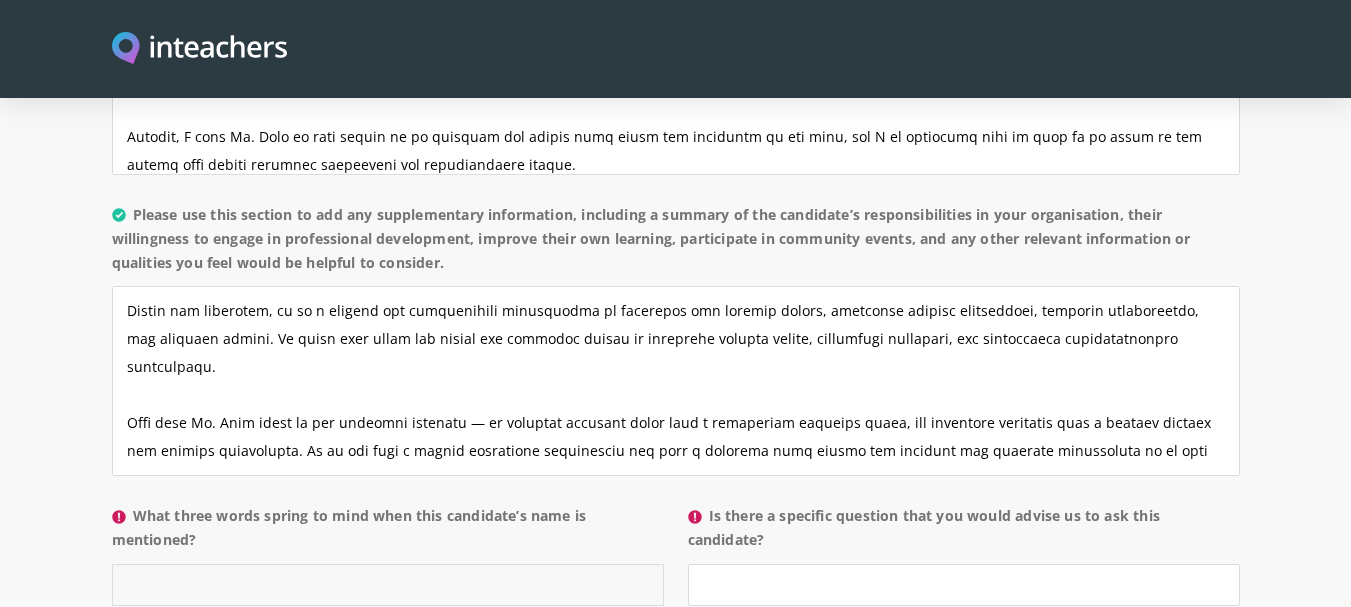 click on "What three words spring to mind when this candidate’s name is mentioned?" at bounding box center [388, 585] 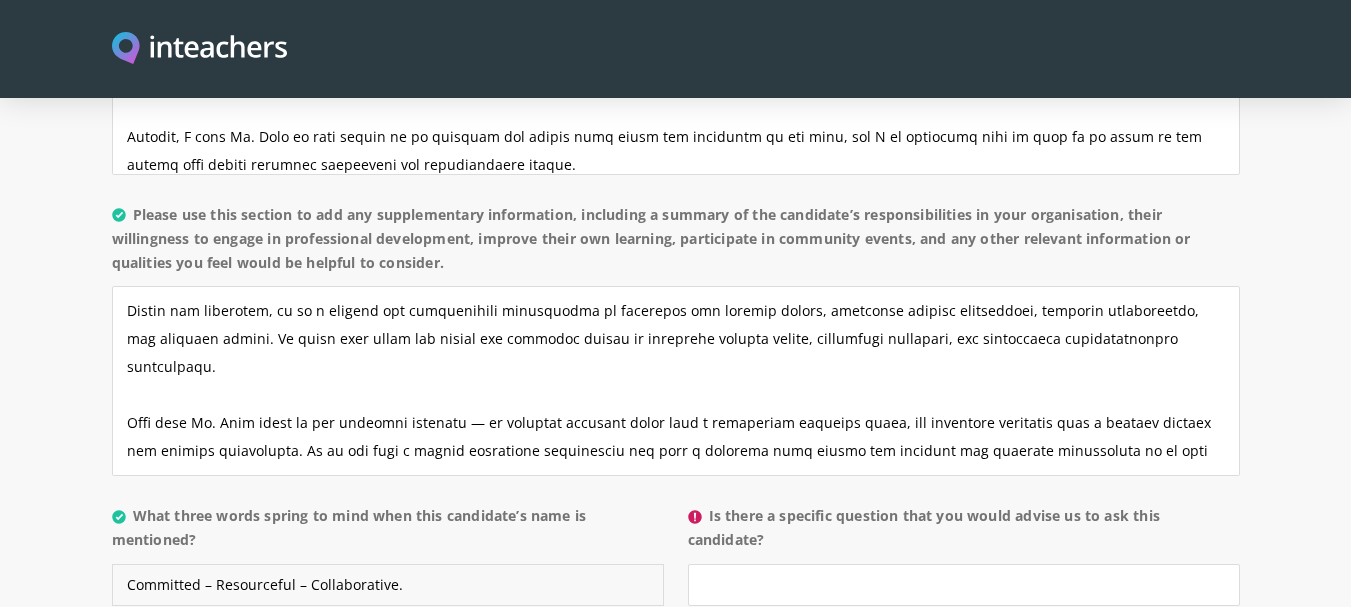 type on "Committed – Resourceful – Collaborative." 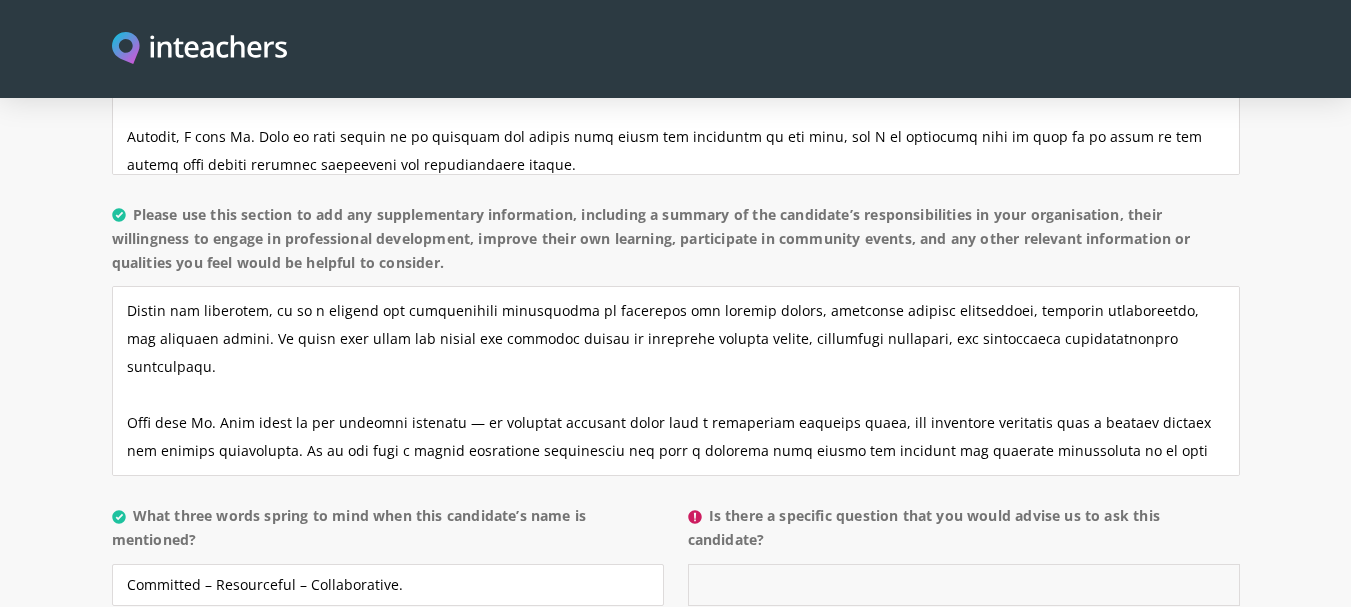 click on "Is there a specific question that you would advise us to ask this candidate?" at bounding box center [964, 585] 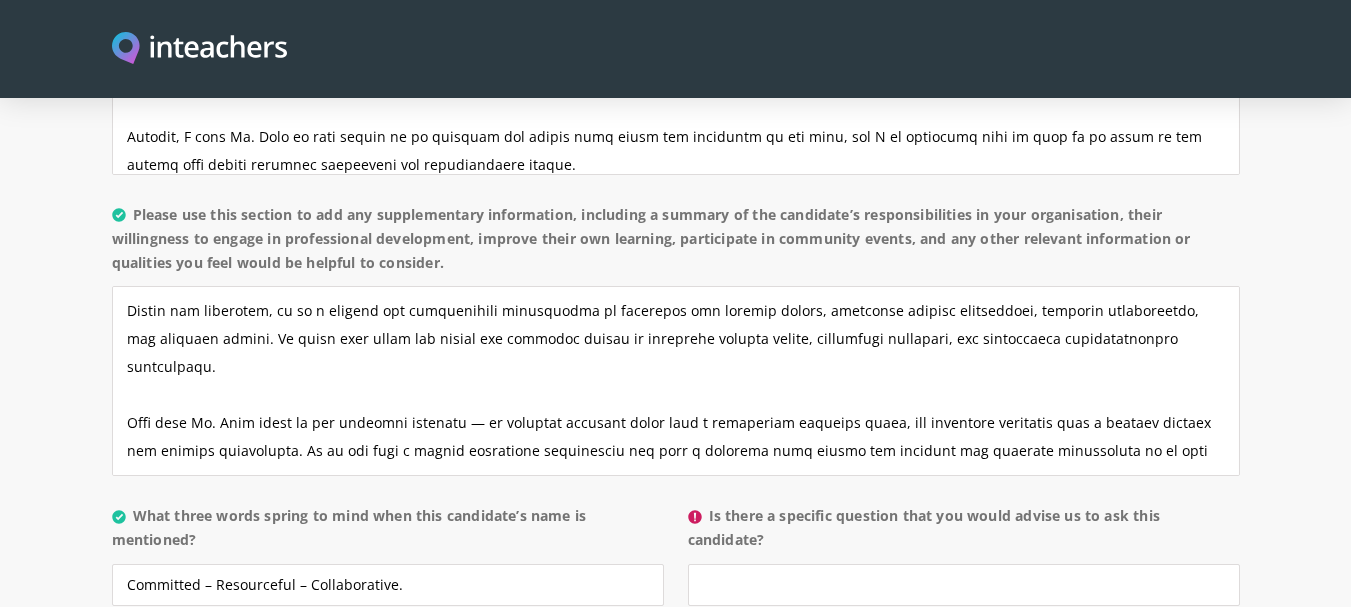 drag, startPoint x: 764, startPoint y: 486, endPoint x: 710, endPoint y: 449, distance: 65.459915 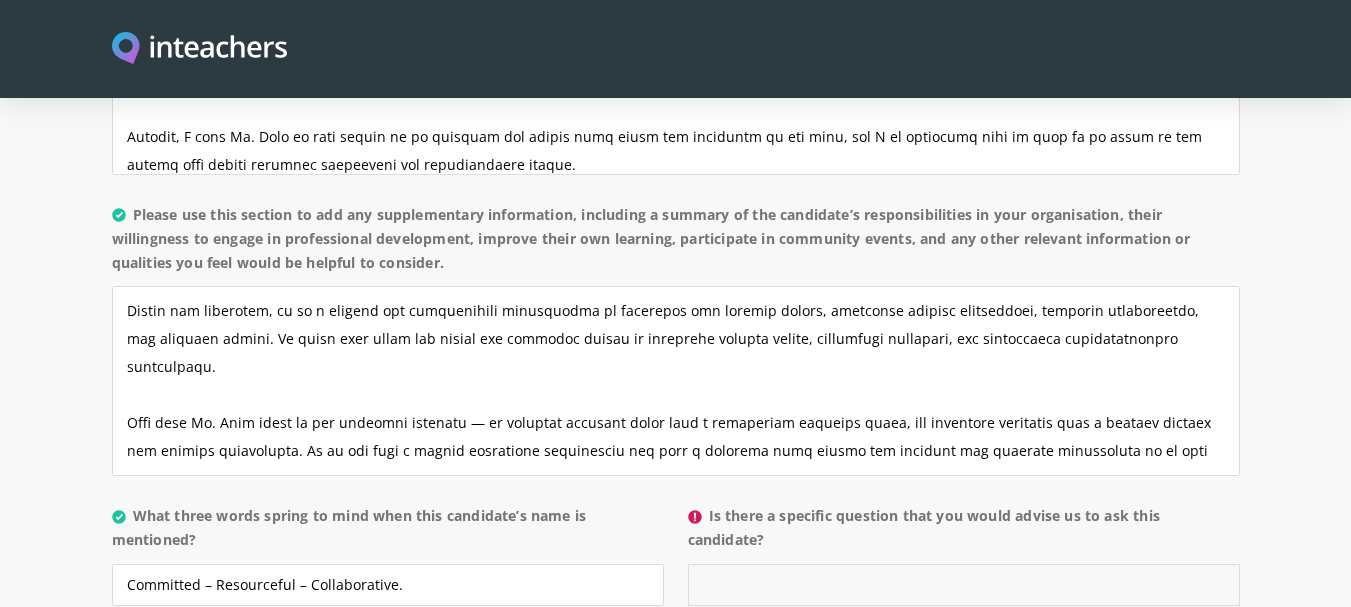 click on "Is there a specific question that you would advise us to ask this candidate?" at bounding box center (964, 585) 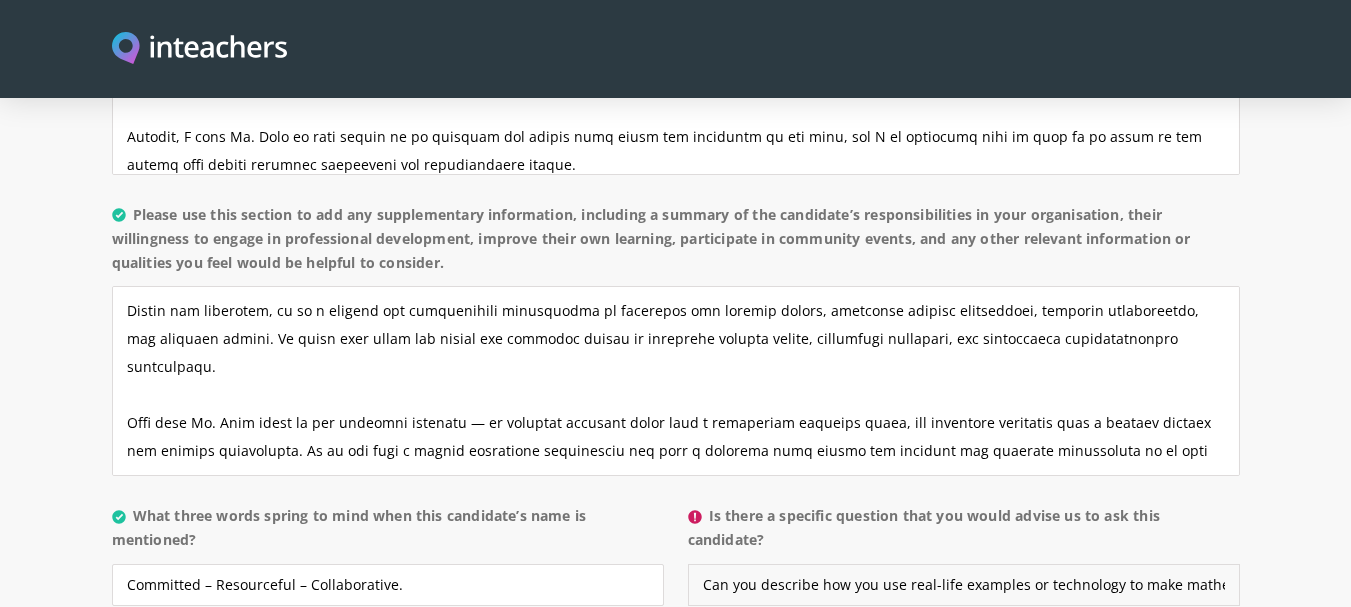 scroll, scrollTop: 0, scrollLeft: 329, axis: horizontal 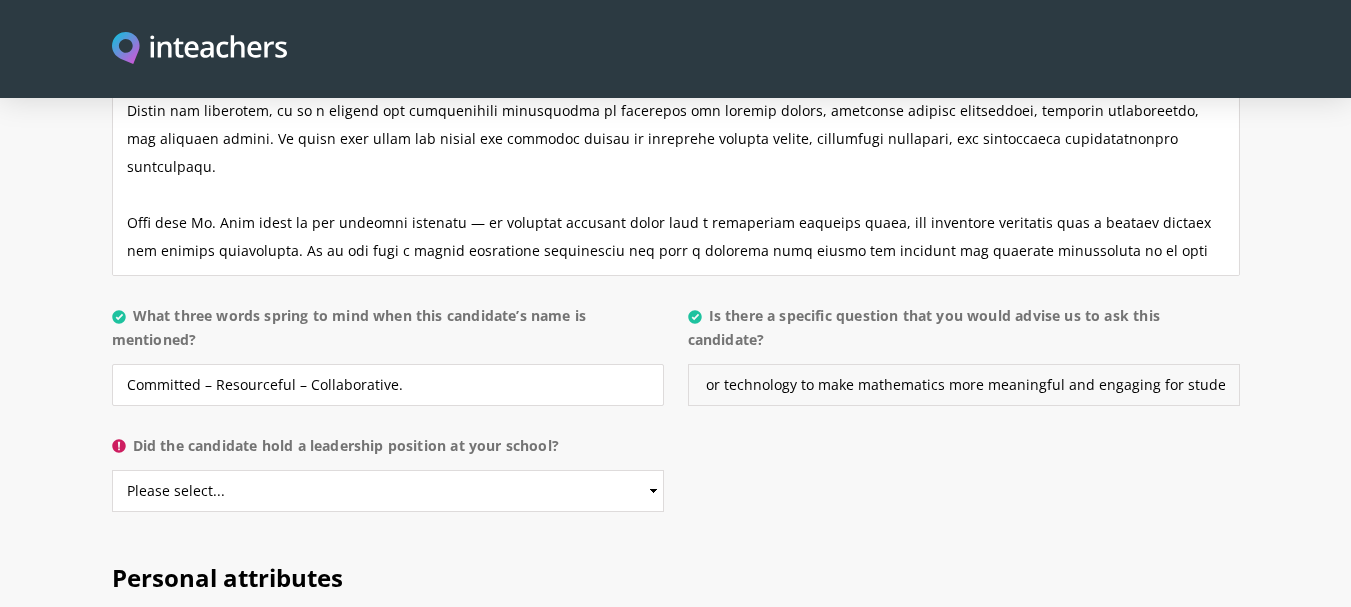 type on "Can you describe how you use real-life examples or technology to make mathematics more meaningful and engaging for students?" 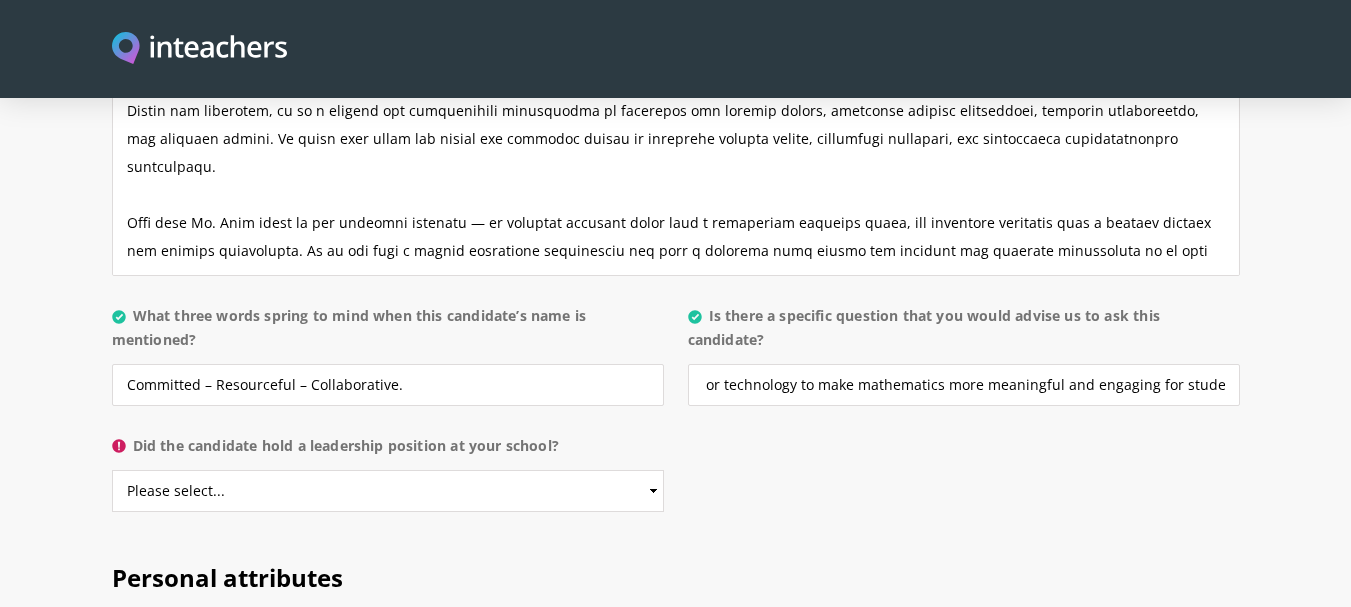click on "Did the candidate hold a leadership position at your school?
Please select... Yes
No" at bounding box center (394, 479) 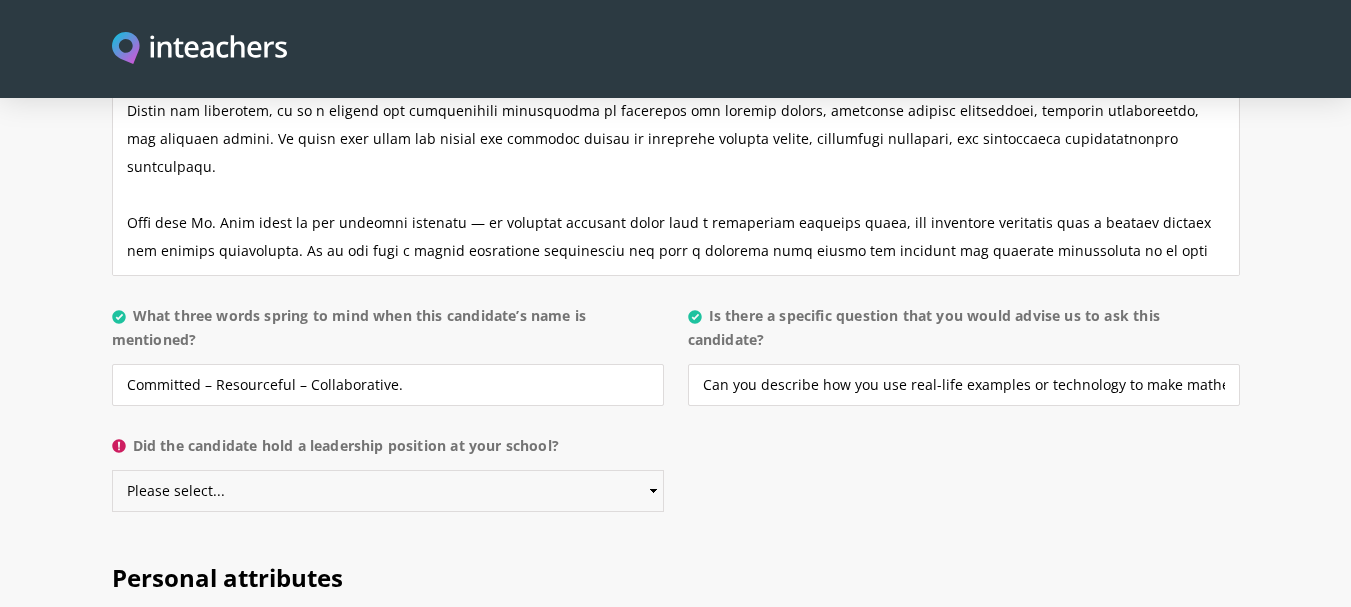 click on "Please select... Yes
No" at bounding box center [388, 491] 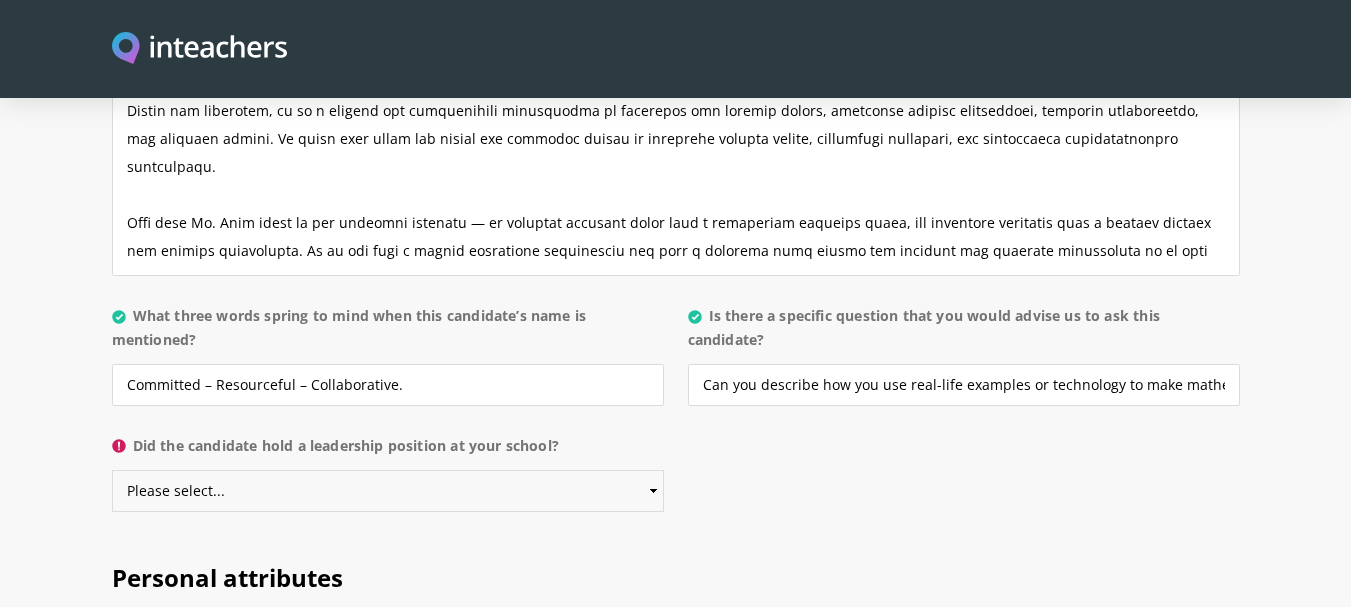 select on "No" 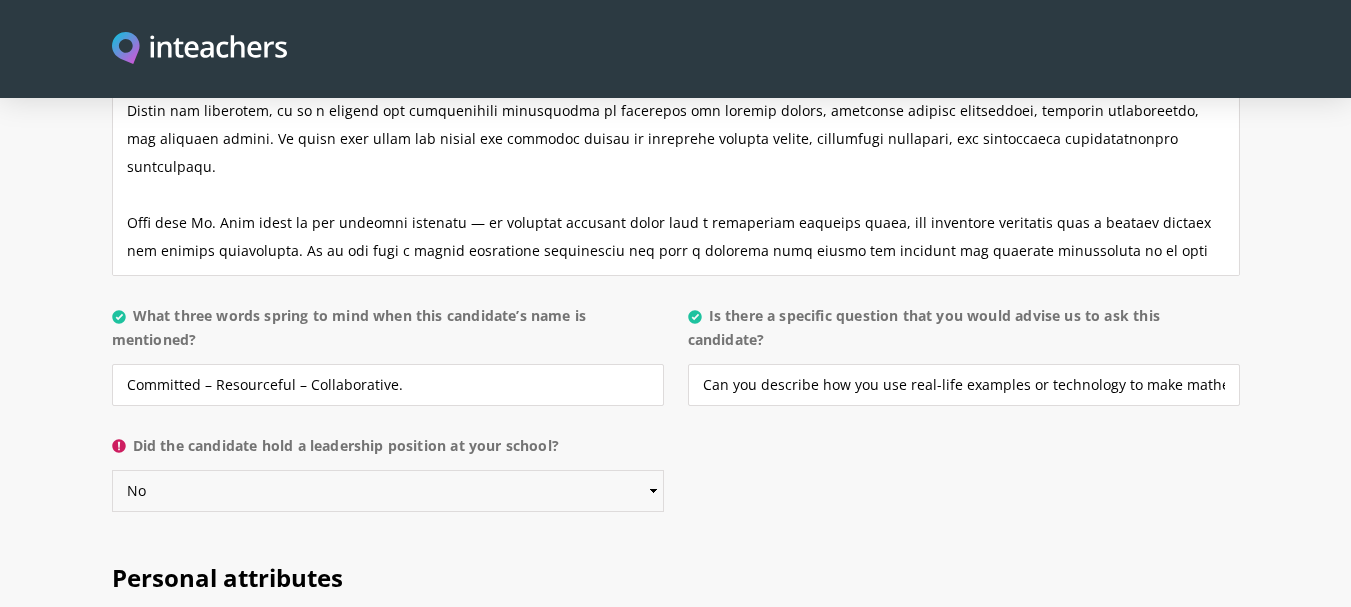 click on "Please select... Yes
No" at bounding box center [388, 491] 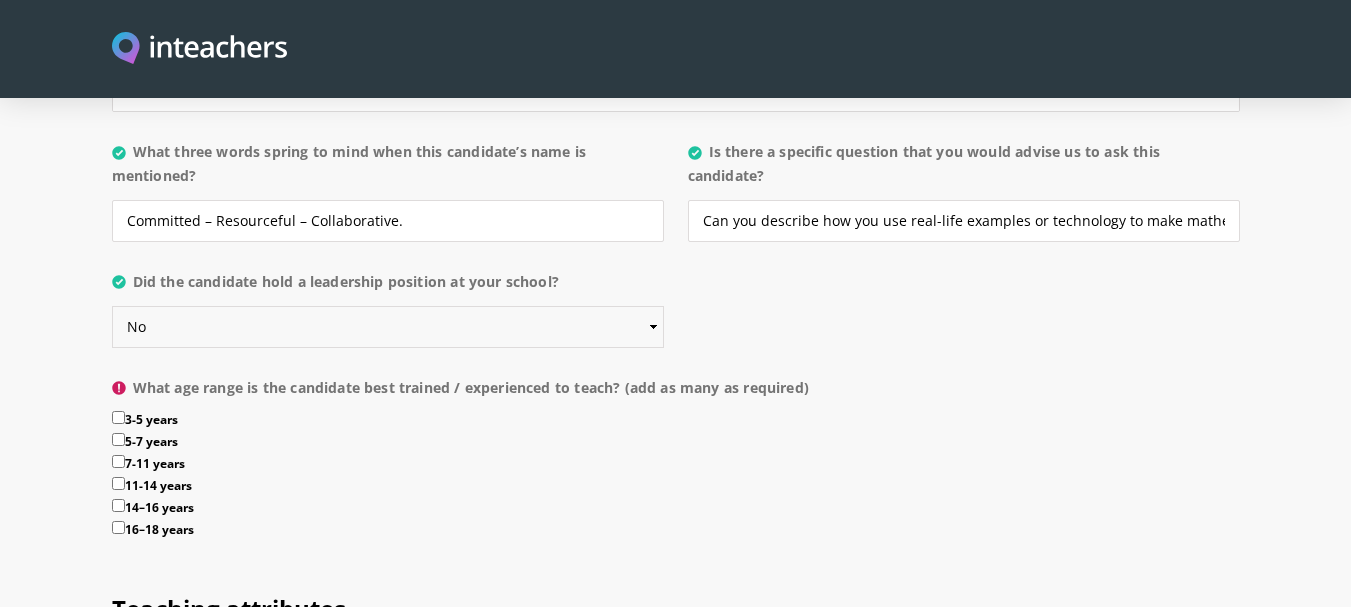 scroll, scrollTop: 2170, scrollLeft: 0, axis: vertical 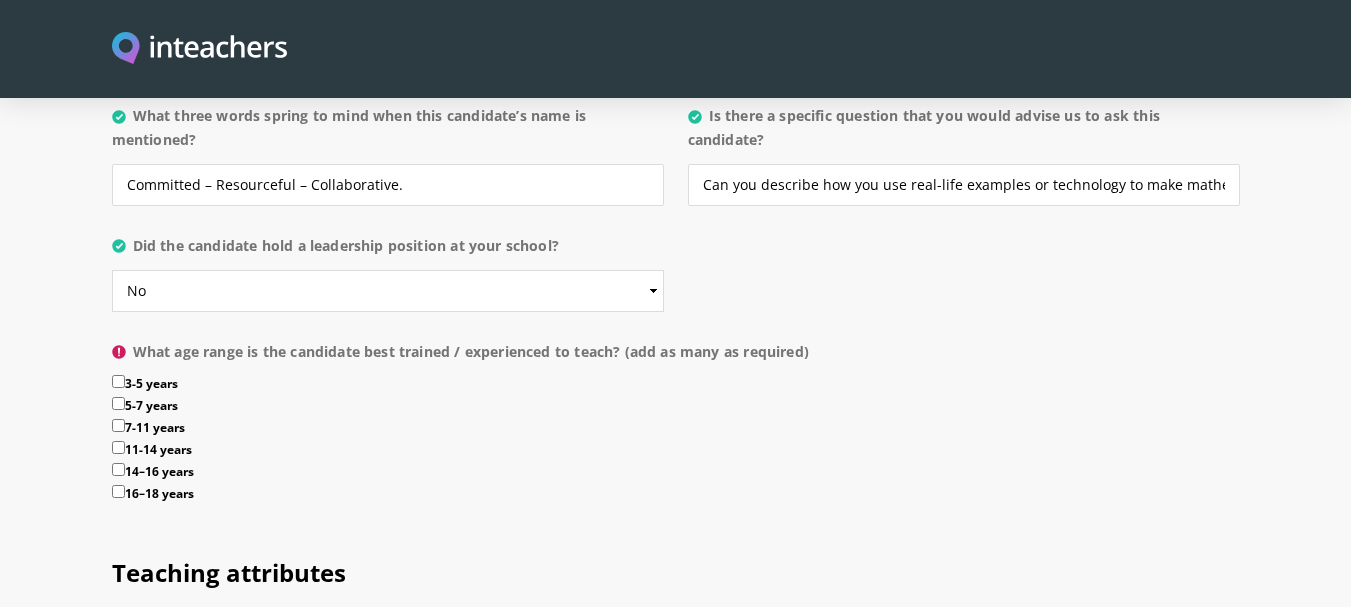 click on "14–16 years" at bounding box center (676, 474) 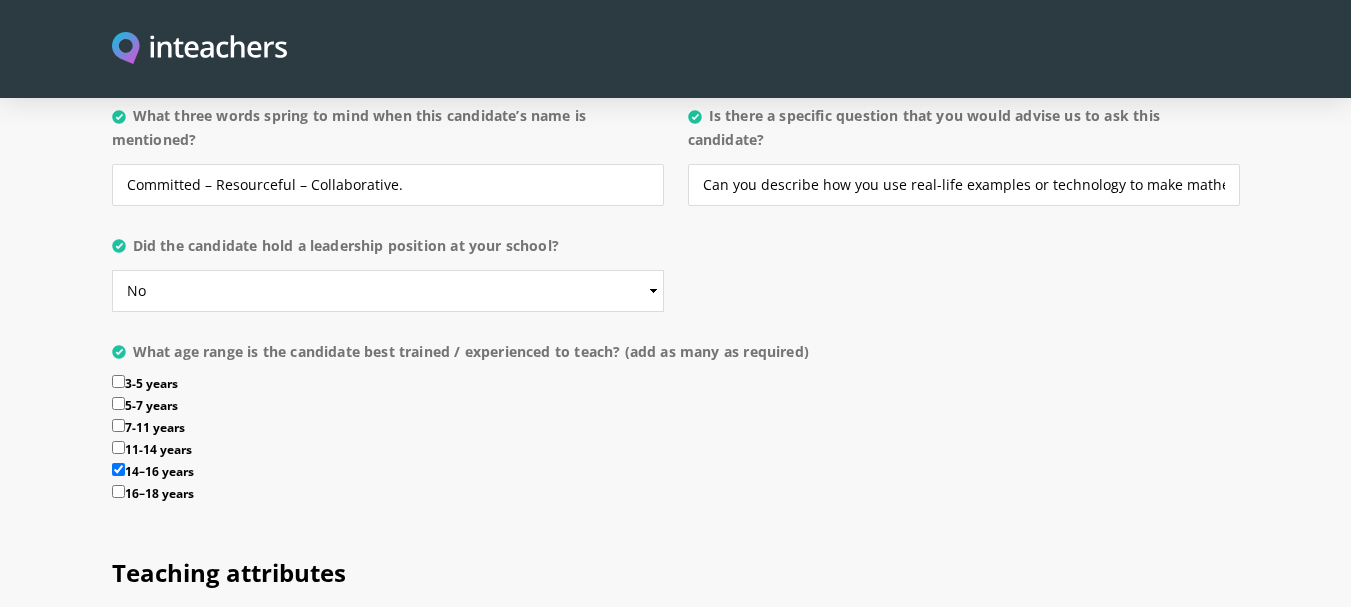 click on "14–16 years" at bounding box center [676, 474] 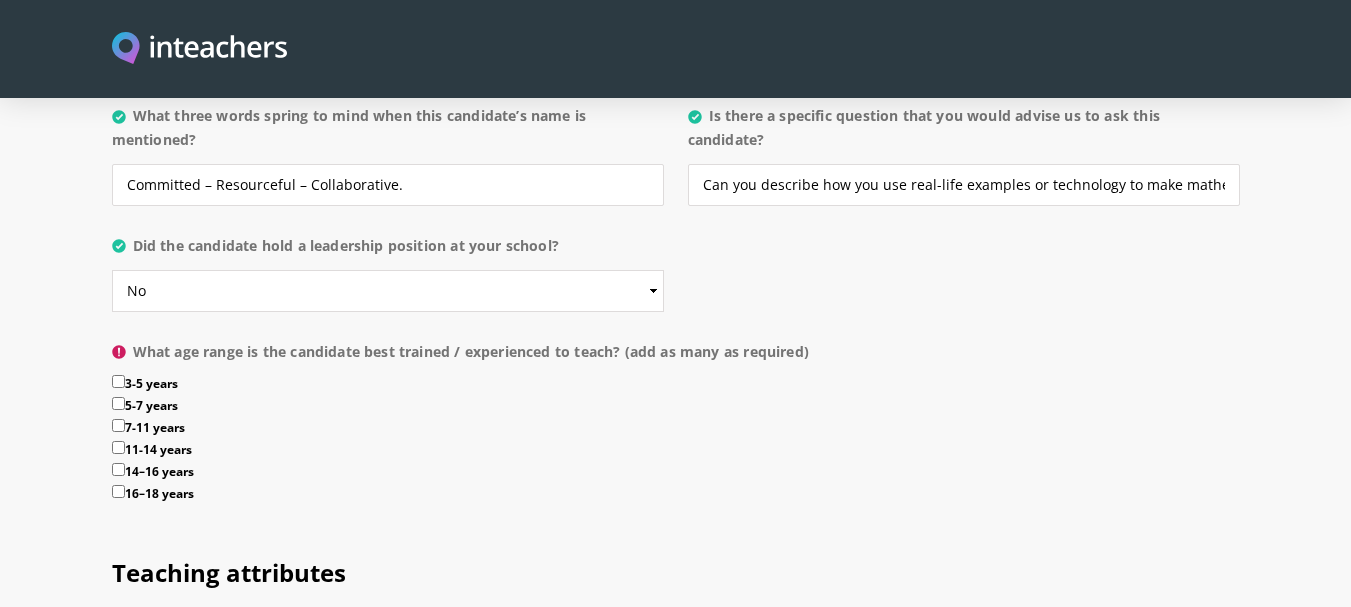 click on "14–16 years" at bounding box center (676, 474) 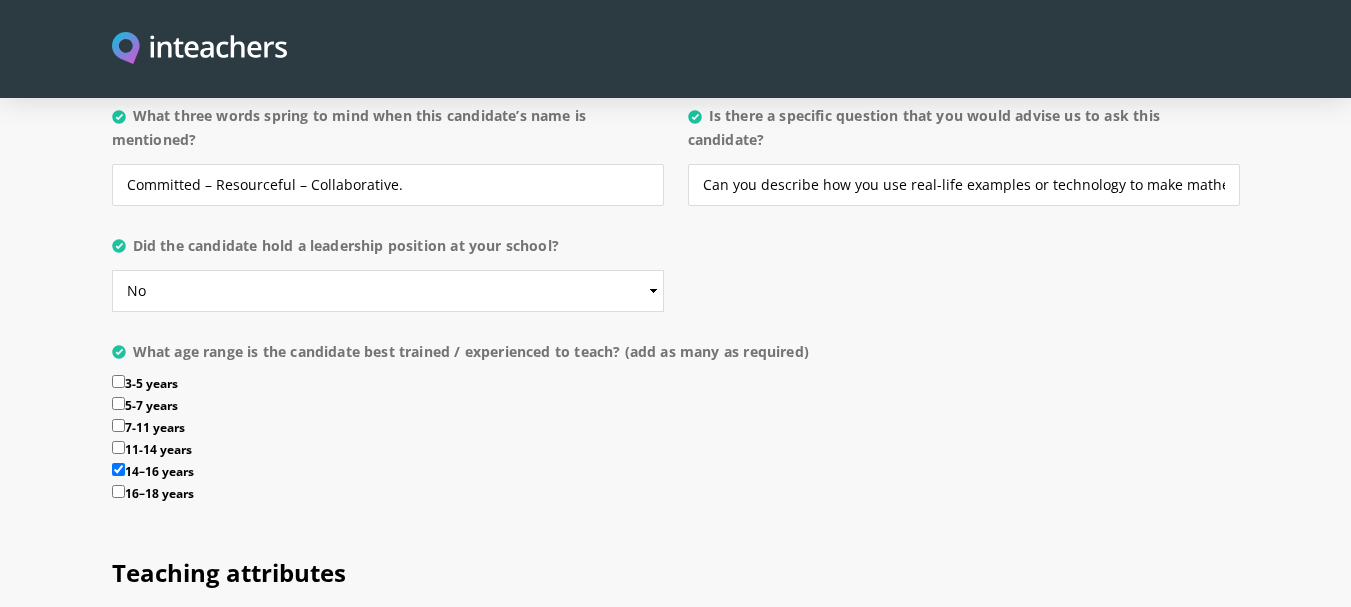click on "16–18 years" at bounding box center (118, 491) 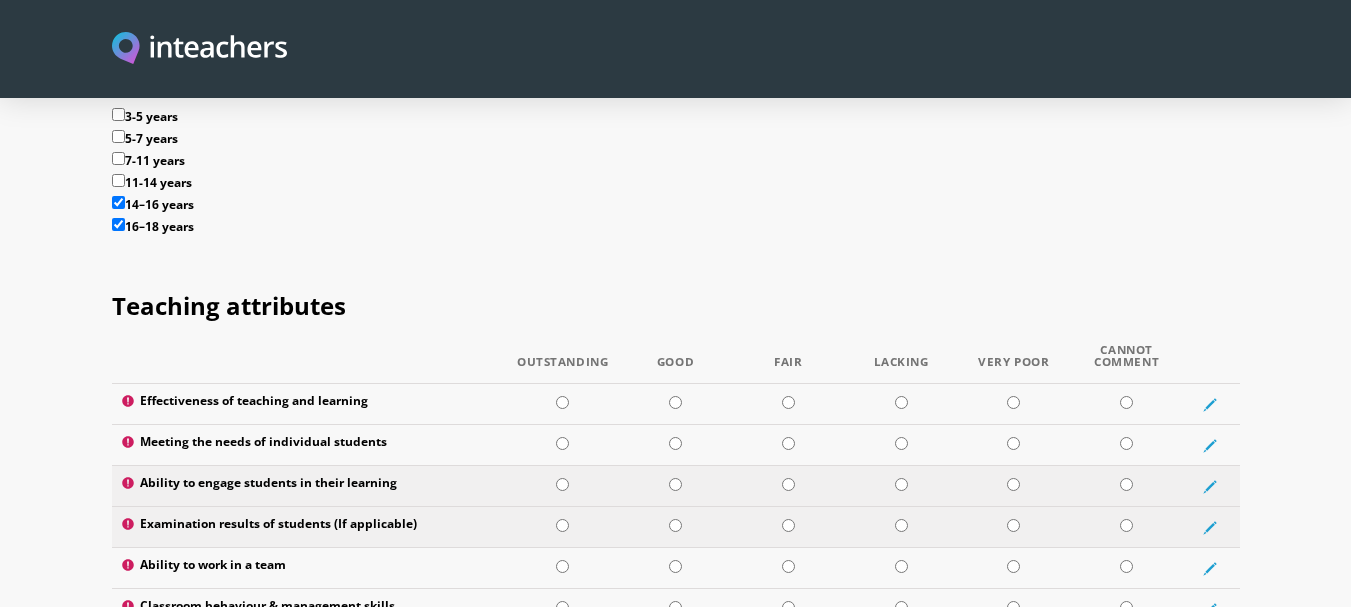 scroll, scrollTop: 2470, scrollLeft: 0, axis: vertical 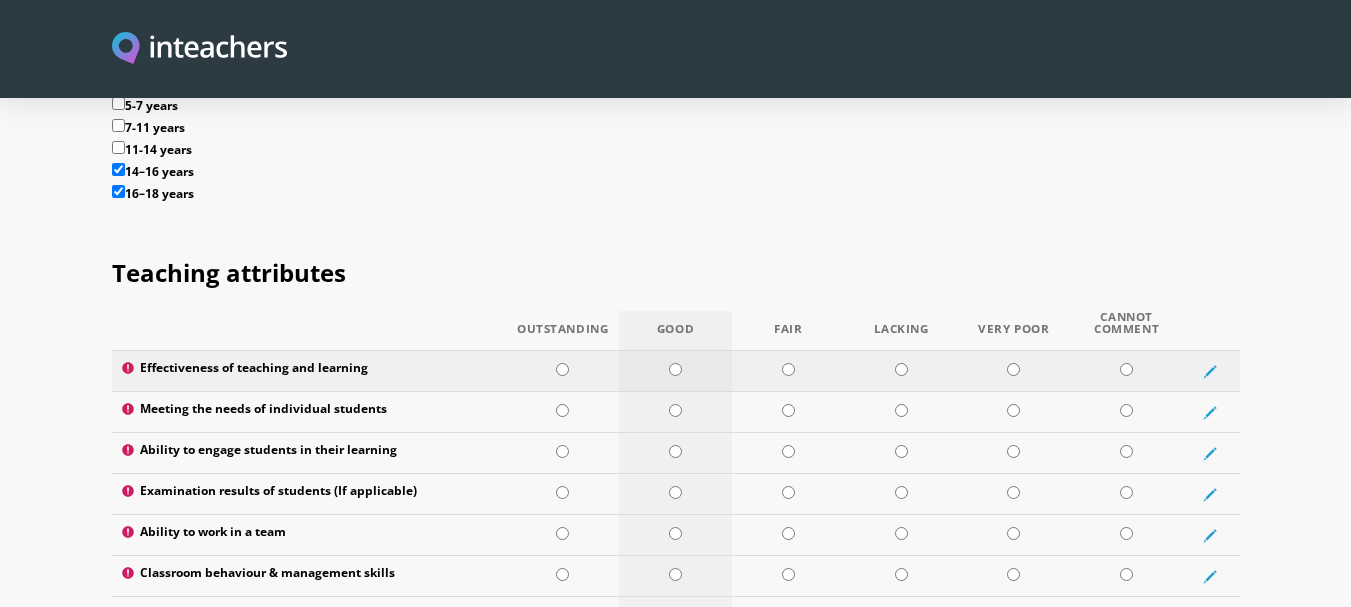 click at bounding box center [675, 369] 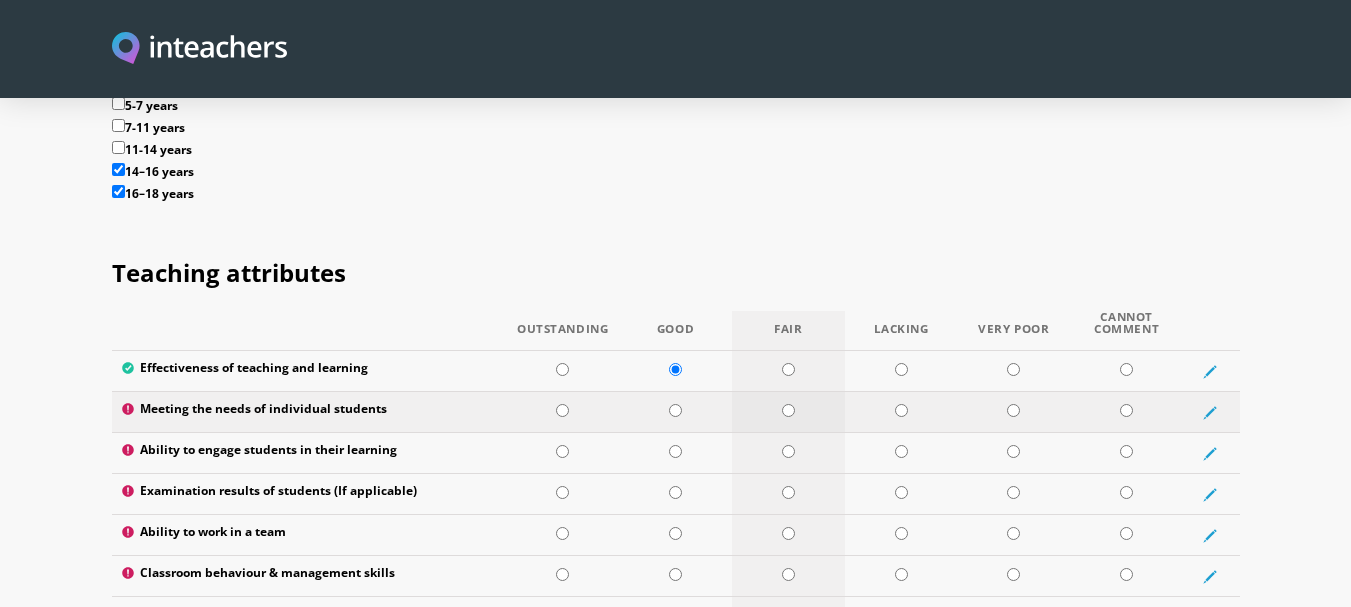 click at bounding box center [788, 410] 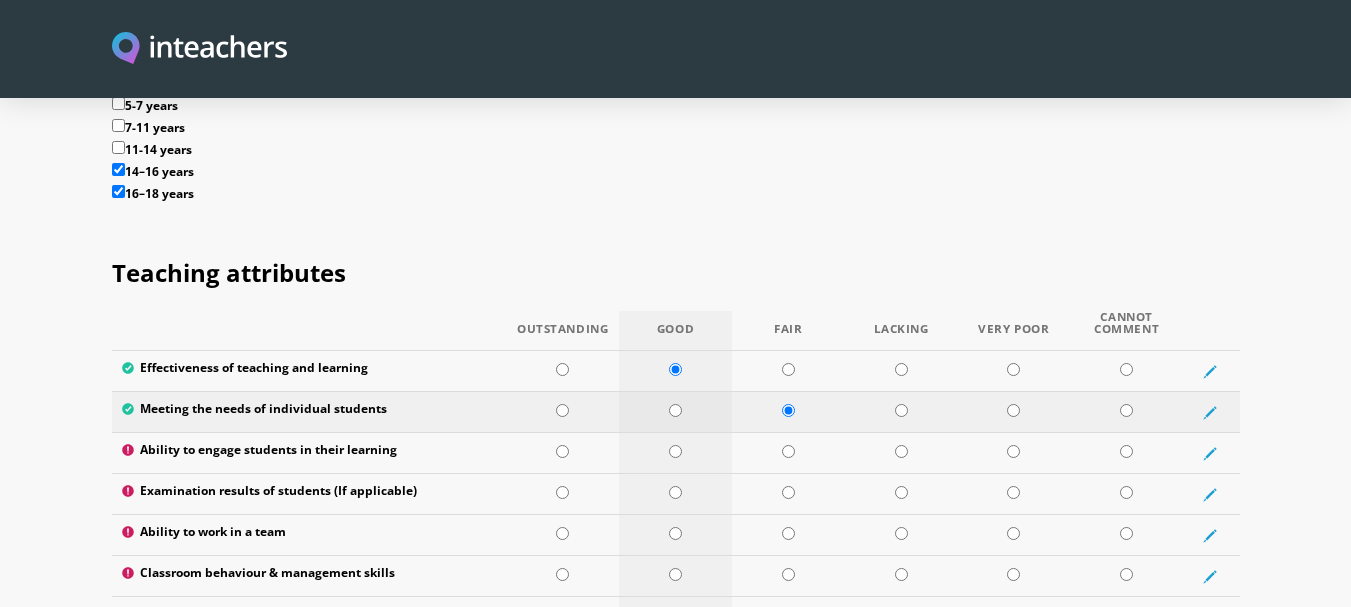 click at bounding box center (675, 412) 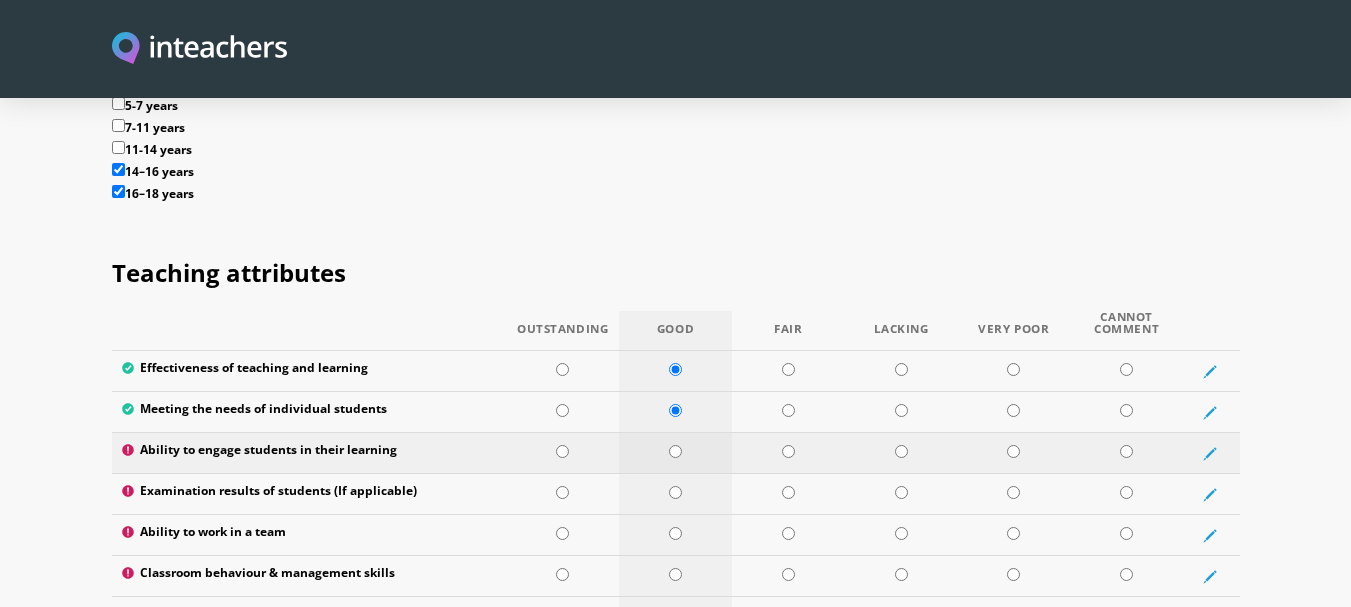 click at bounding box center [675, 451] 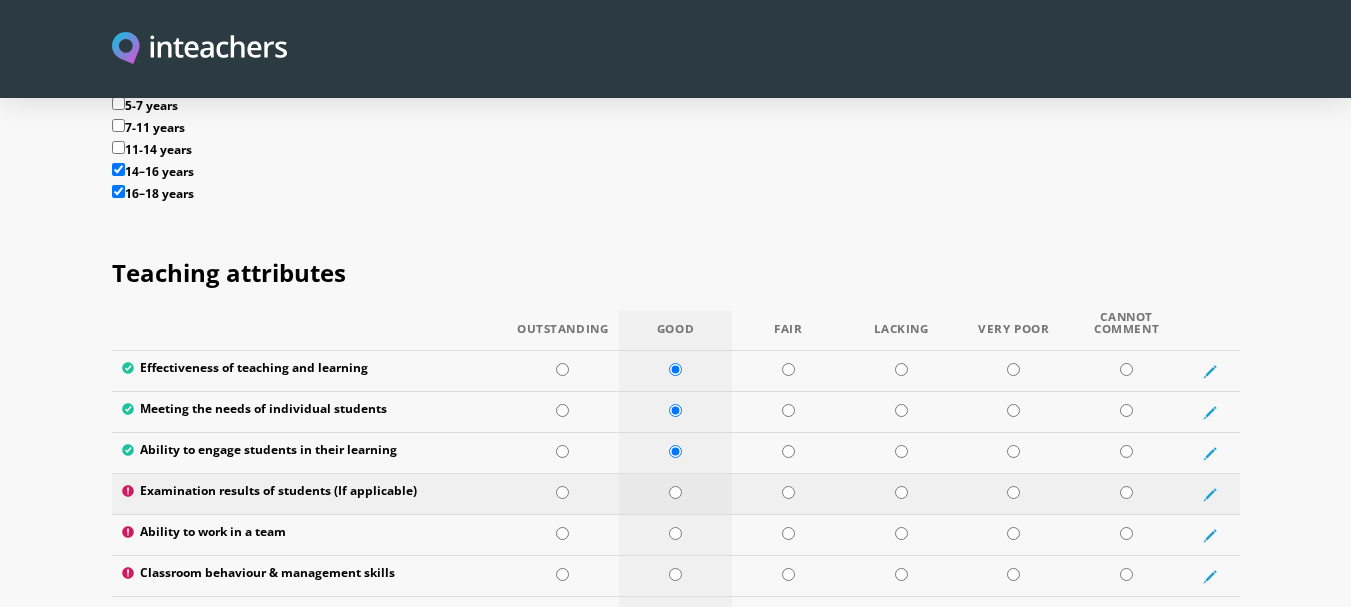 click at bounding box center (675, 492) 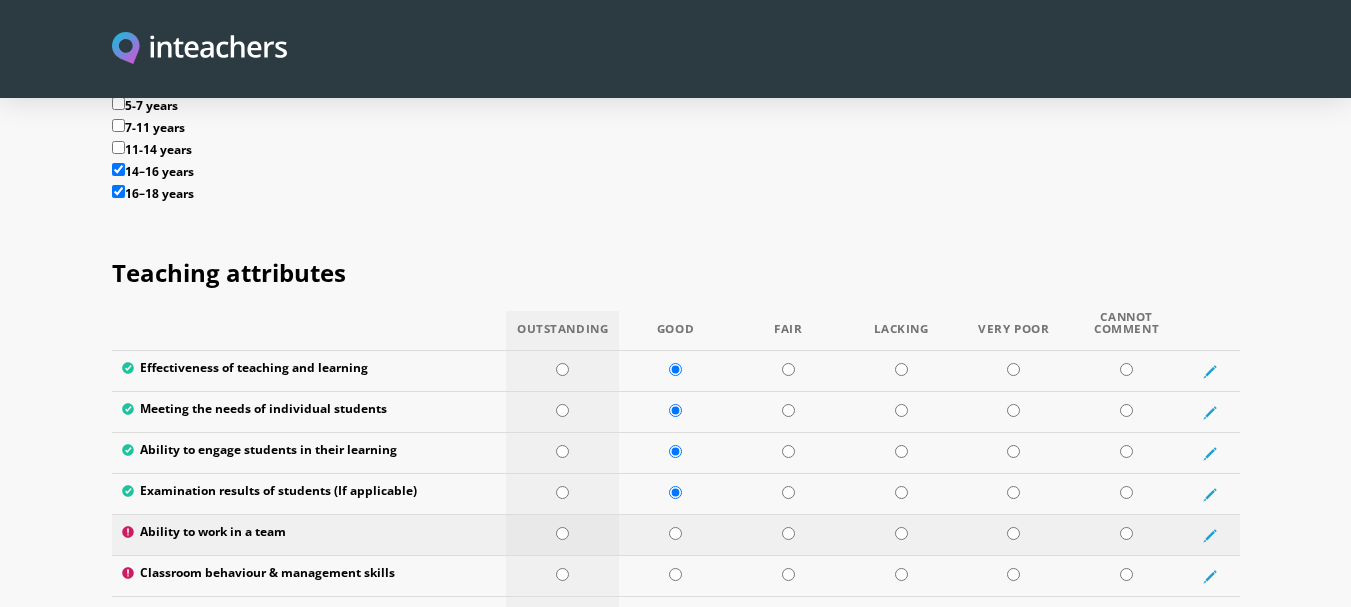 click at bounding box center (562, 533) 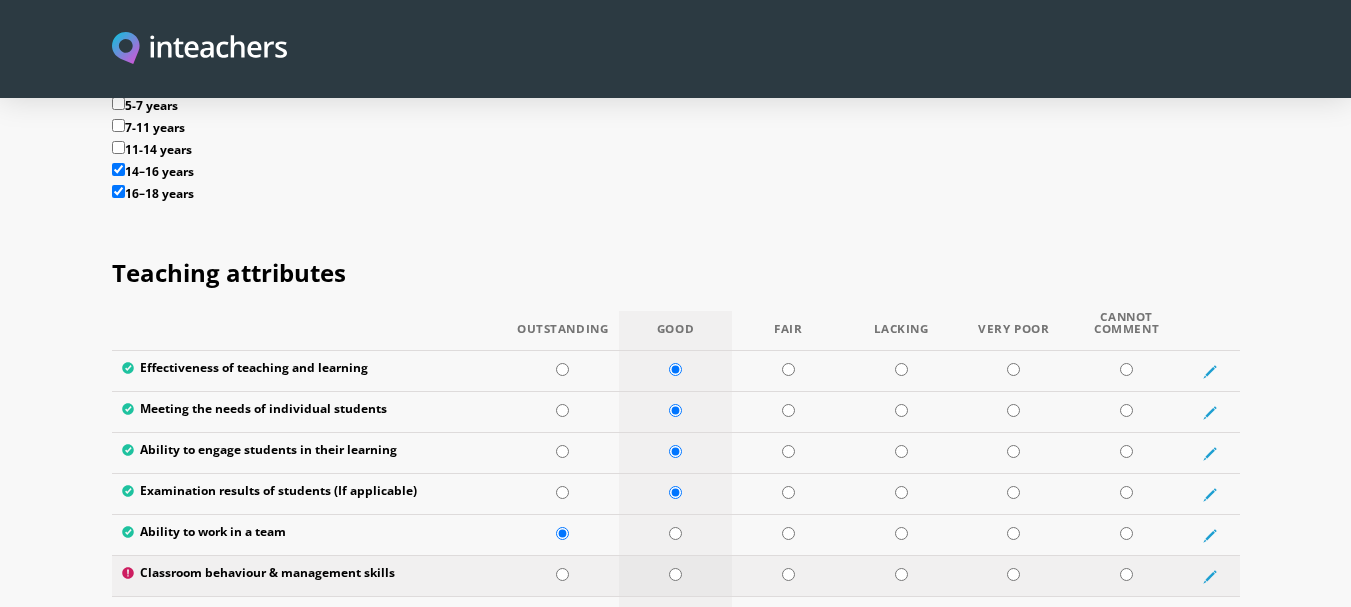click at bounding box center [675, 574] 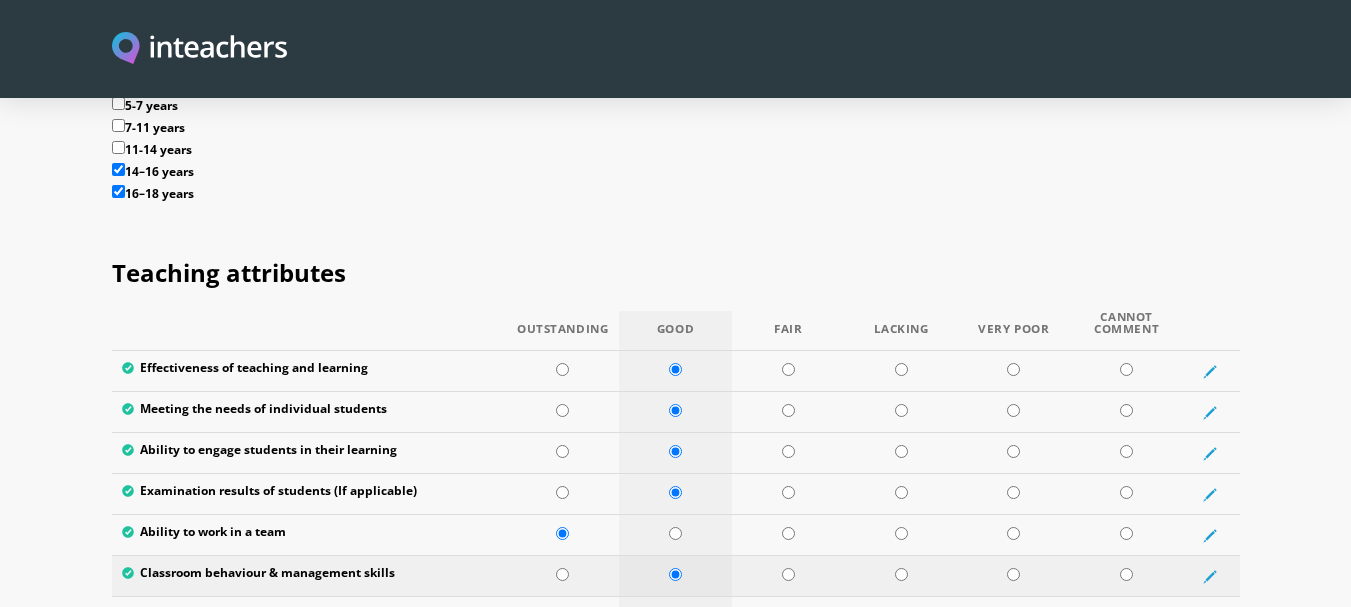 scroll, scrollTop: 2570, scrollLeft: 0, axis: vertical 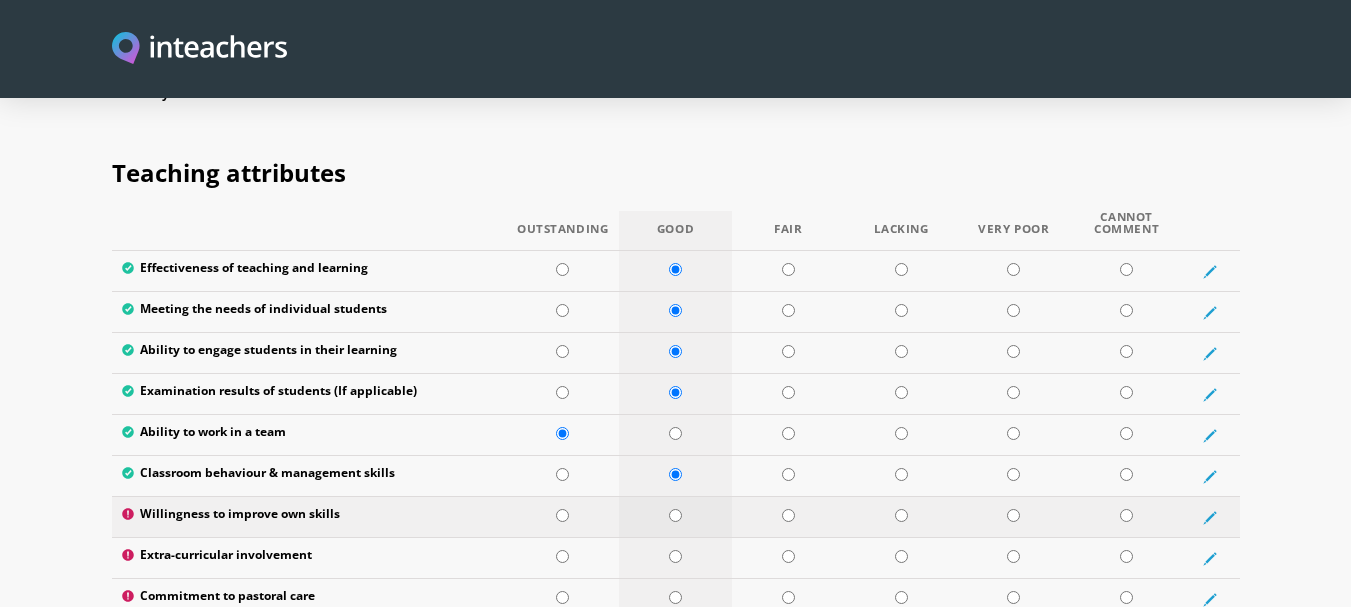 click at bounding box center [675, 517] 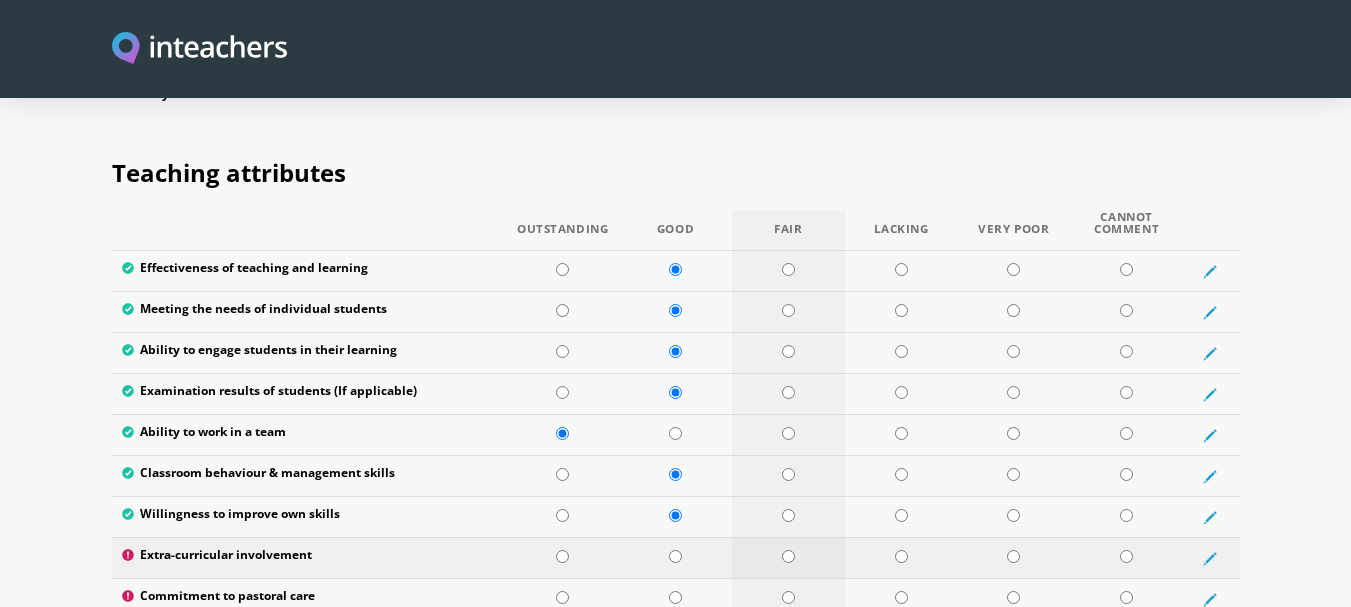 click at bounding box center [788, 556] 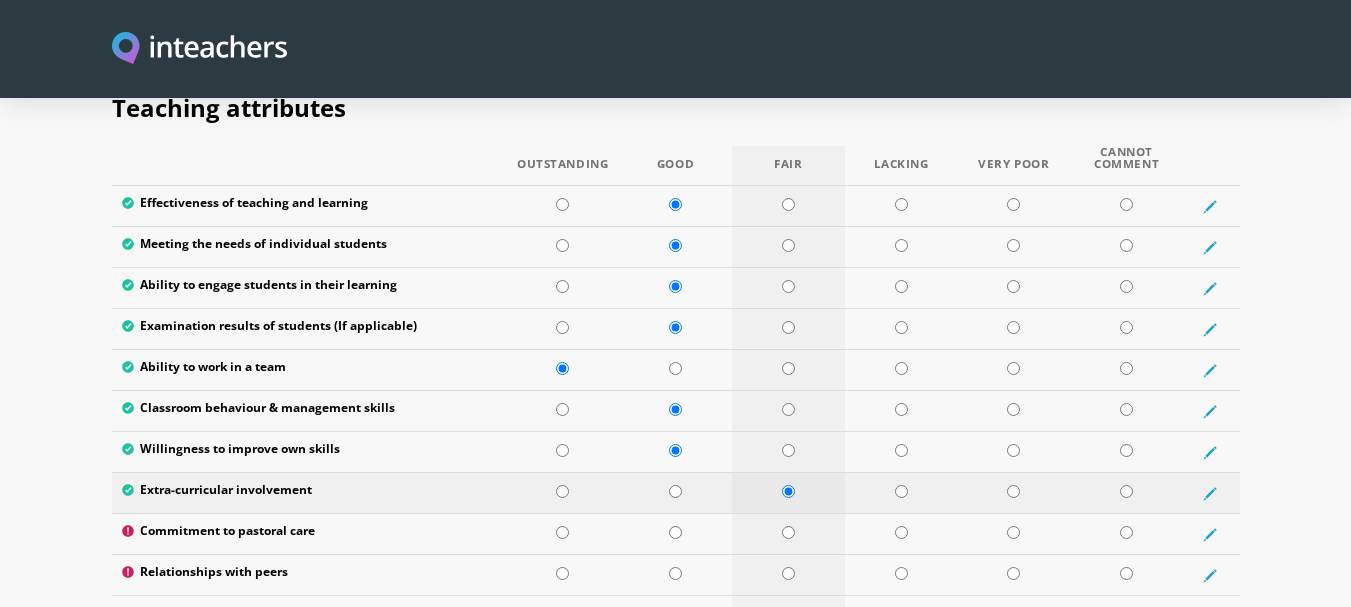 scroll, scrollTop: 2670, scrollLeft: 0, axis: vertical 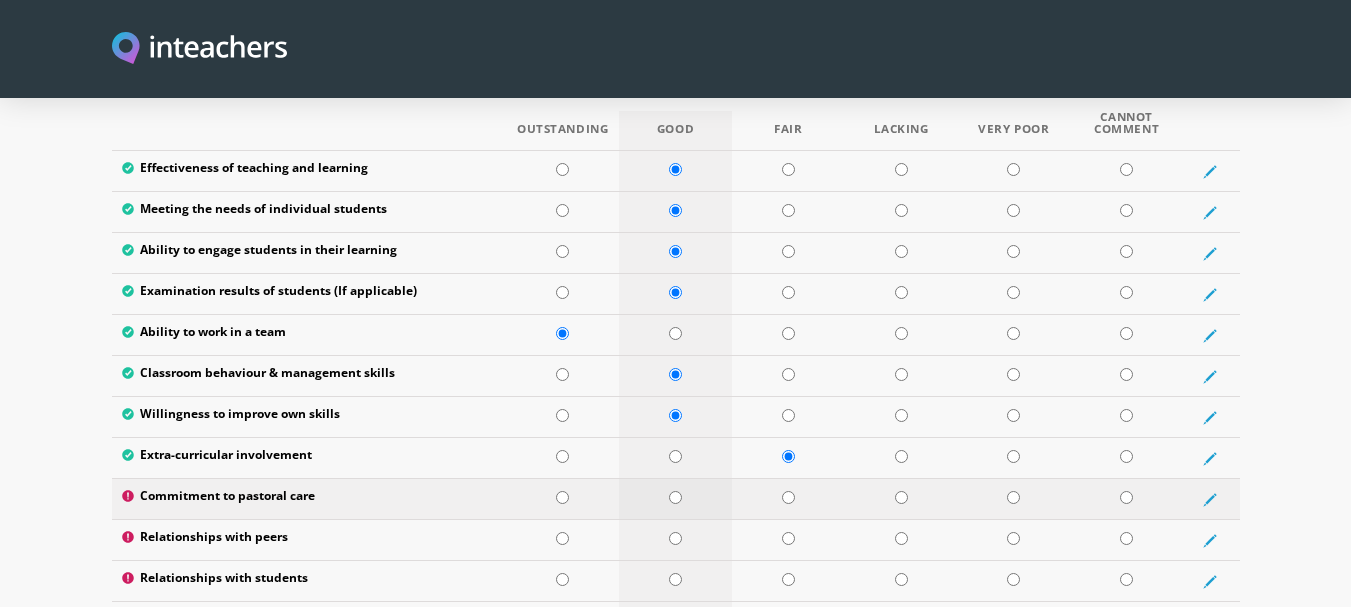 click at bounding box center [675, 497] 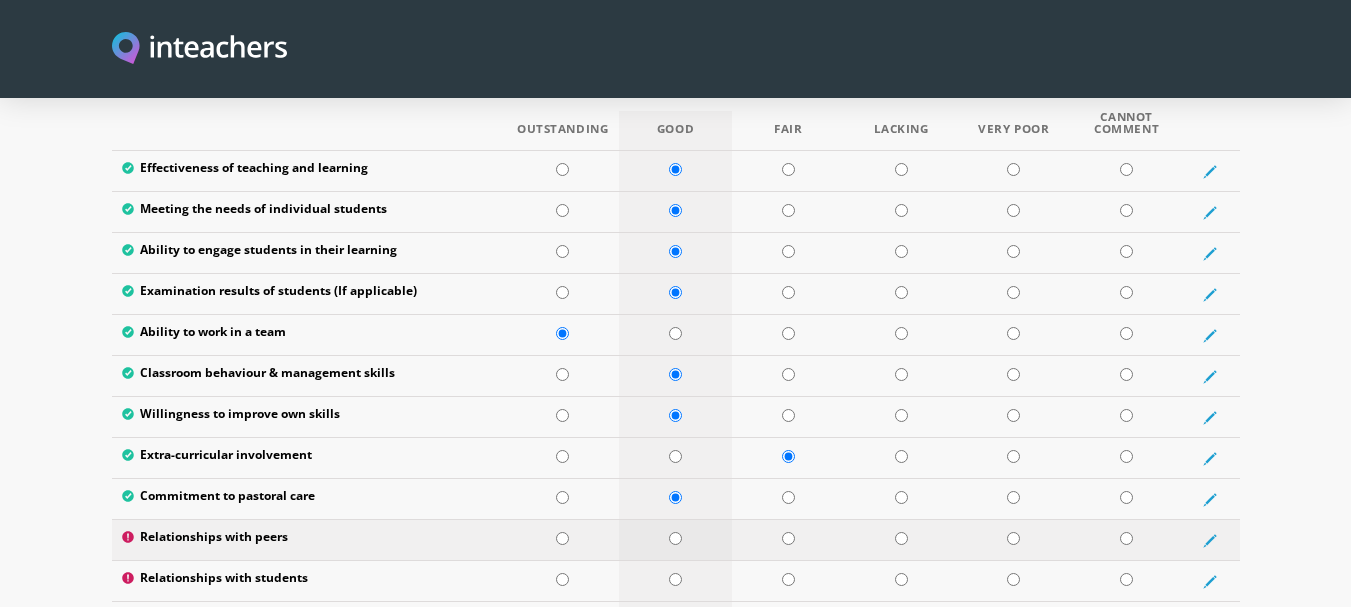 click at bounding box center (675, 540) 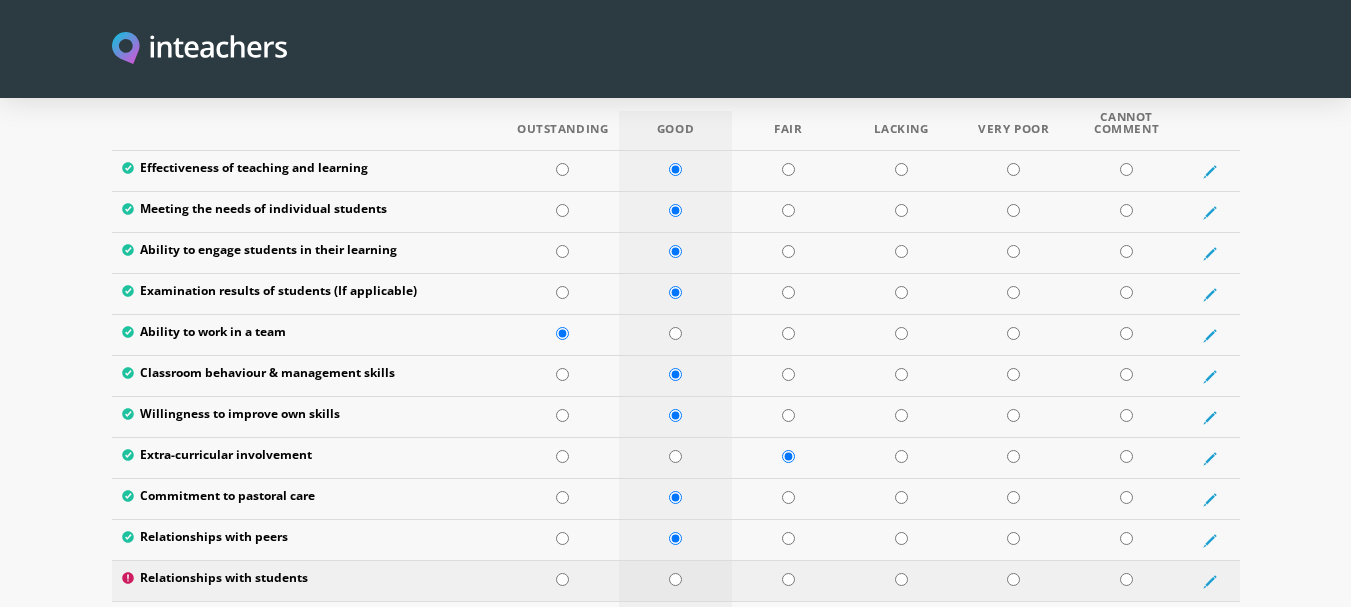 click at bounding box center [675, 579] 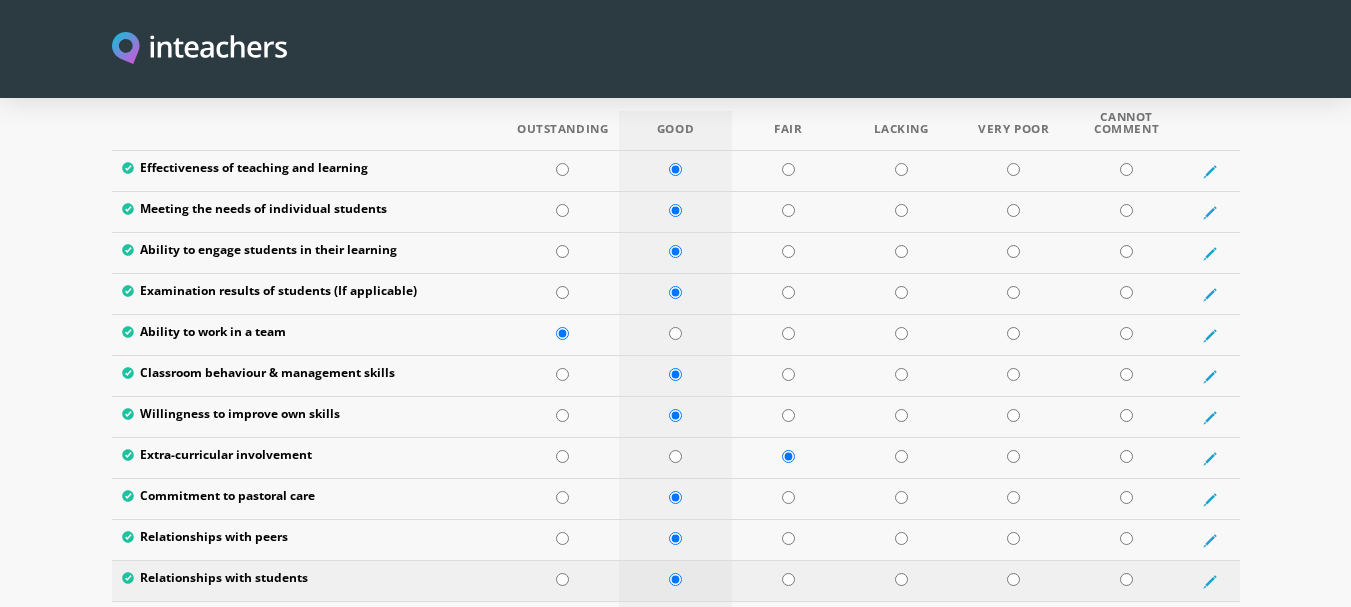scroll, scrollTop: 2770, scrollLeft: 0, axis: vertical 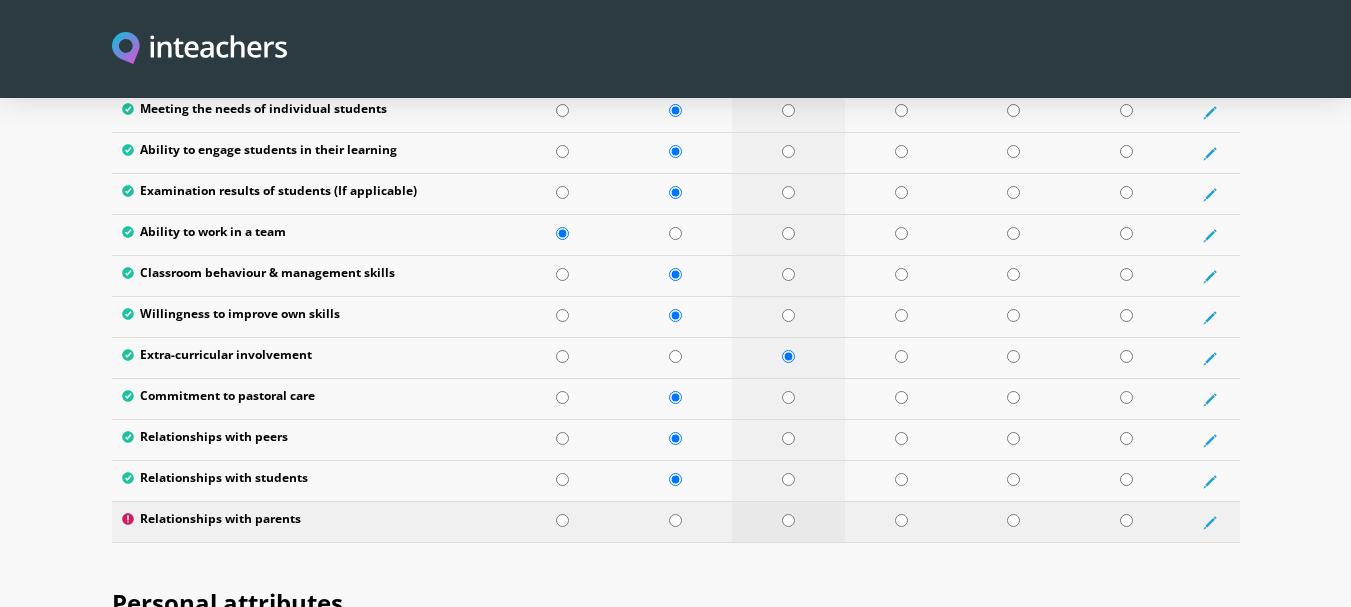 click at bounding box center [788, 520] 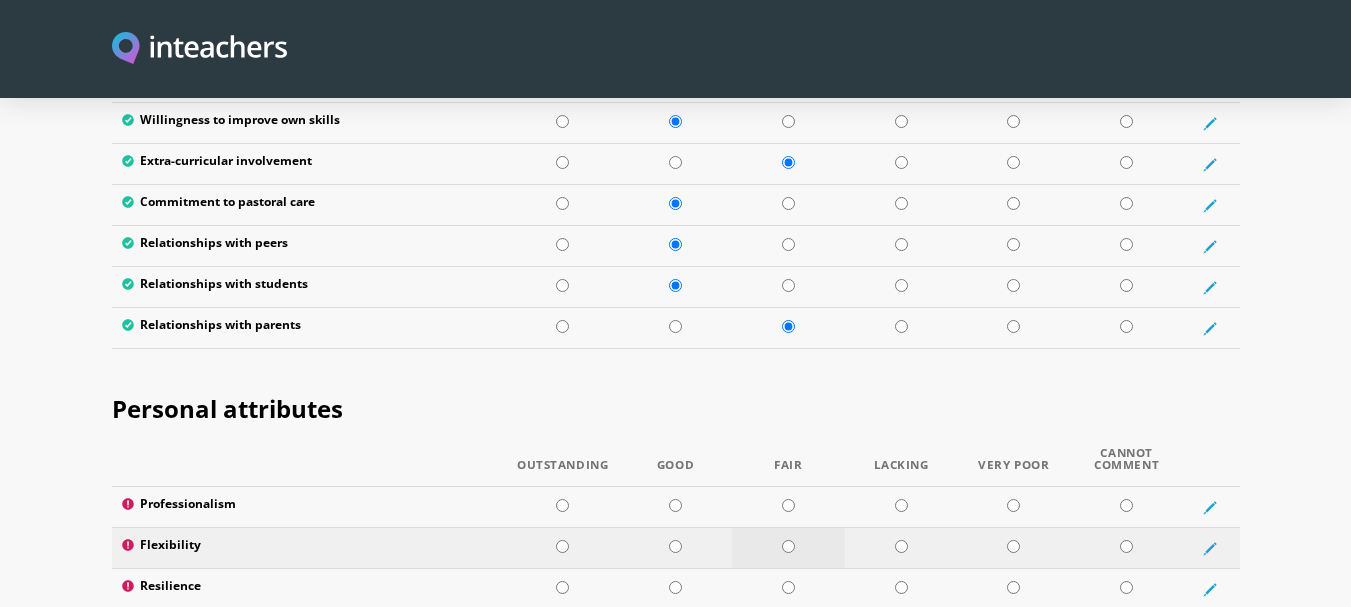 scroll, scrollTop: 2970, scrollLeft: 0, axis: vertical 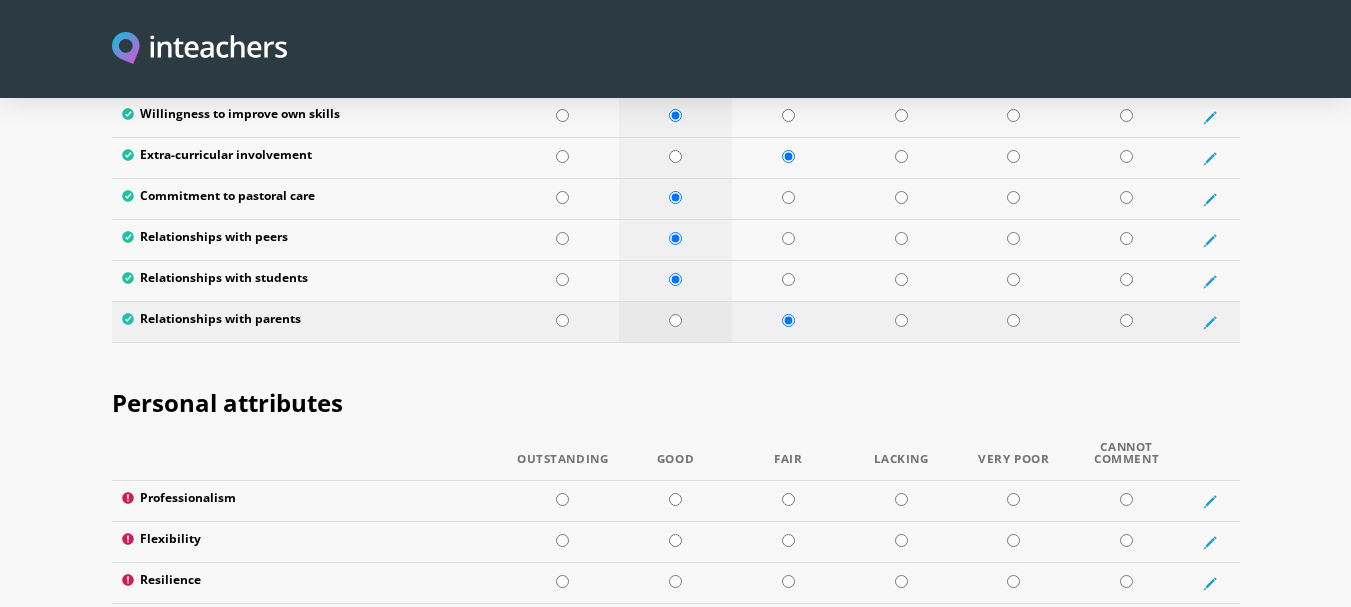 click at bounding box center (675, 320) 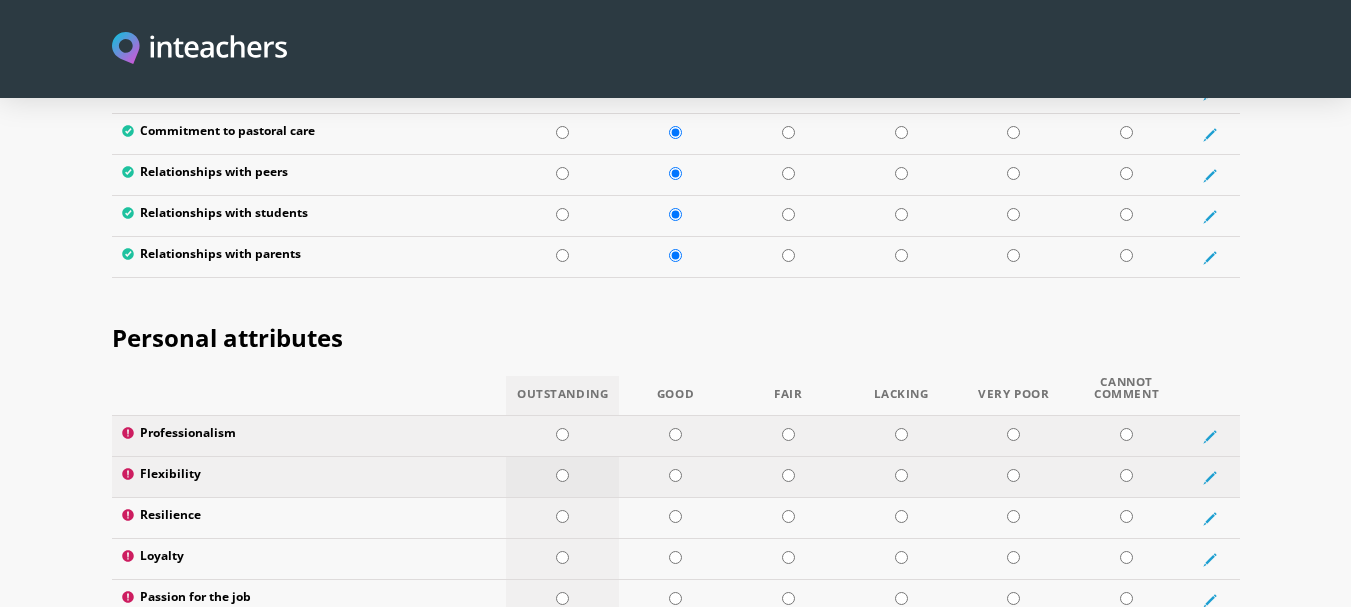scroll, scrollTop: 3070, scrollLeft: 0, axis: vertical 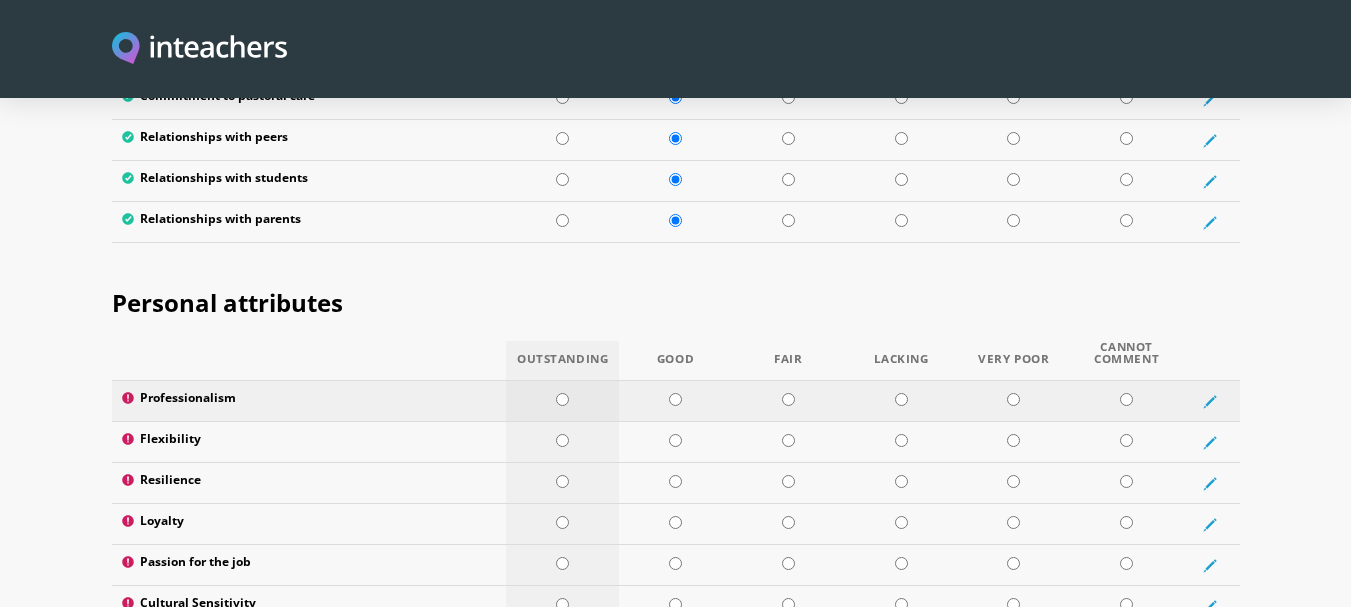 click at bounding box center [562, 399] 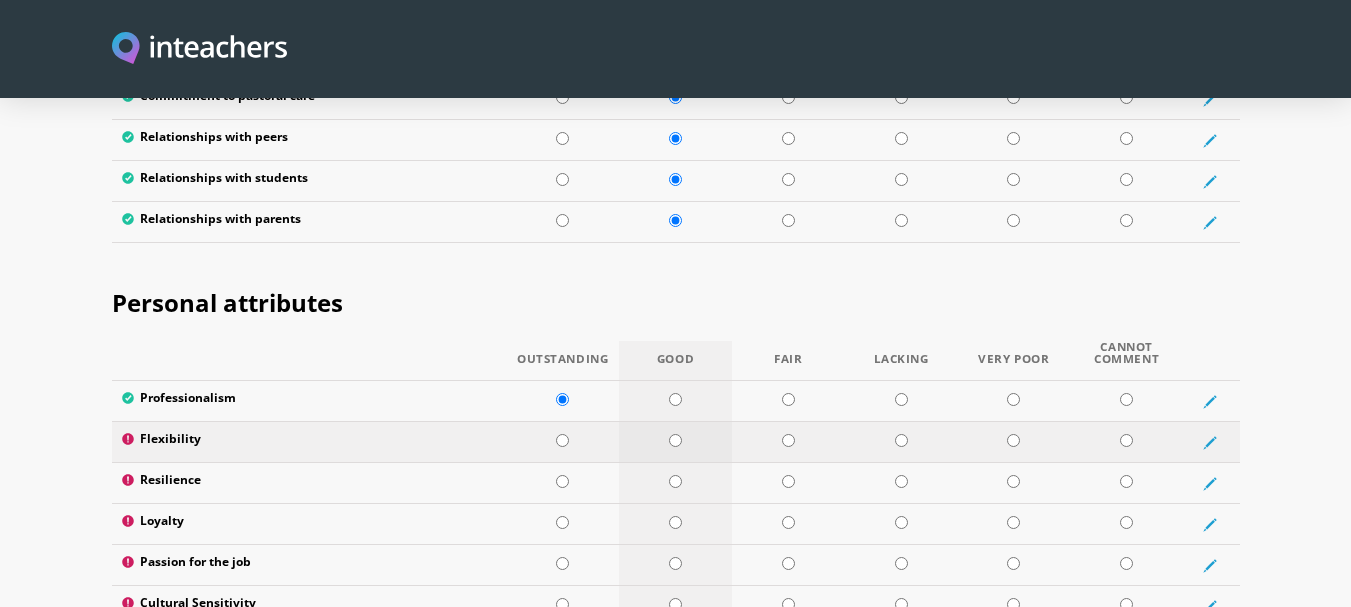 click at bounding box center [675, 440] 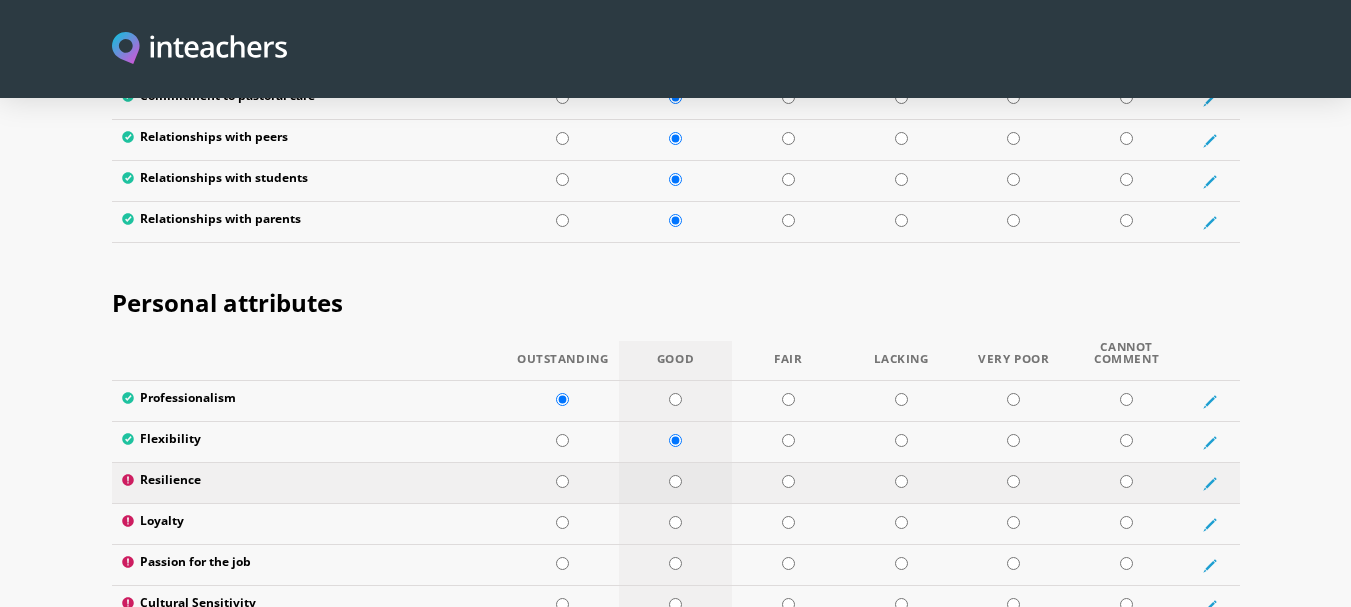 click at bounding box center [675, 481] 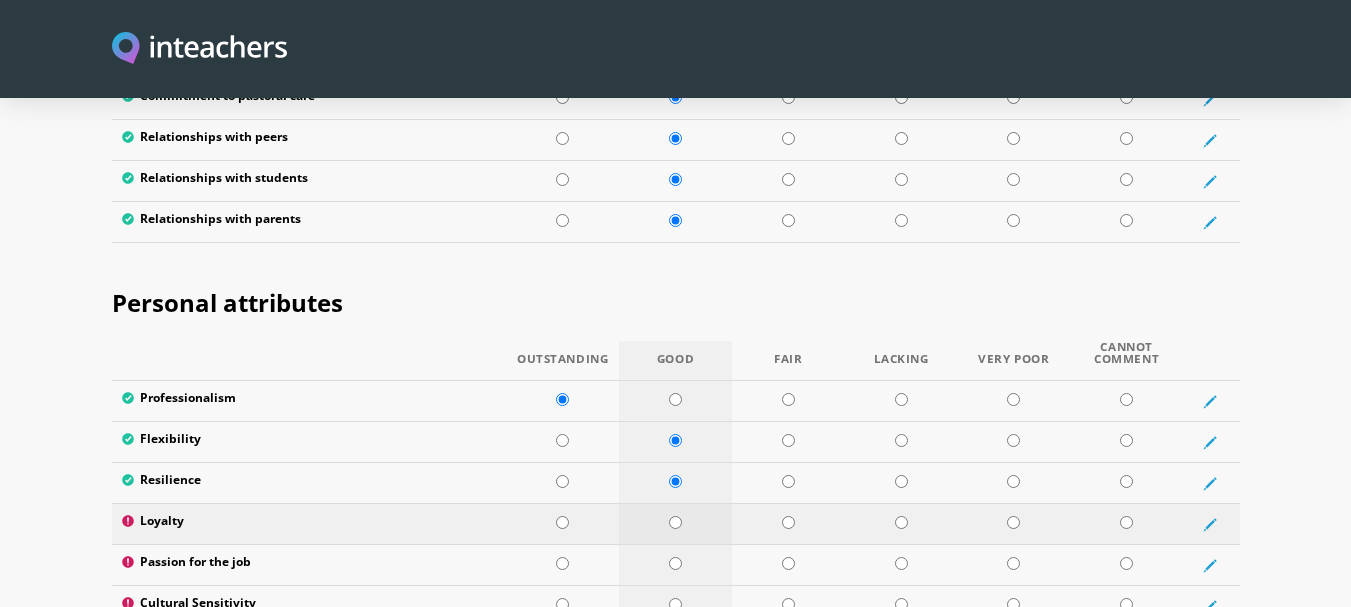 click at bounding box center (675, 522) 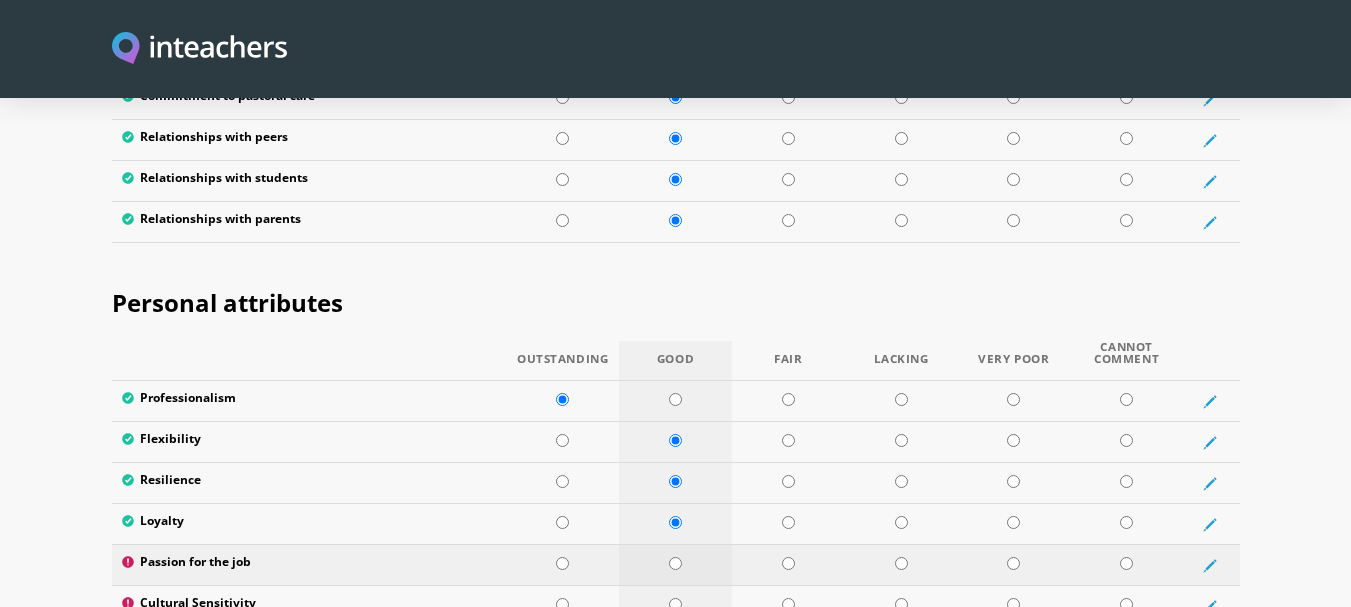 scroll, scrollTop: 3170, scrollLeft: 0, axis: vertical 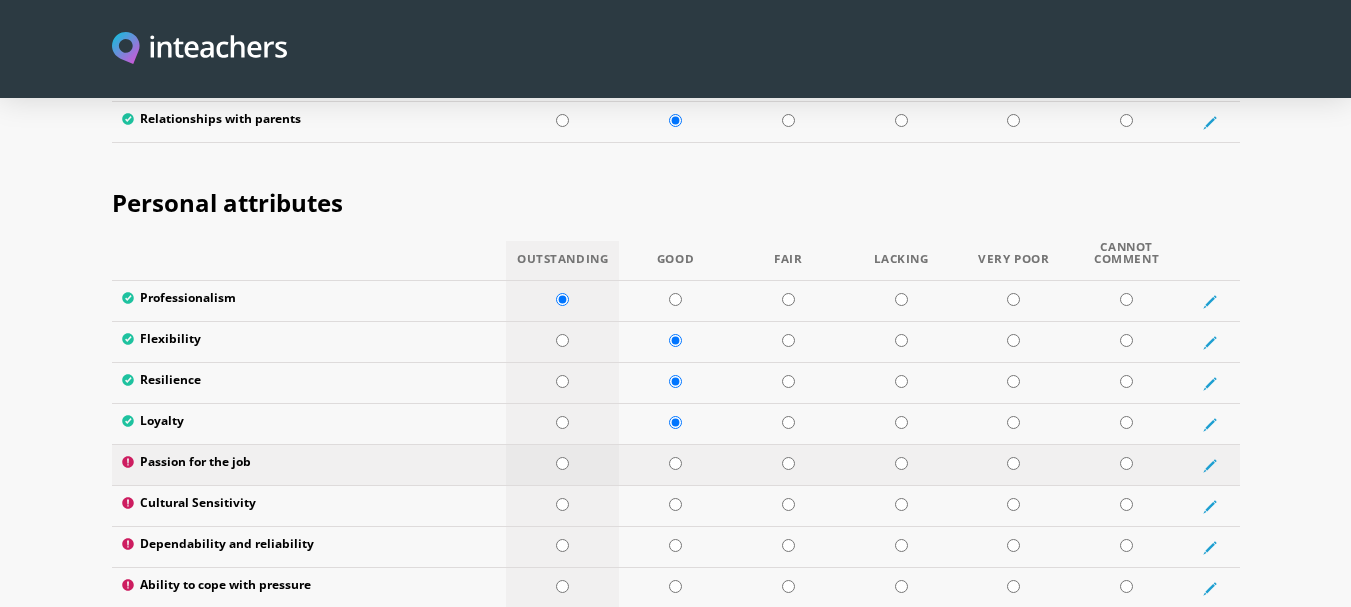click at bounding box center [562, 463] 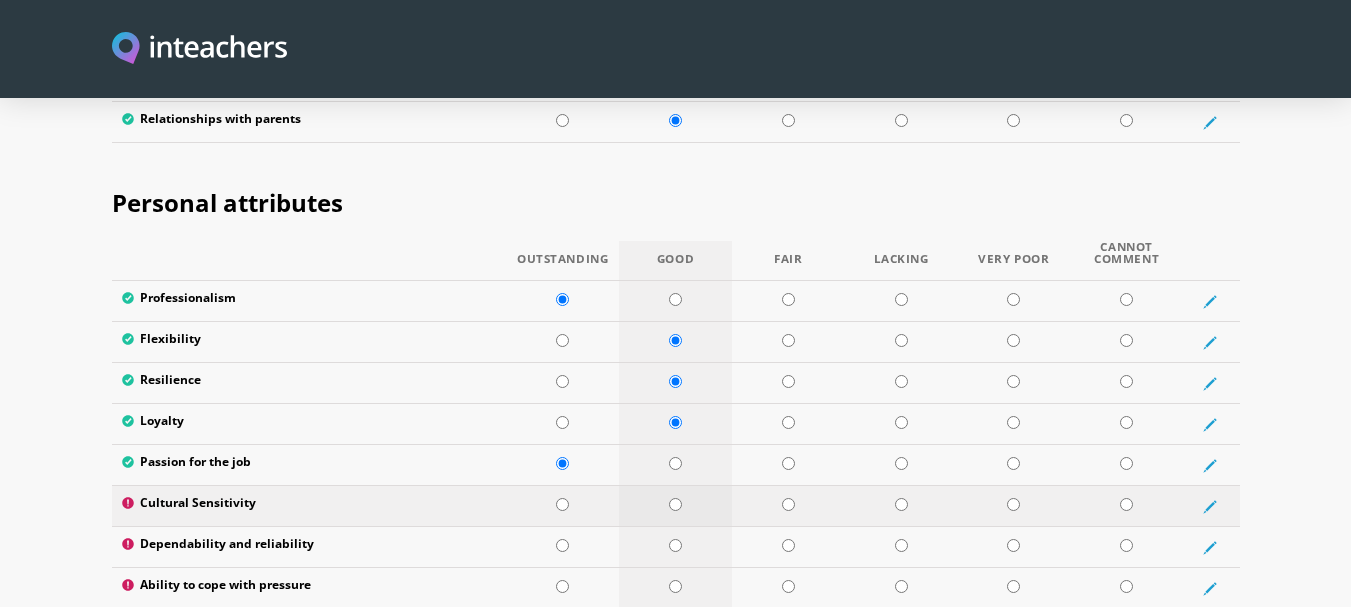 click at bounding box center (675, 506) 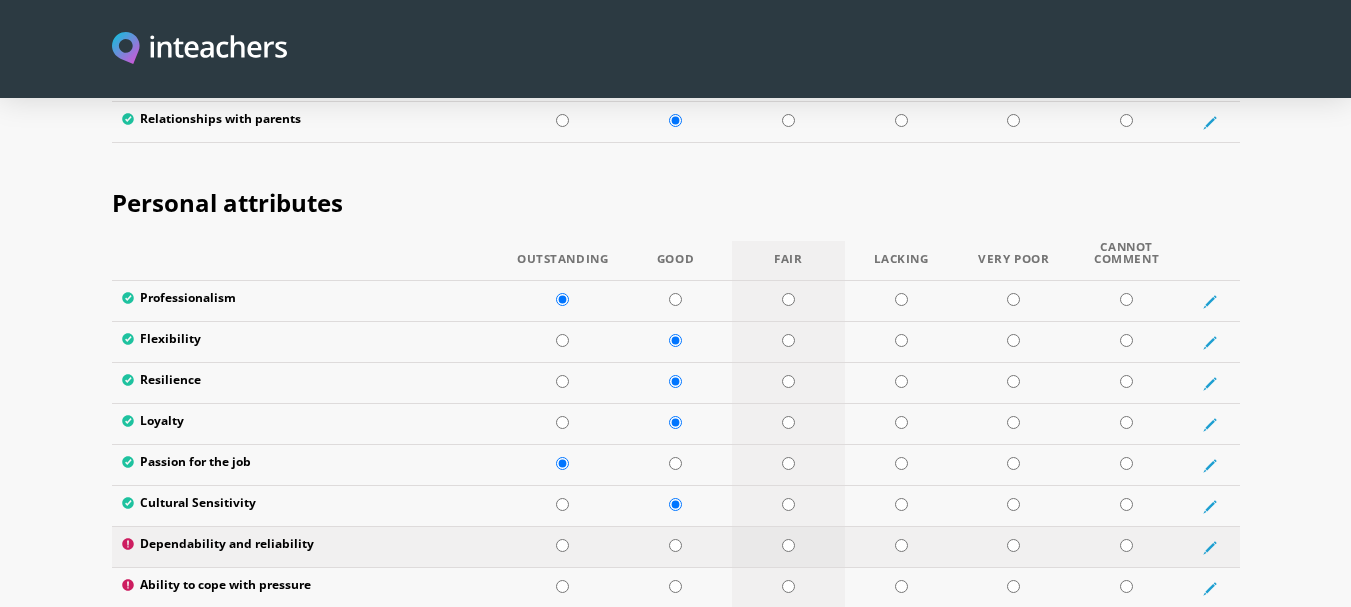 click at bounding box center (788, 545) 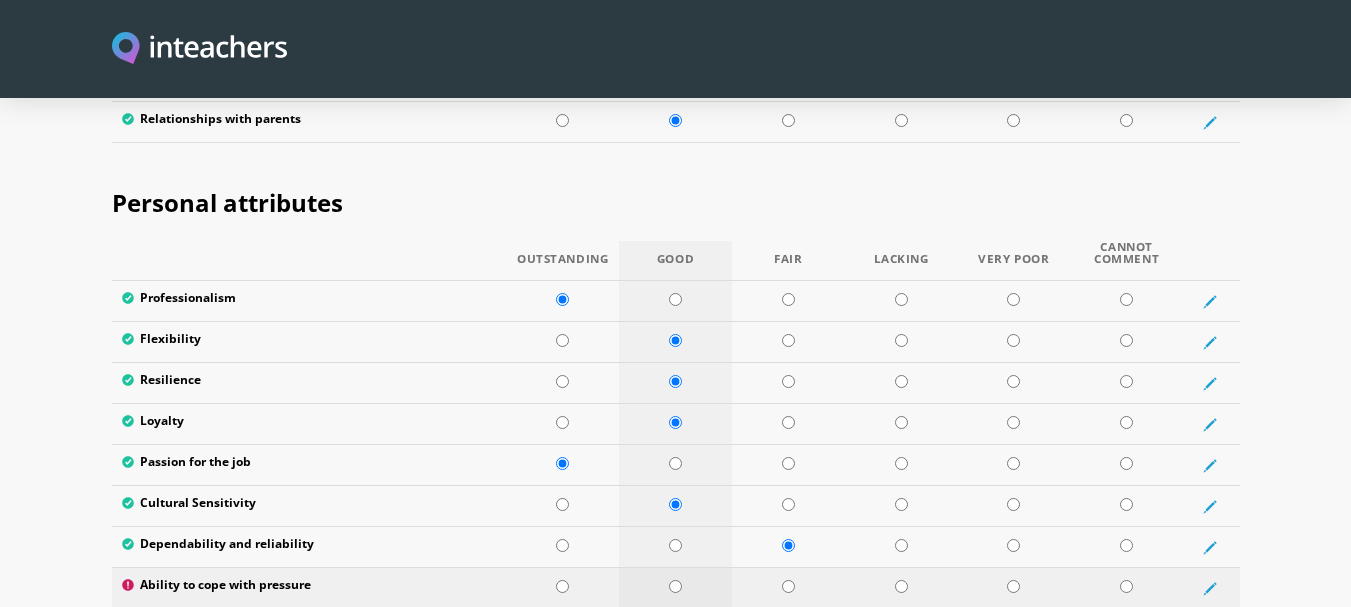 click at bounding box center [675, 588] 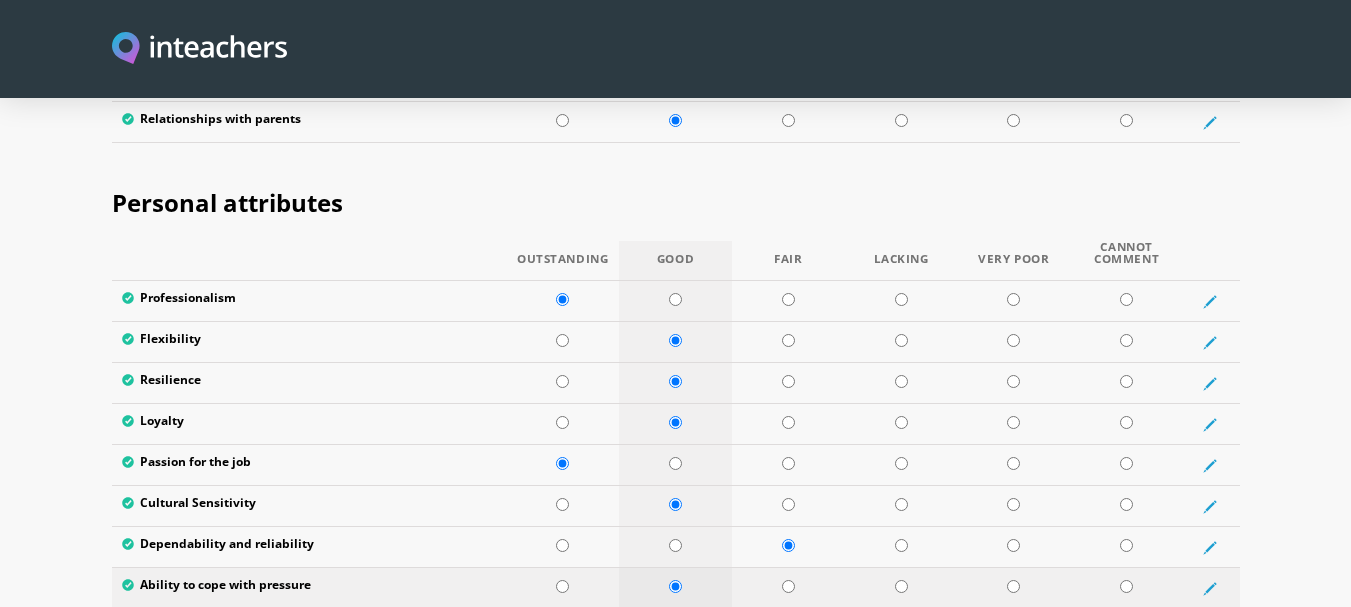 scroll, scrollTop: 3270, scrollLeft: 0, axis: vertical 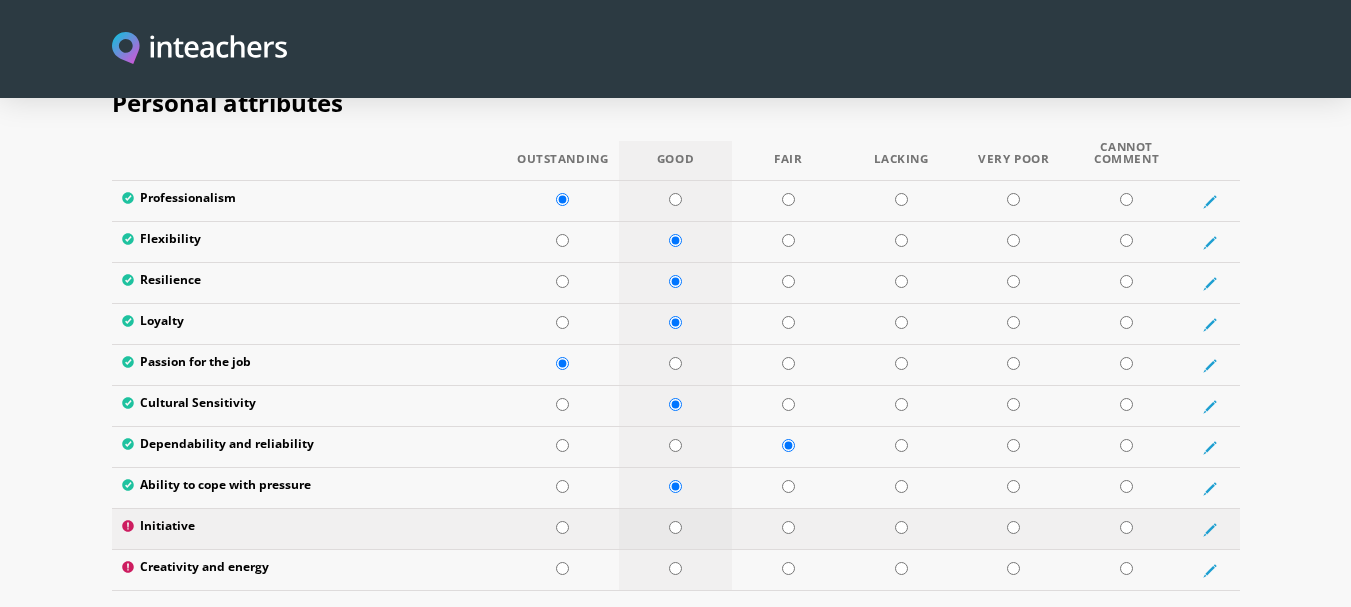 click at bounding box center [675, 527] 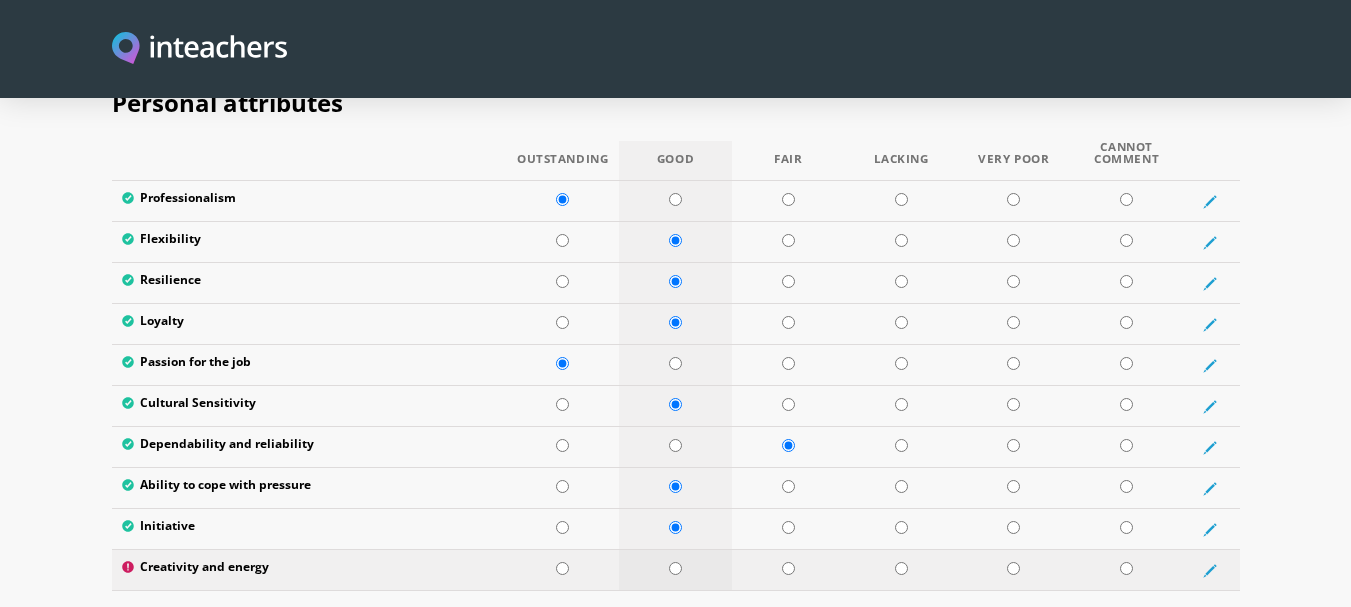 click at bounding box center [675, 568] 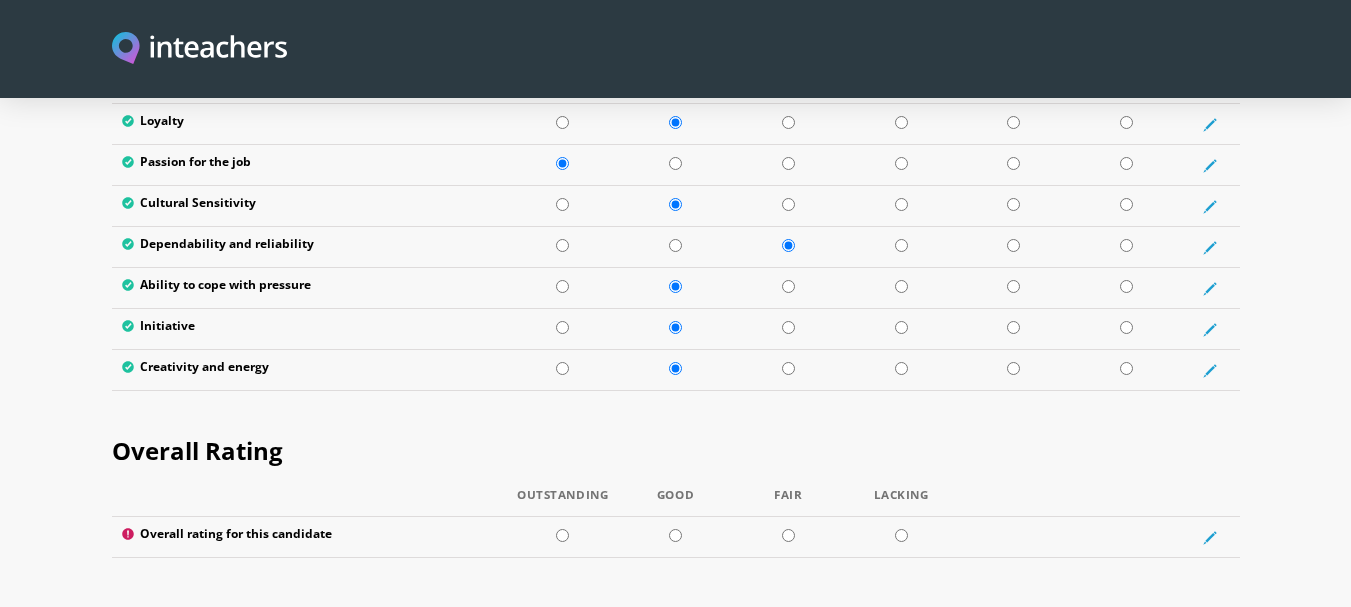 scroll, scrollTop: 3570, scrollLeft: 0, axis: vertical 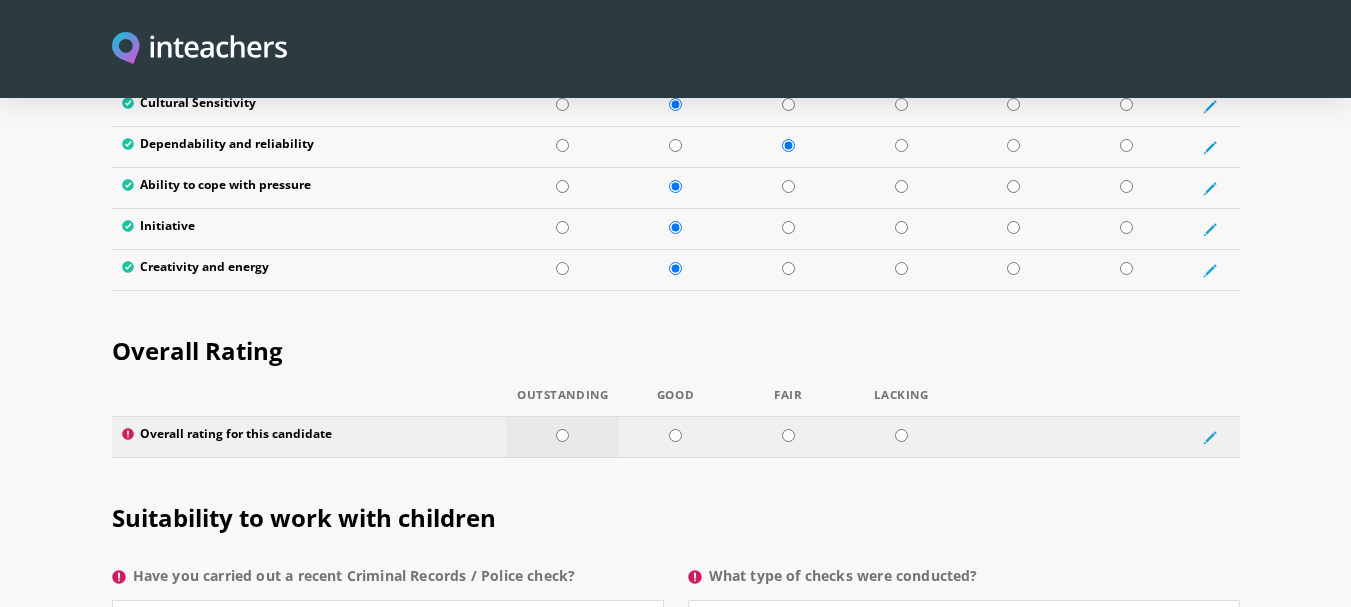 click at bounding box center [562, 435] 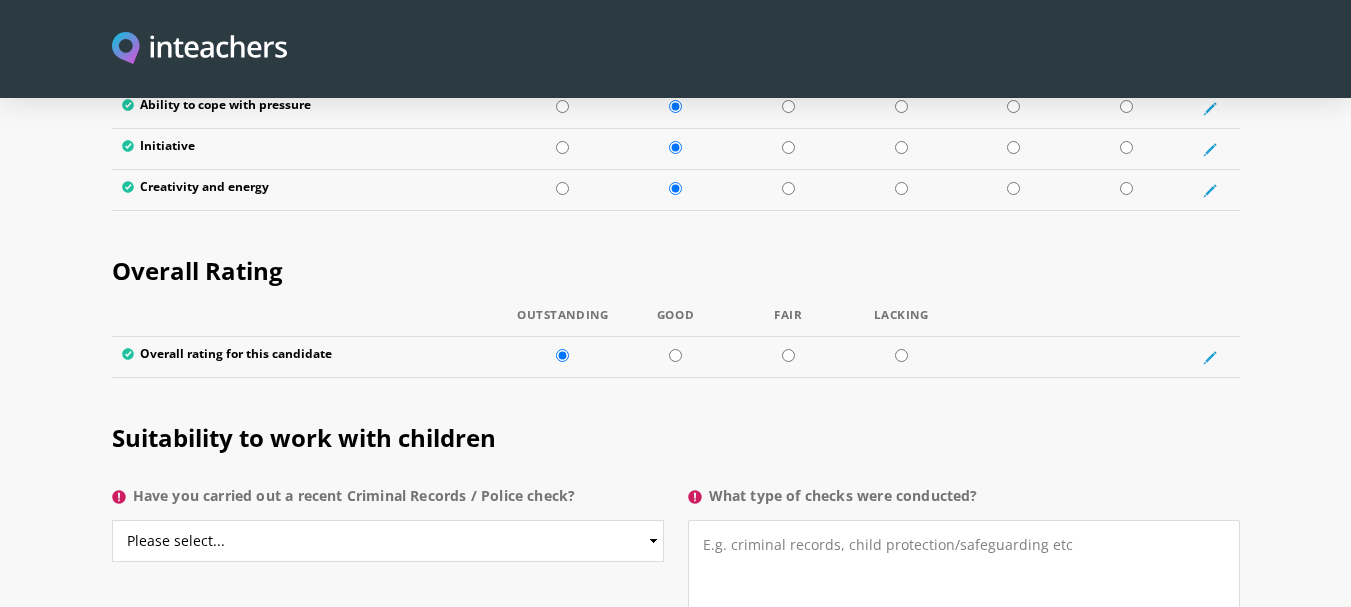 scroll, scrollTop: 3770, scrollLeft: 0, axis: vertical 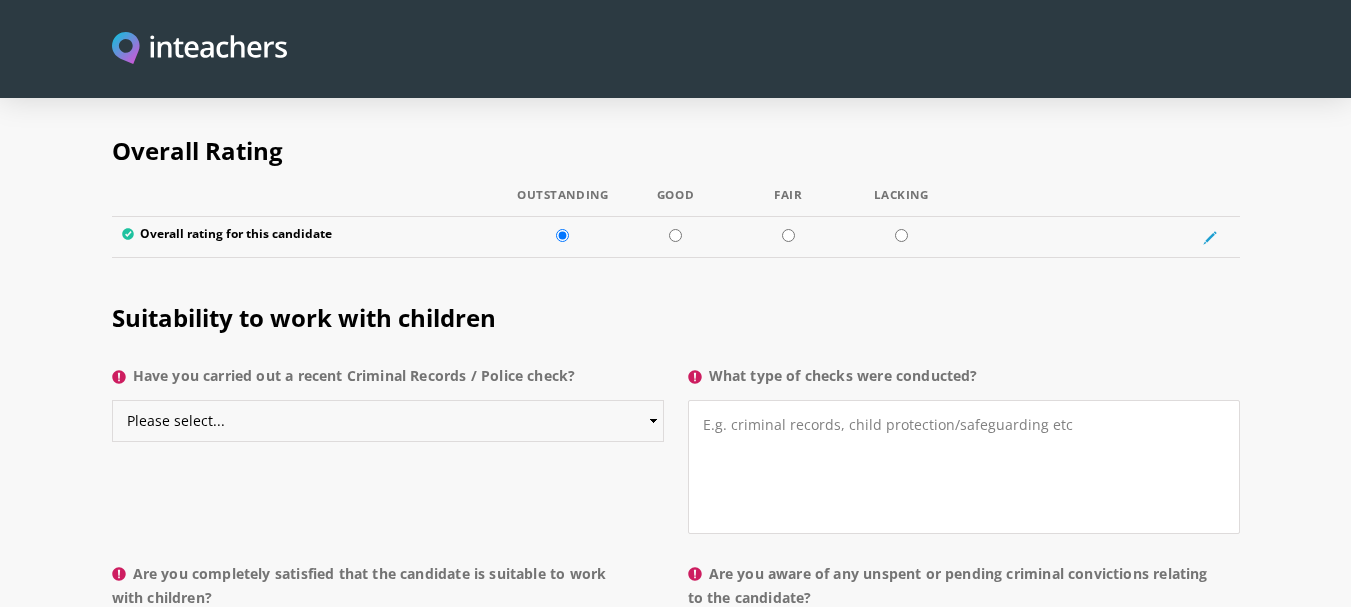 click on "Please select... Yes
No
Do not know" at bounding box center (388, 421) 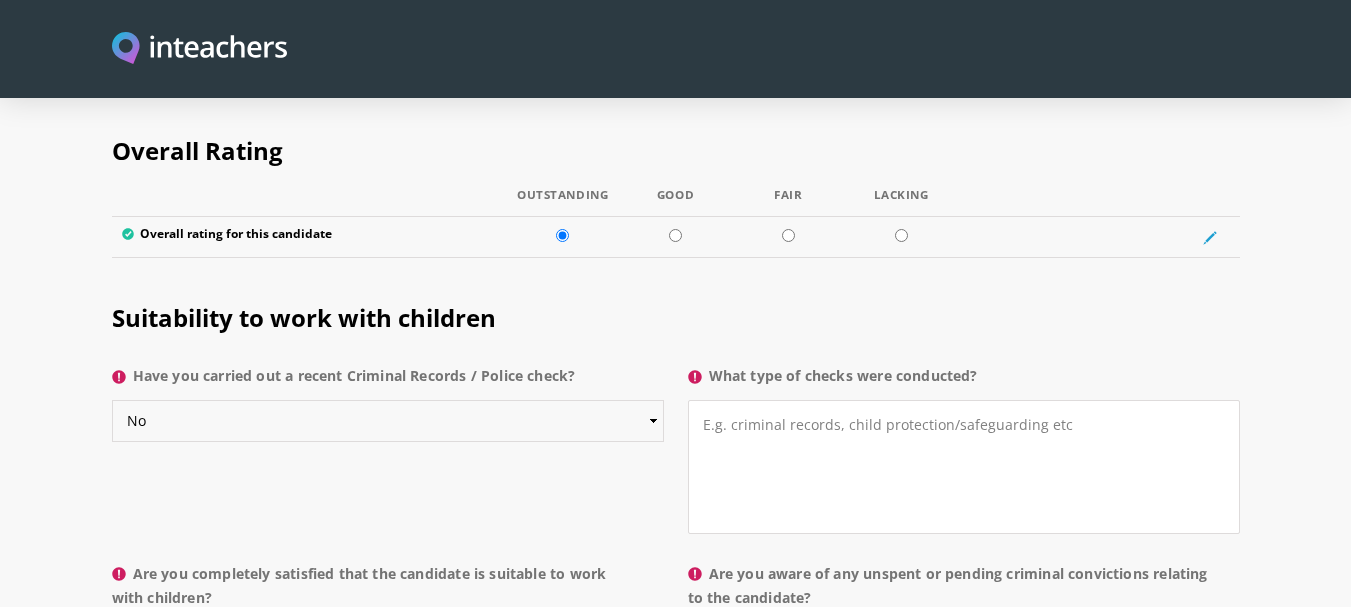 click on "Please select... Yes
No
Do not know" at bounding box center [388, 421] 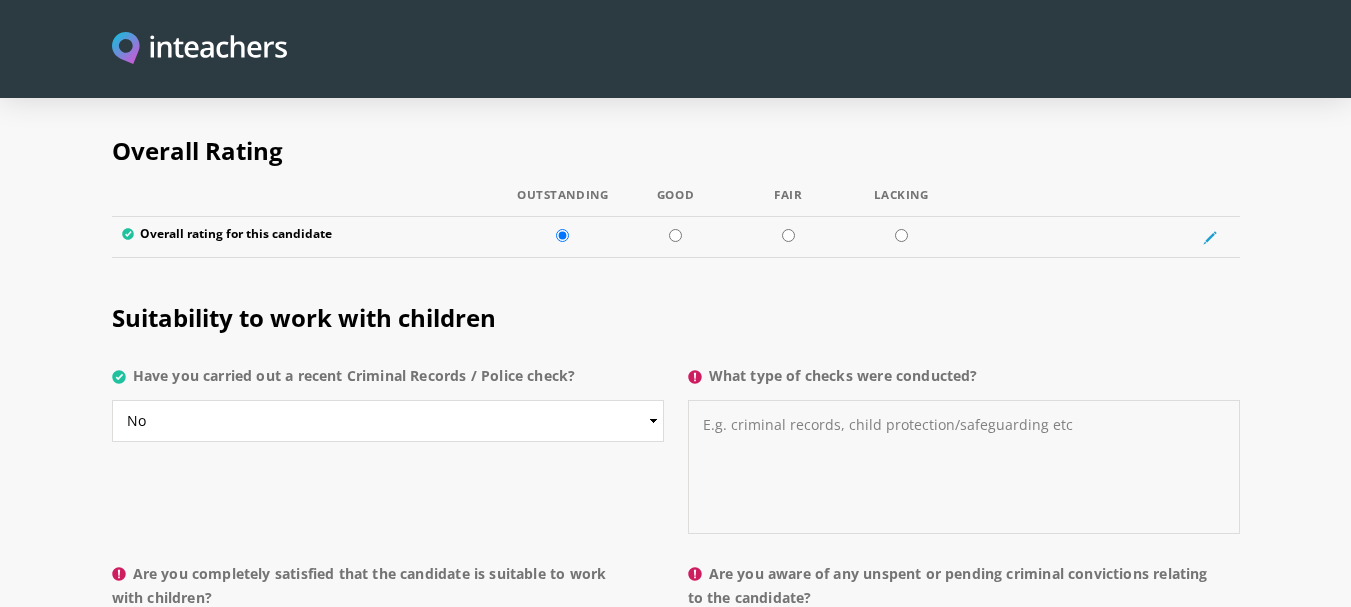 click on "What type of checks were conducted?" at bounding box center [964, 467] 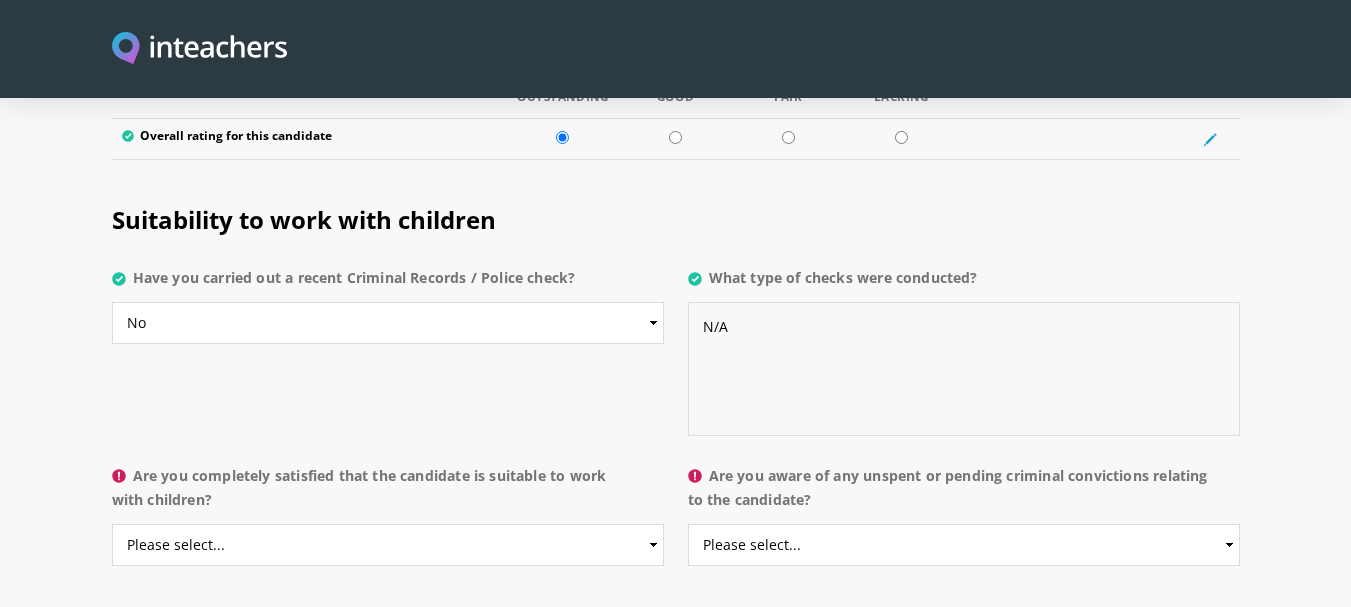 scroll, scrollTop: 3970, scrollLeft: 0, axis: vertical 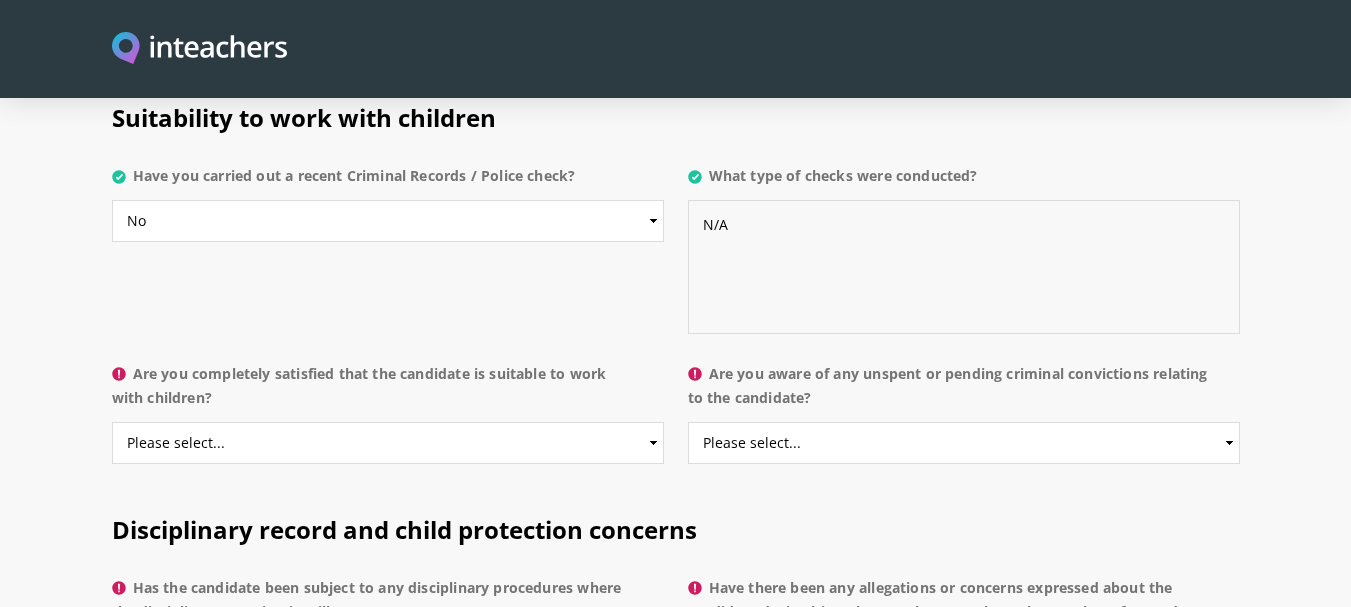 type on "N/A" 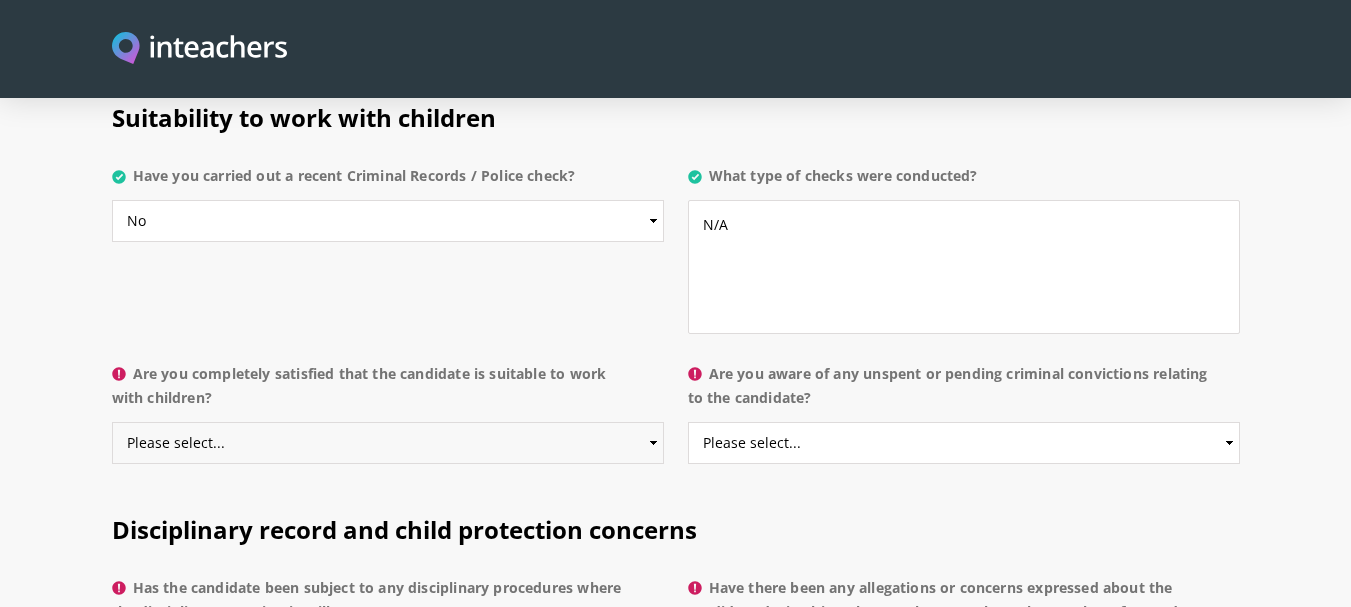 click on "Please select... Yes
No
Do not know" at bounding box center [388, 443] 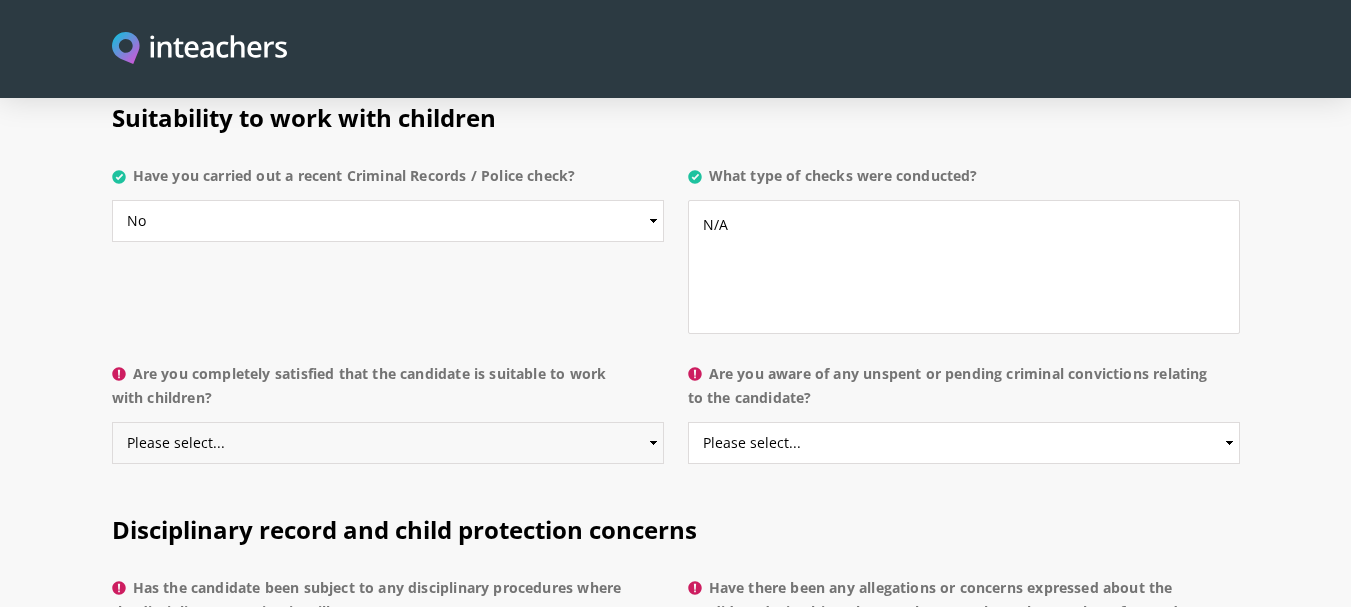 select on "Yes" 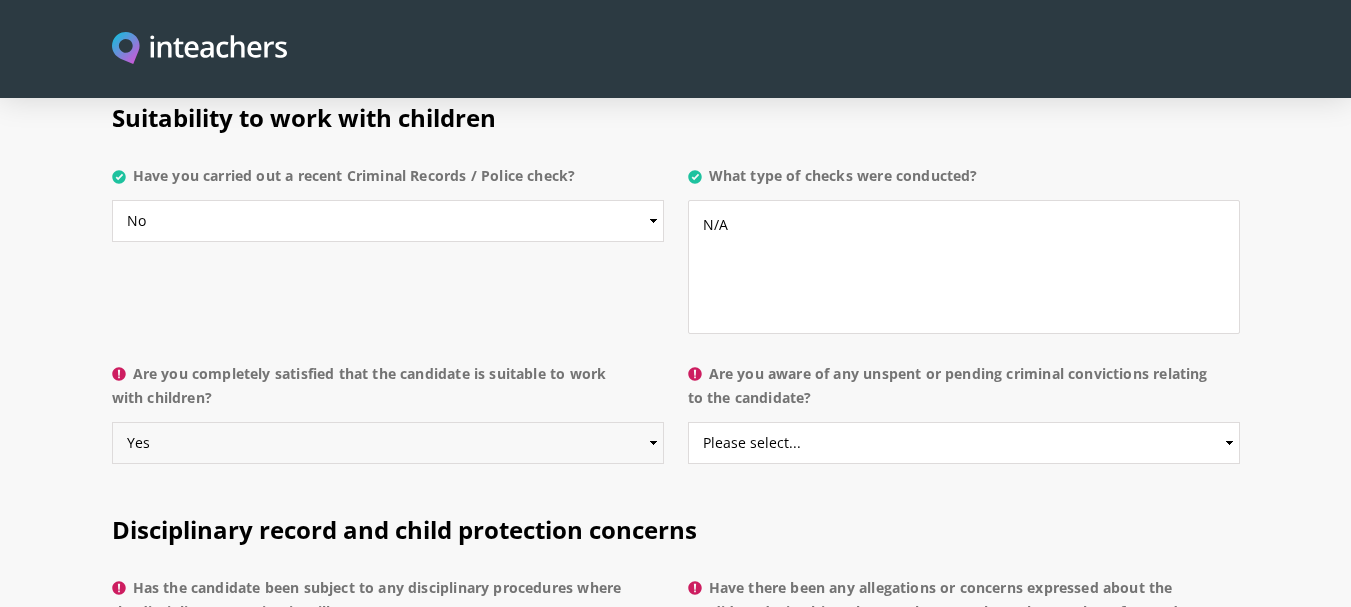 click on "Please select... Yes
No
Do not know" at bounding box center [388, 443] 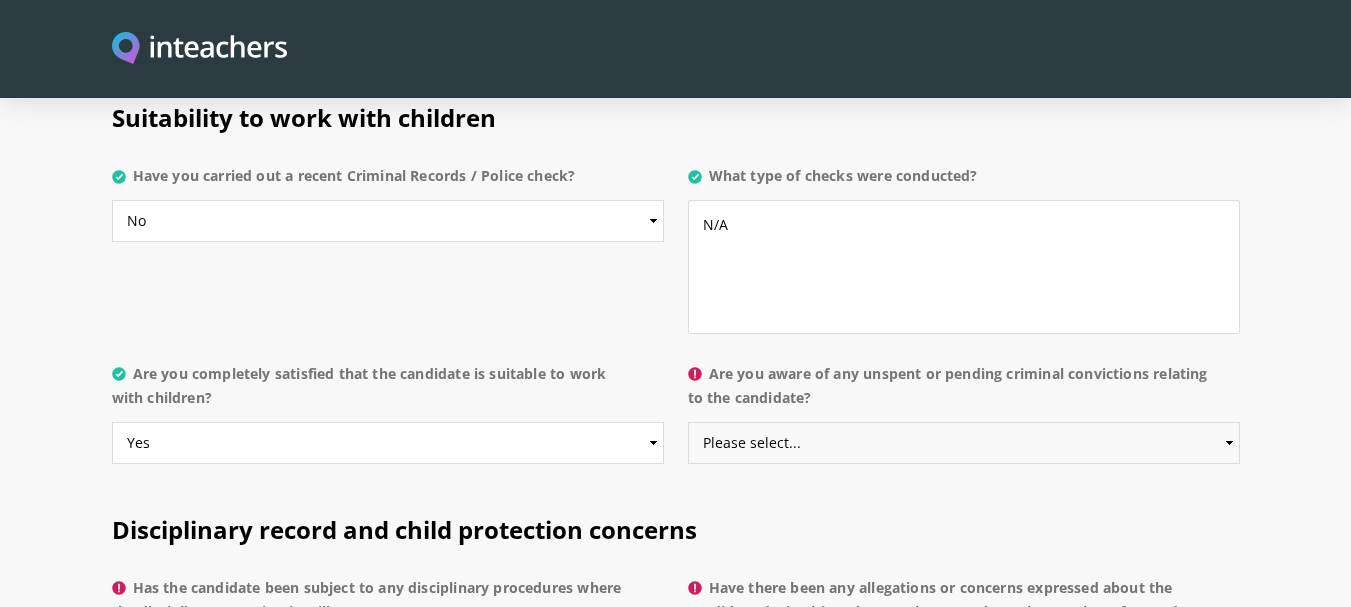 click on "Please select... Yes
No
Do not know" at bounding box center (964, 443) 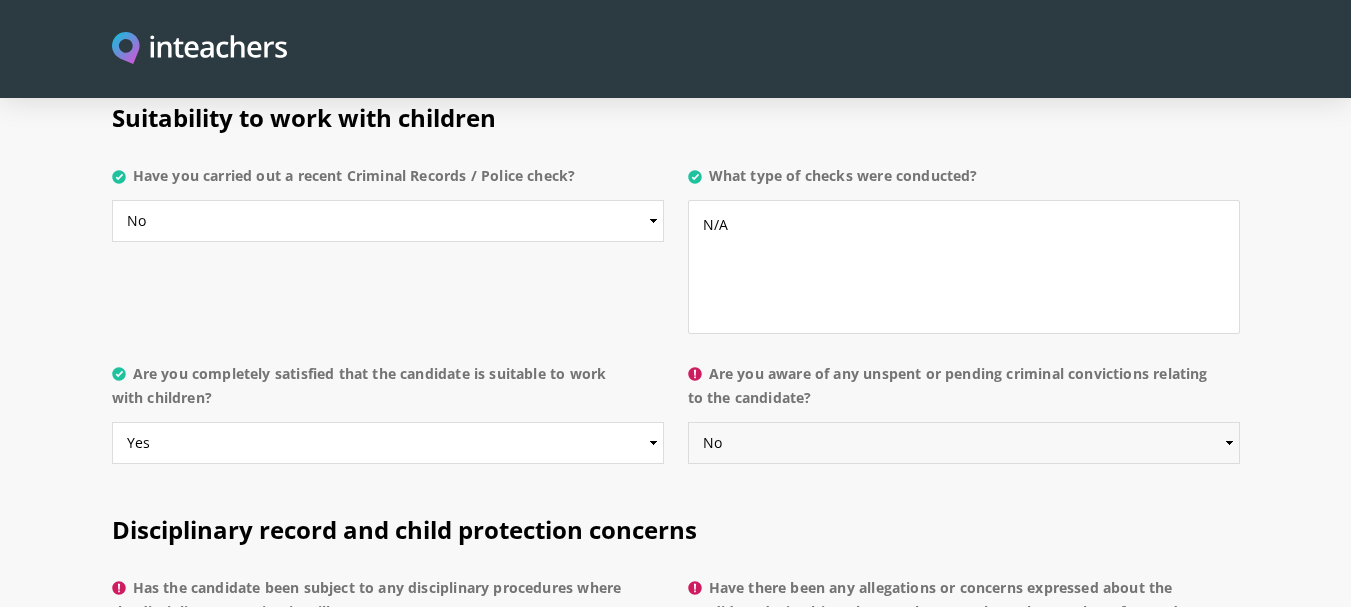 click on "Please select... Yes
No
Do not know" at bounding box center [964, 443] 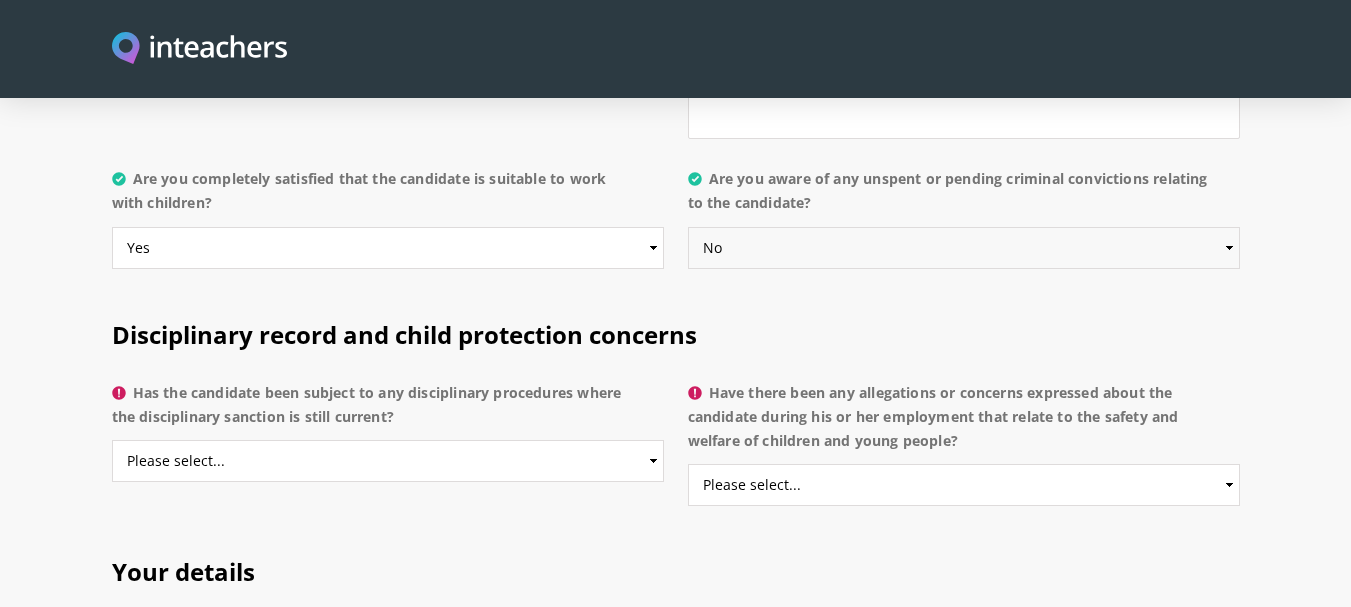 scroll, scrollTop: 4170, scrollLeft: 0, axis: vertical 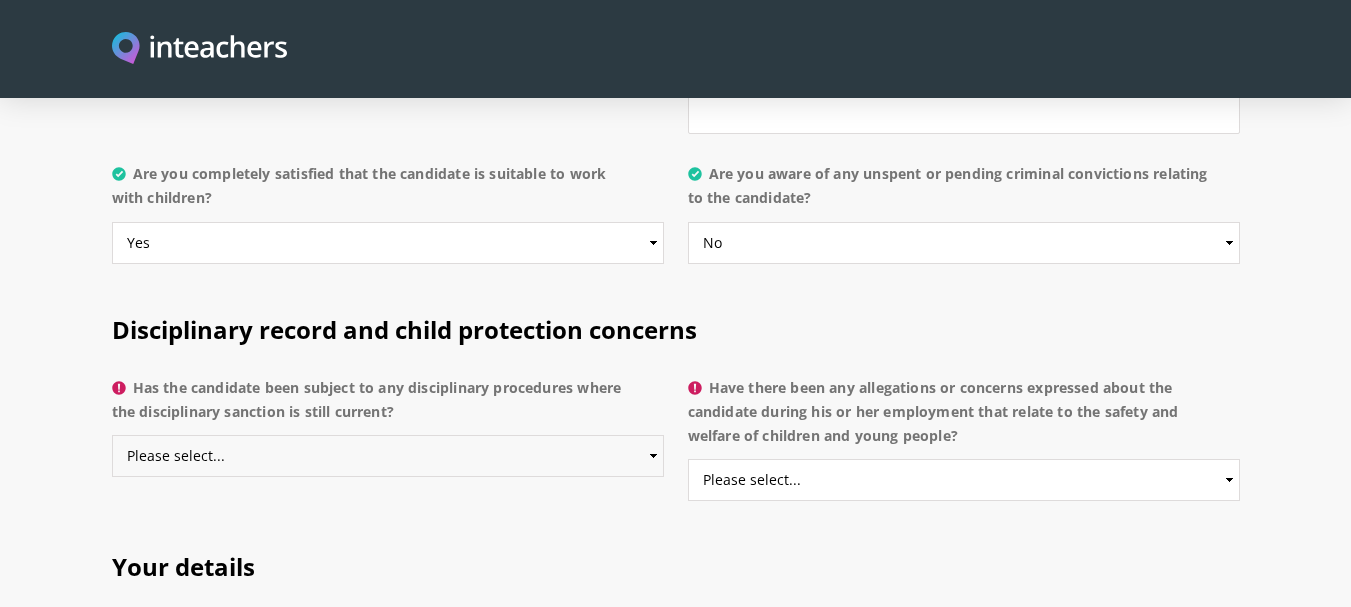 click on "Please select... Yes
No
Do not know" at bounding box center (388, 456) 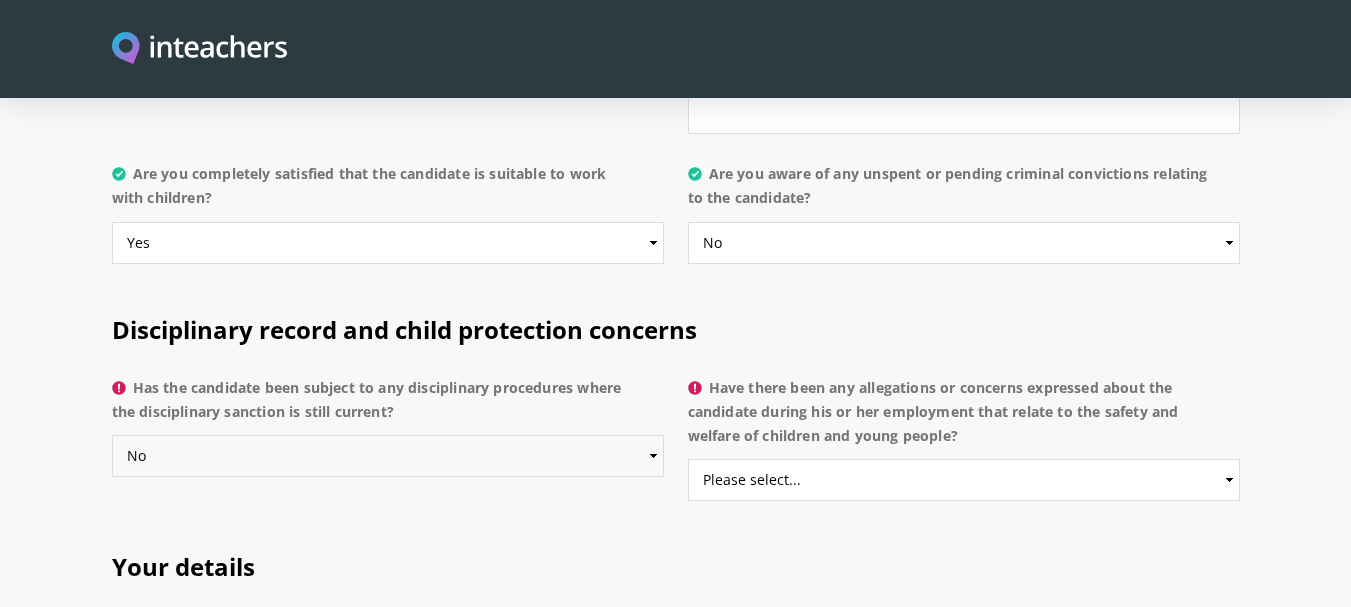 click on "Please select... Yes
No
Do not know" at bounding box center (388, 456) 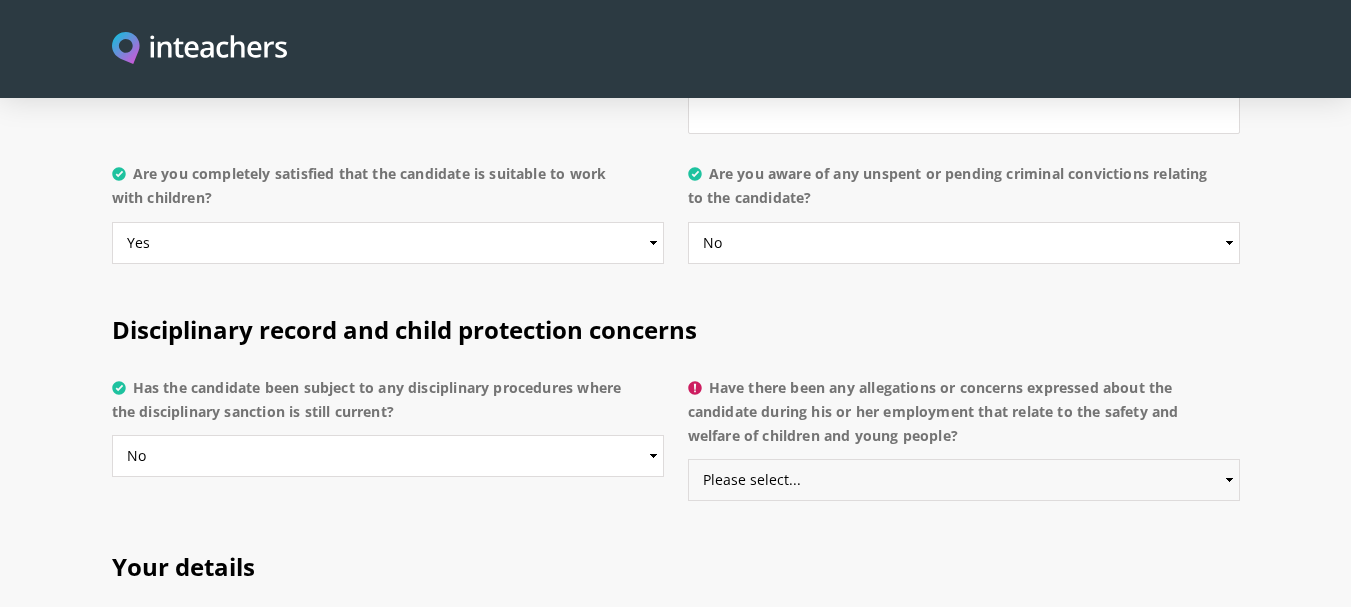 click on "Please select... Yes
No
Do not know" at bounding box center (964, 480) 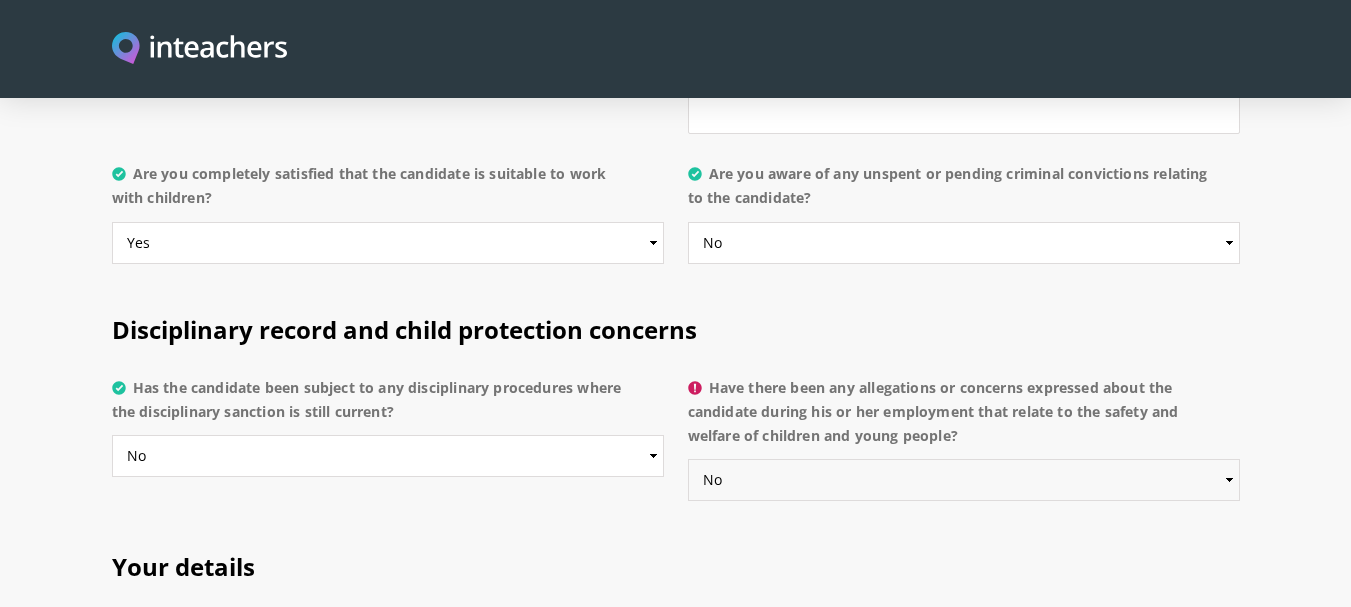 click on "Please select... Yes
No
Do not know" at bounding box center (964, 480) 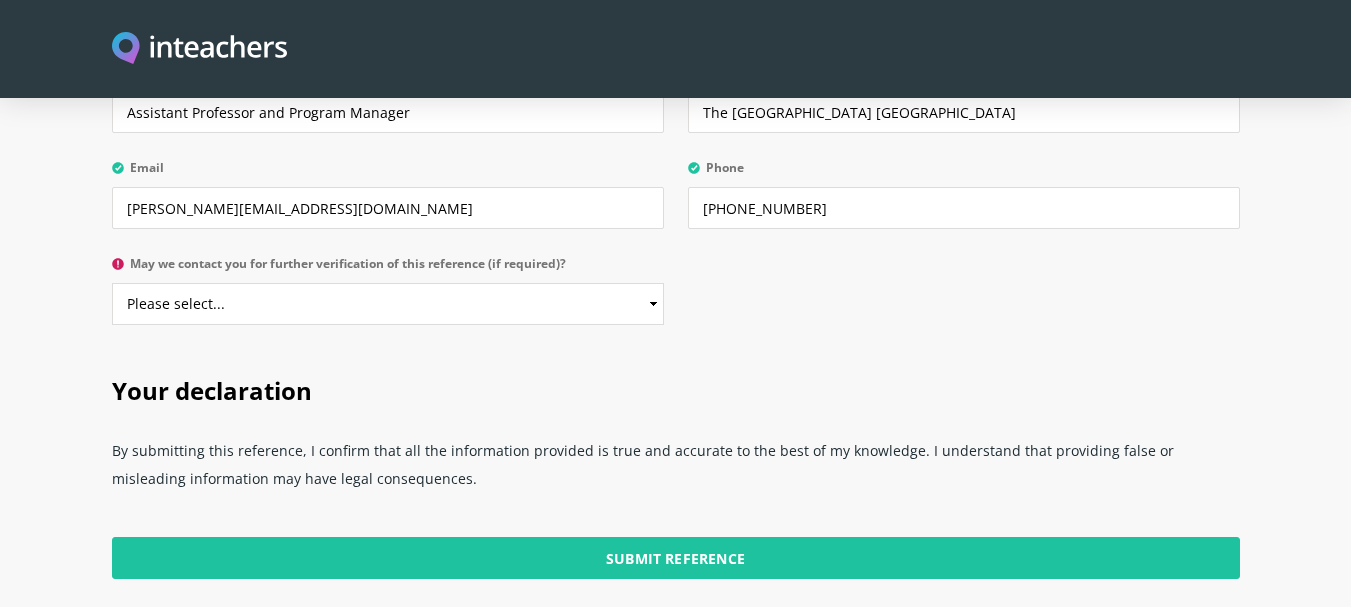 scroll, scrollTop: 4770, scrollLeft: 0, axis: vertical 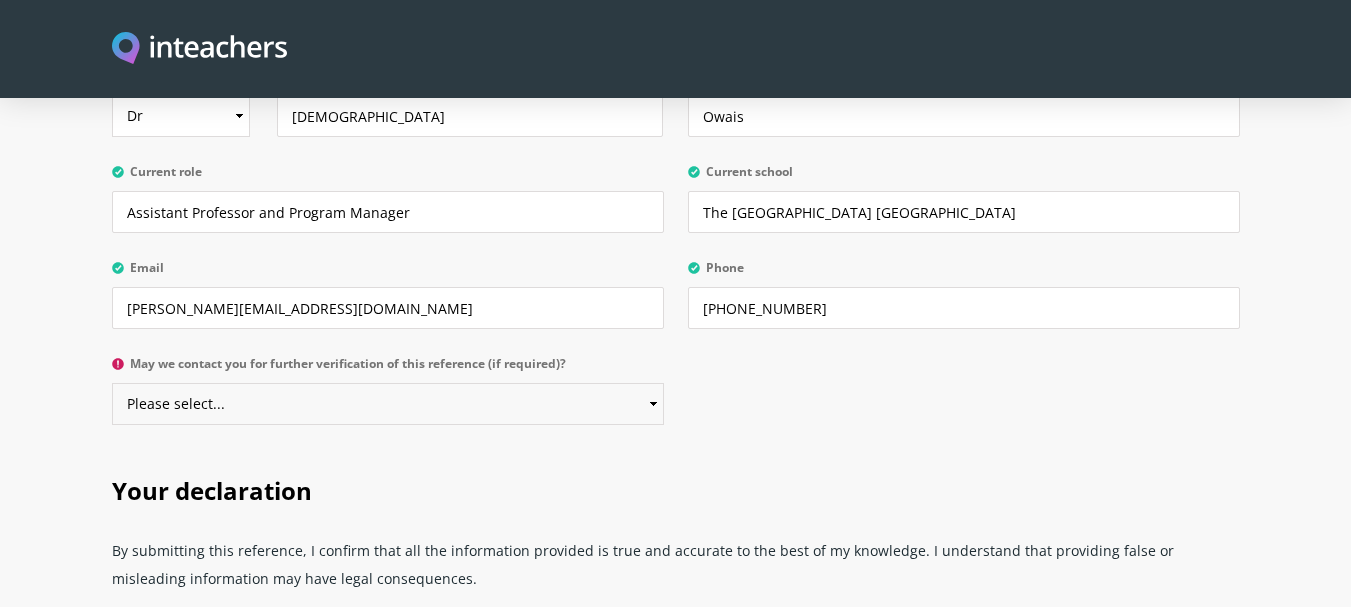 click on "Please select... Yes
No" at bounding box center (388, 404) 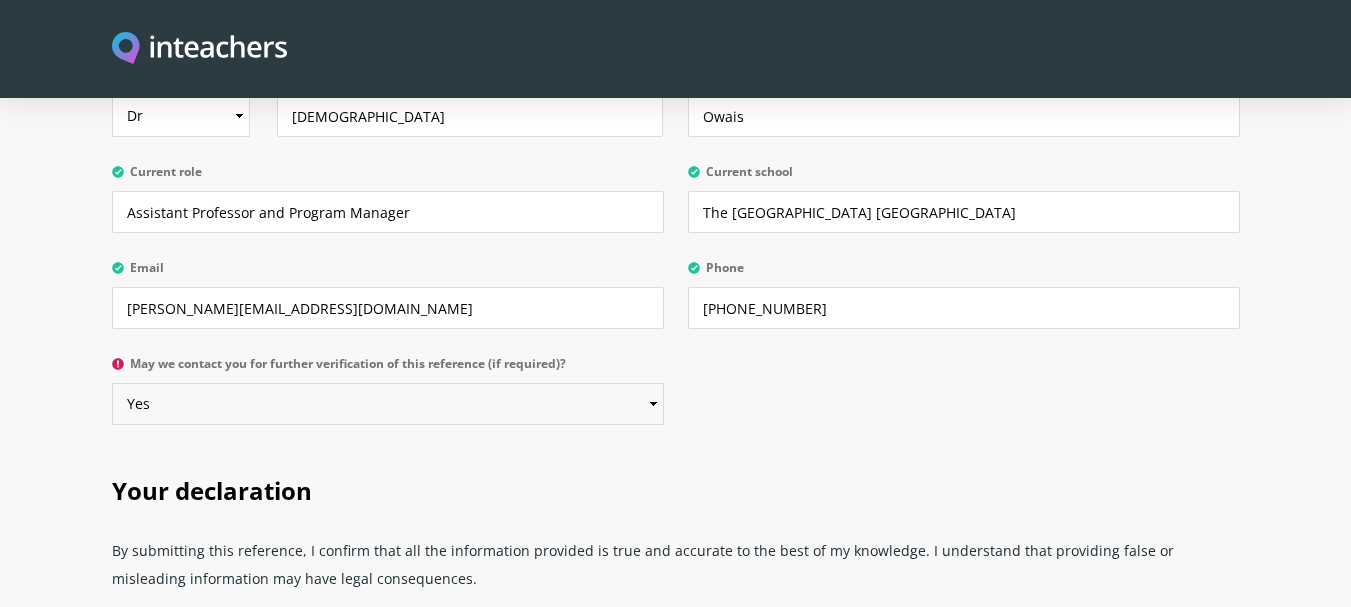 click on "Please select... Yes
No" at bounding box center [388, 404] 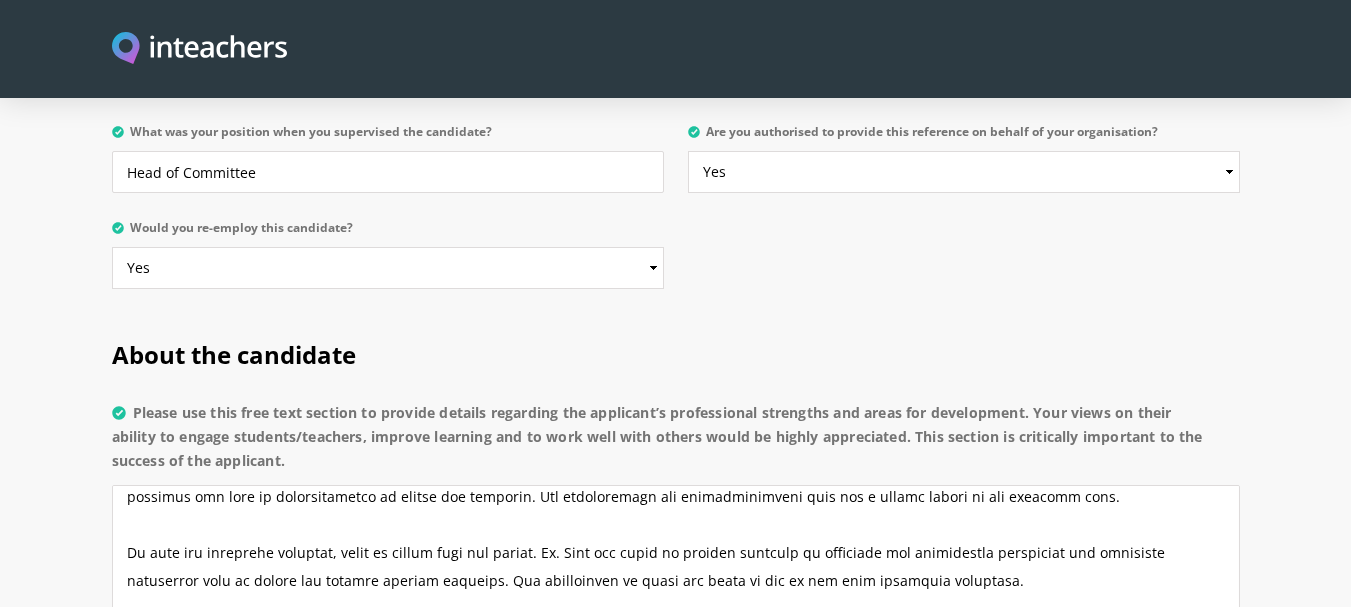 scroll, scrollTop: 1470, scrollLeft: 0, axis: vertical 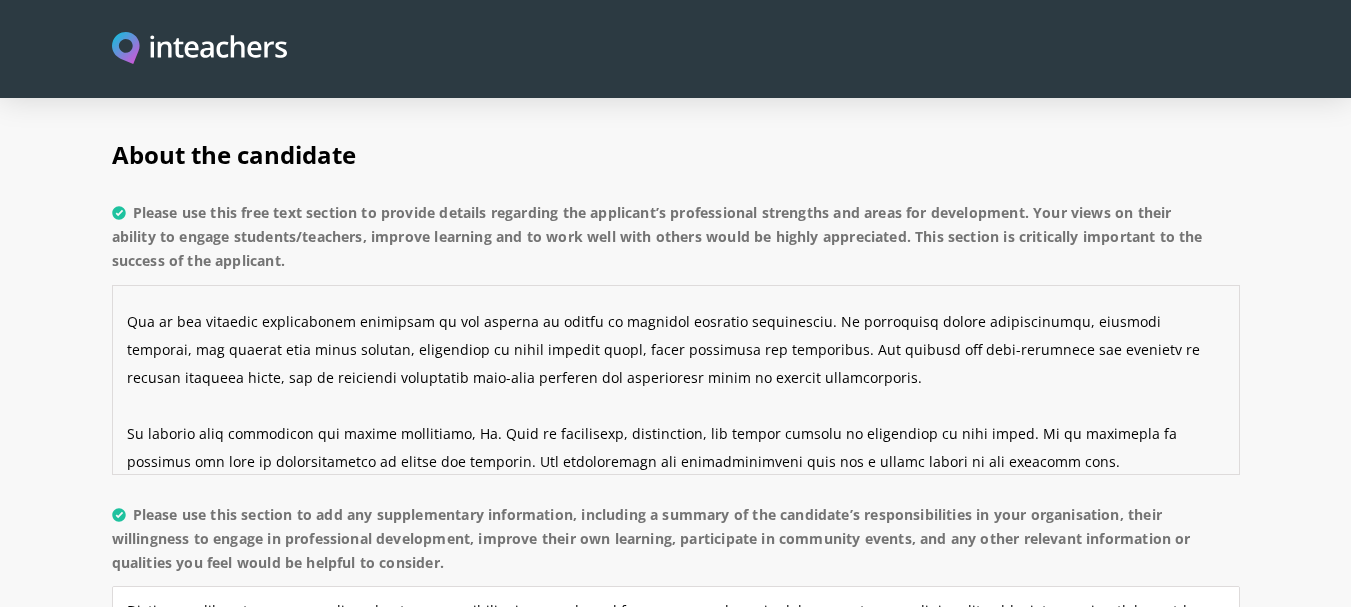 click on "Please use this free text section to provide details regarding the applicant’s professional strengths and areas for development. Your views on their ability to engage students/teachers, improve learning and to work well with others would be highly appreciated. This section is critically important to the success of the applicant." at bounding box center [676, 380] 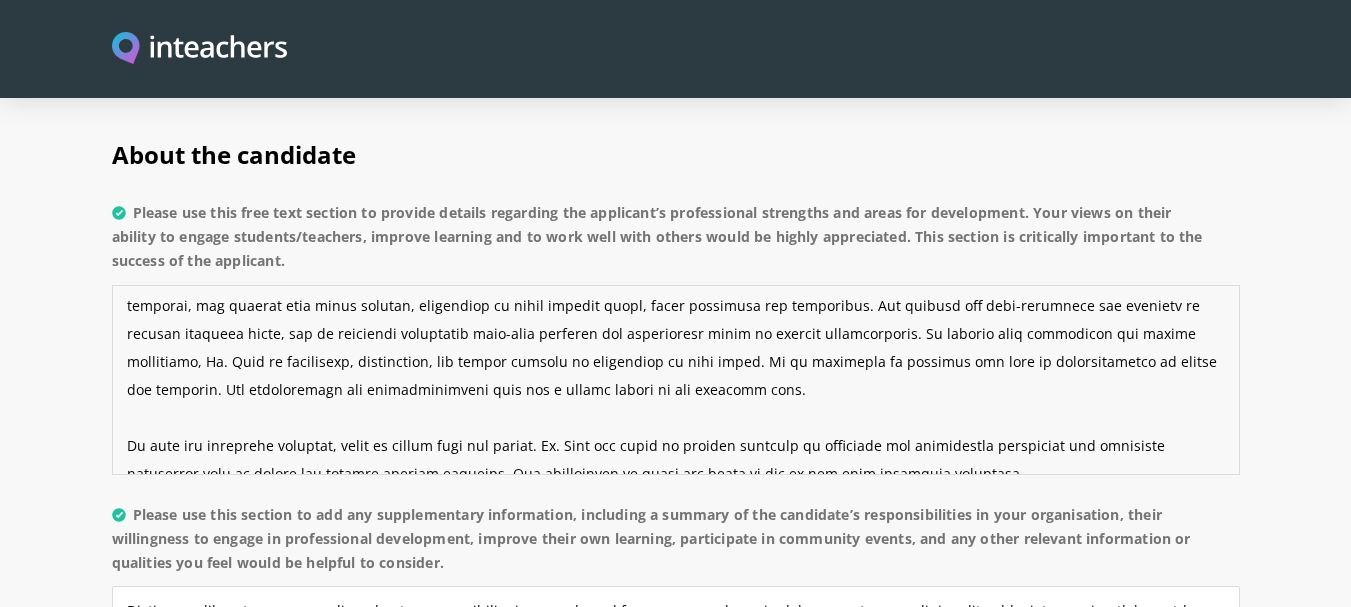 scroll, scrollTop: 244, scrollLeft: 0, axis: vertical 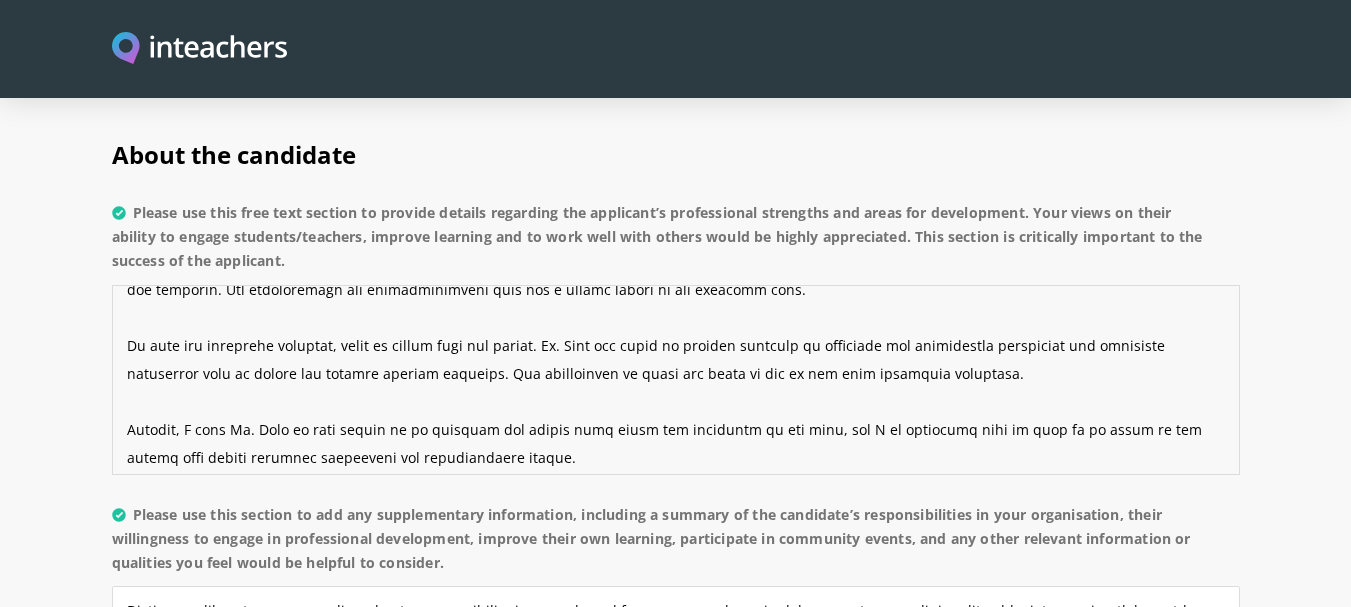 click on "Please use this free text section to provide details regarding the applicant’s professional strengths and areas for development. Your views on their ability to engage students/teachers, improve learning and to work well with others would be highly appreciated. This section is critically important to the success of the applicant." at bounding box center [676, 380] 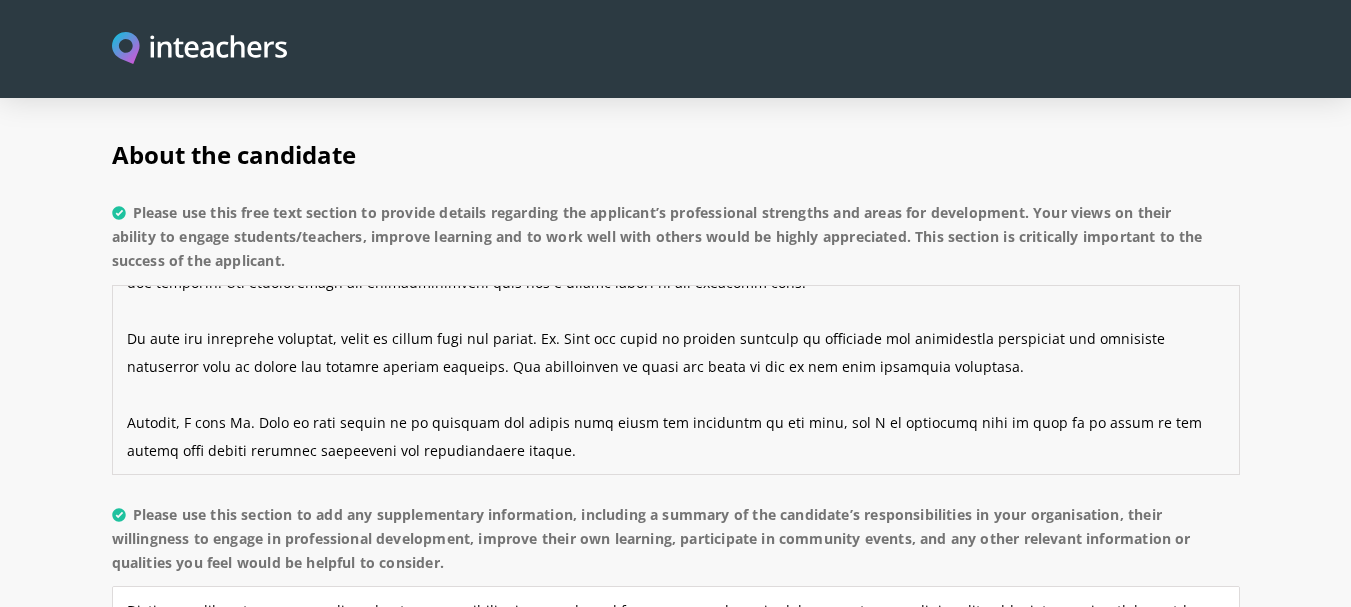 scroll, scrollTop: 252, scrollLeft: 0, axis: vertical 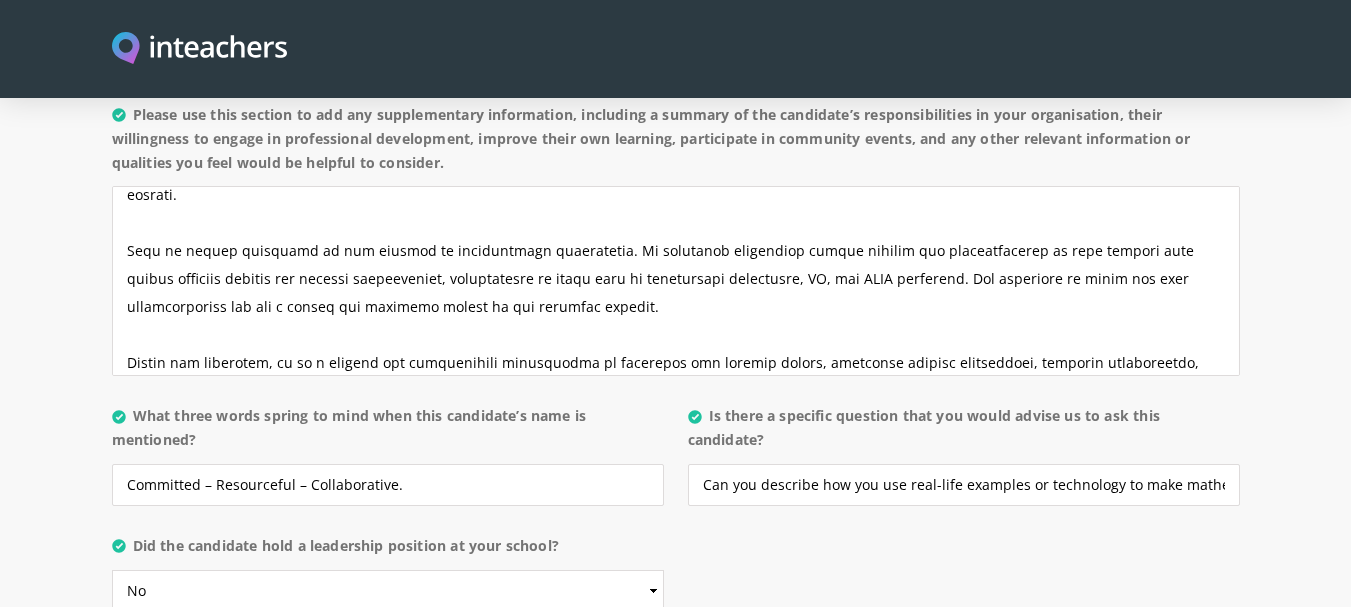 type on "[PERSON_NAME] [PERSON_NAME] is a highly capable and passionate educator whose strengths lie in his subject expertise, structured teaching approach, and strong interpersonal skills. He has consistently demonstrated a solid grasp of mathematical concepts and has the ability to simplify complex ideas in a way that makes learning accessible and enjoyable for students.
One of his greatest professional strengths is his ability to [PERSON_NAME] an engaging learning environment. He encourages active participation, critical thinking, and ensures that every student, regardless of their ability level, feels supported and challenged. His lessons are well-organized and tailored to diverse learning needs, and he regularly integrates real-life examples and interactive tools to enhance understanding. In working with colleagues and school leadership, Mr. Fuad is respectful, cooperative, and always willing to contribute to team goals. He is receptive to feedback and uses it constructively to refine his practice. His collegiality and pro..." 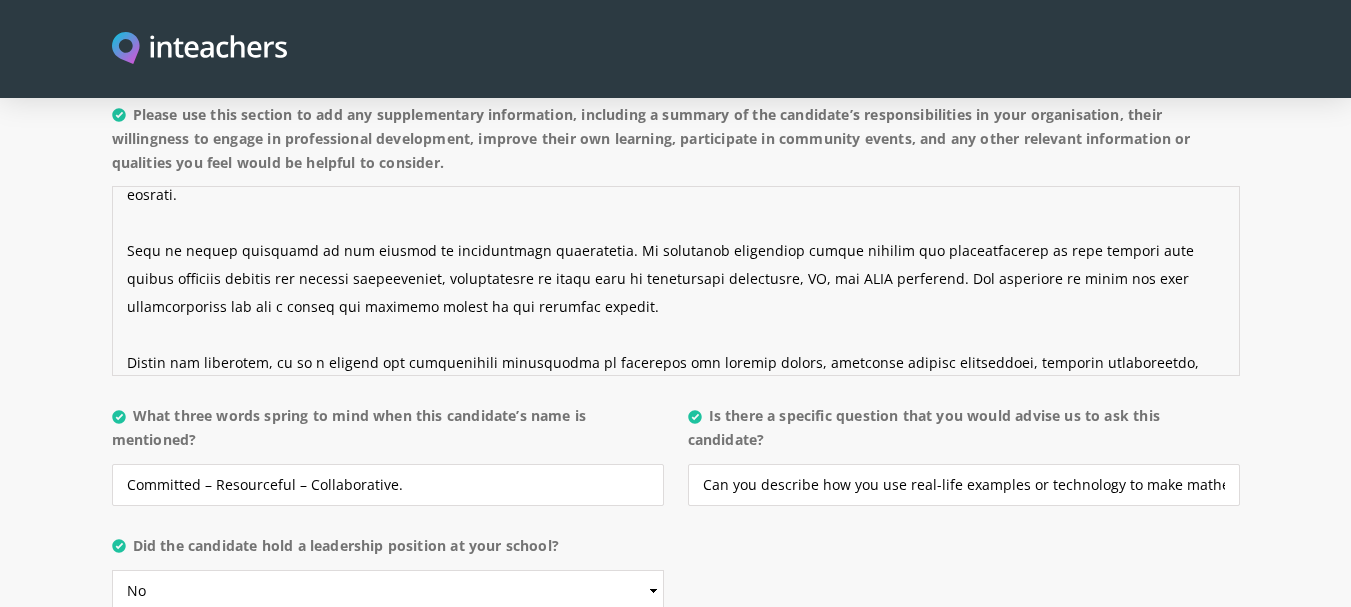 click on "Please use this section to add any supplementary information, including a summary of the candidate’s responsibilities in your organisation, their willingness to engage in professional development, improve their own learning, participate in community events, and any other relevant information or qualities you feel would be helpful to consider." at bounding box center [676, 281] 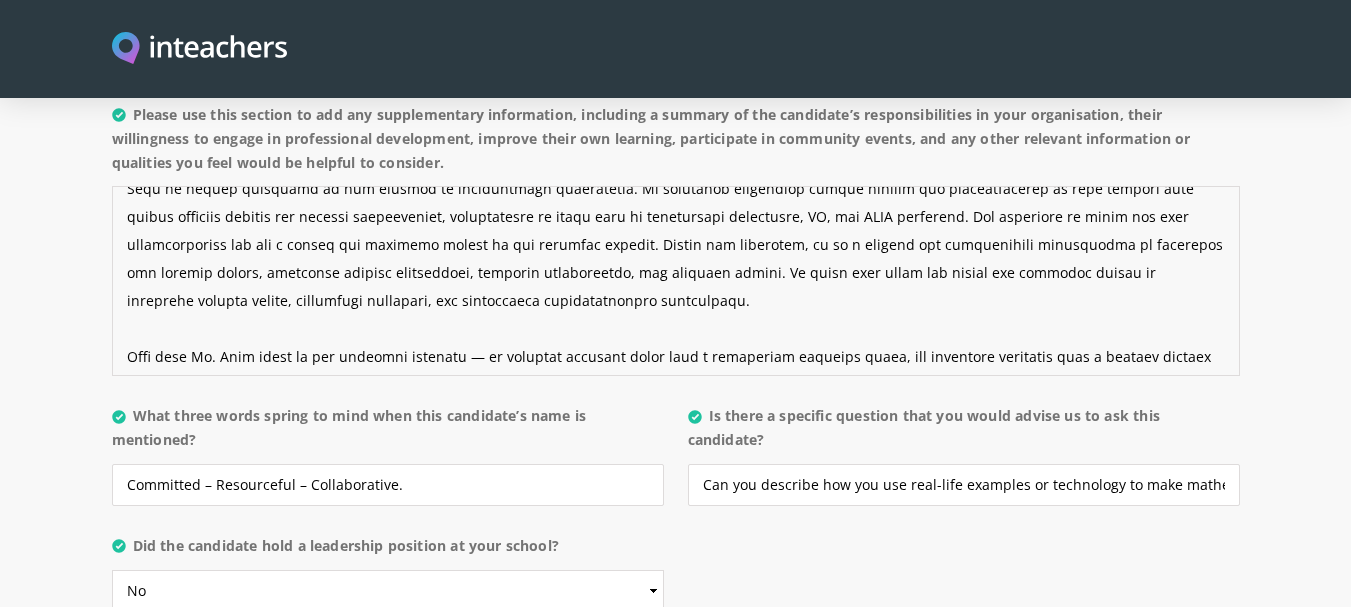 scroll, scrollTop: 196, scrollLeft: 0, axis: vertical 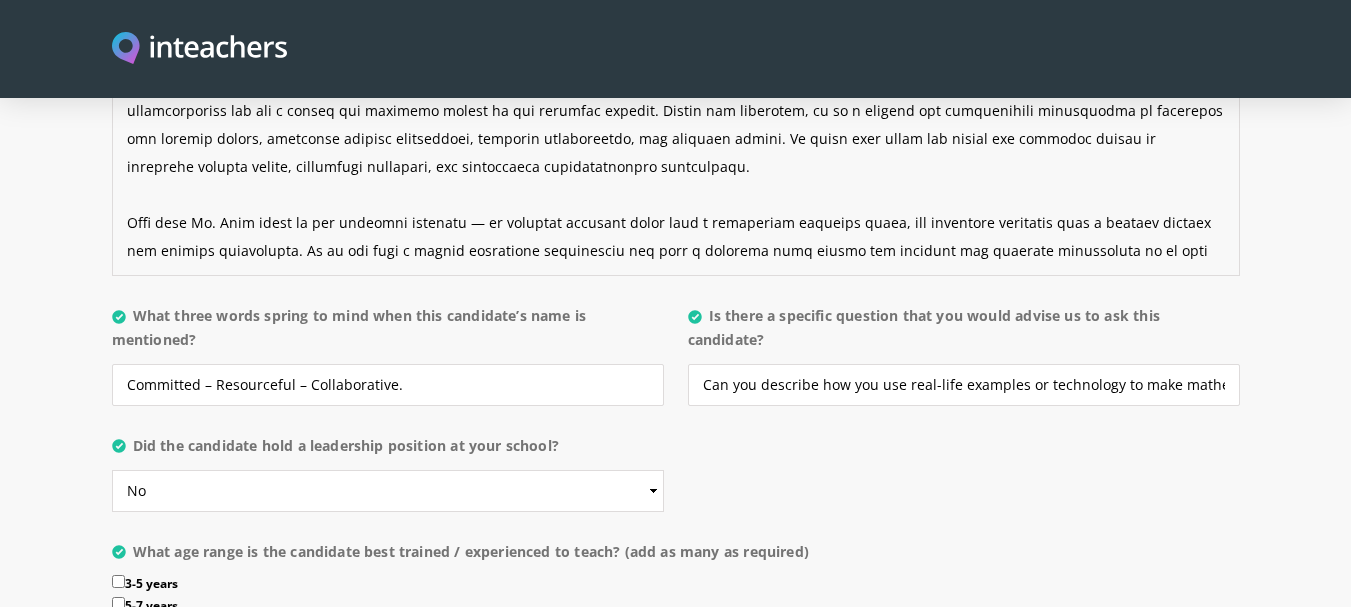type on "[PERSON_NAME] [PERSON_NAME] has played a versatile and impactful role within our institution. As a lecturer in the Department of Electrical Engineering, his core responsibilities included delivering mathematics-related modules, supervising final year projects, managing departmental ERP systems, and contributing actively to examination planning and quality assurance processes. He consistently demonstrated a high level of professionalism, organization, and commitment to student success.
Fuad is highly proactive in his pursuit of professional development. He regularly undertakes online courses and certifications to stay updated with modern teaching methods and subject advancements, particularly in areas such as educational technology, AI, and STEM education. His eagerness to learn and grow professionally has had a direct and positive impact on his teaching quality. Beyond the classroom, he is a visible and enthusiastic participant in community and student events, including project exhibitions, academic competitions..." 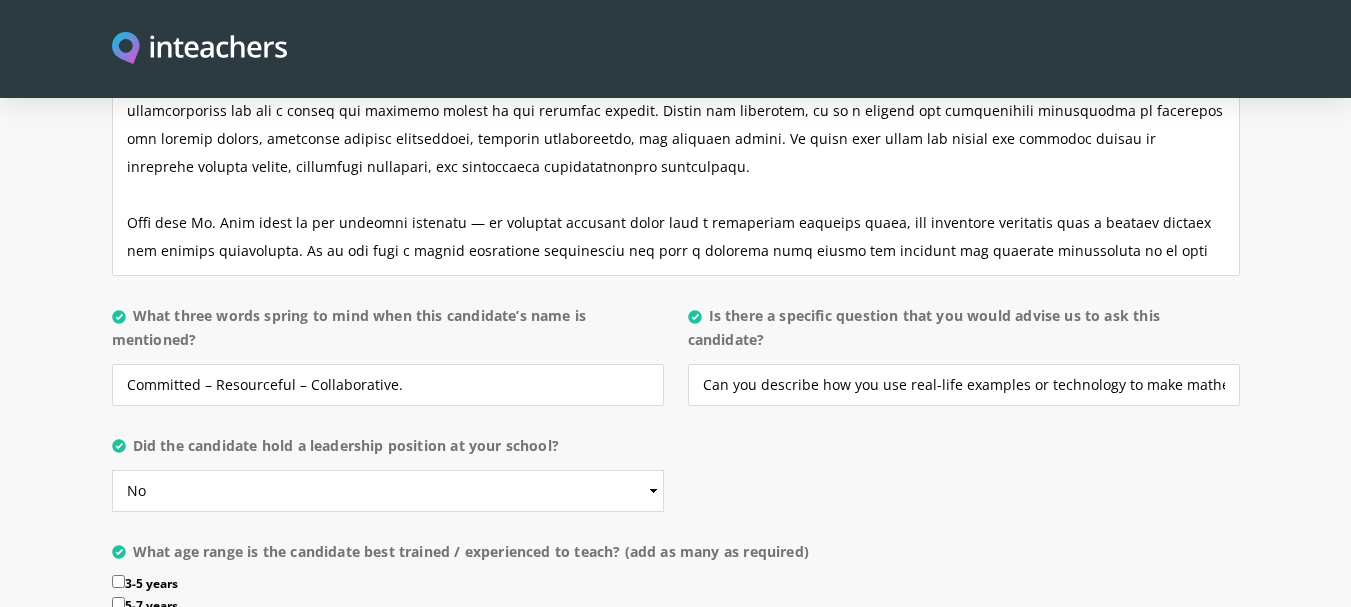 click on "About the candidate
Please use this free text section to provide details regarding the applicant’s professional strengths and areas for development. Your views on their ability to engage students/teachers, improve learning and to work well with others would be highly appreciated. This section is critically important to the success of the applicant.
Please use this section to add any supplementary information, including a summary of the candidate’s responsibilities in your organisation, their willingness to engage in professional development, improve their own learning, participate in community events, and any other relevant information or qualities you feel would be helpful to consider.
What three words spring to mind when this candidate’s name is mentioned?" at bounding box center (676, 168) 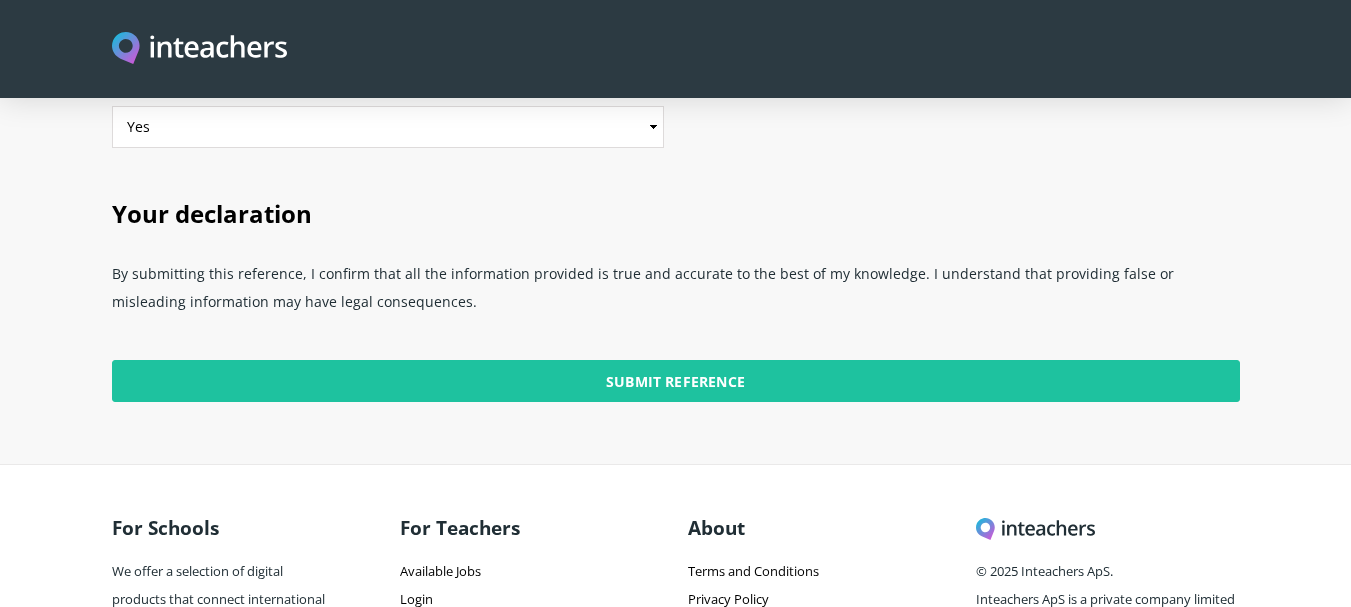 scroll, scrollTop: 5070, scrollLeft: 0, axis: vertical 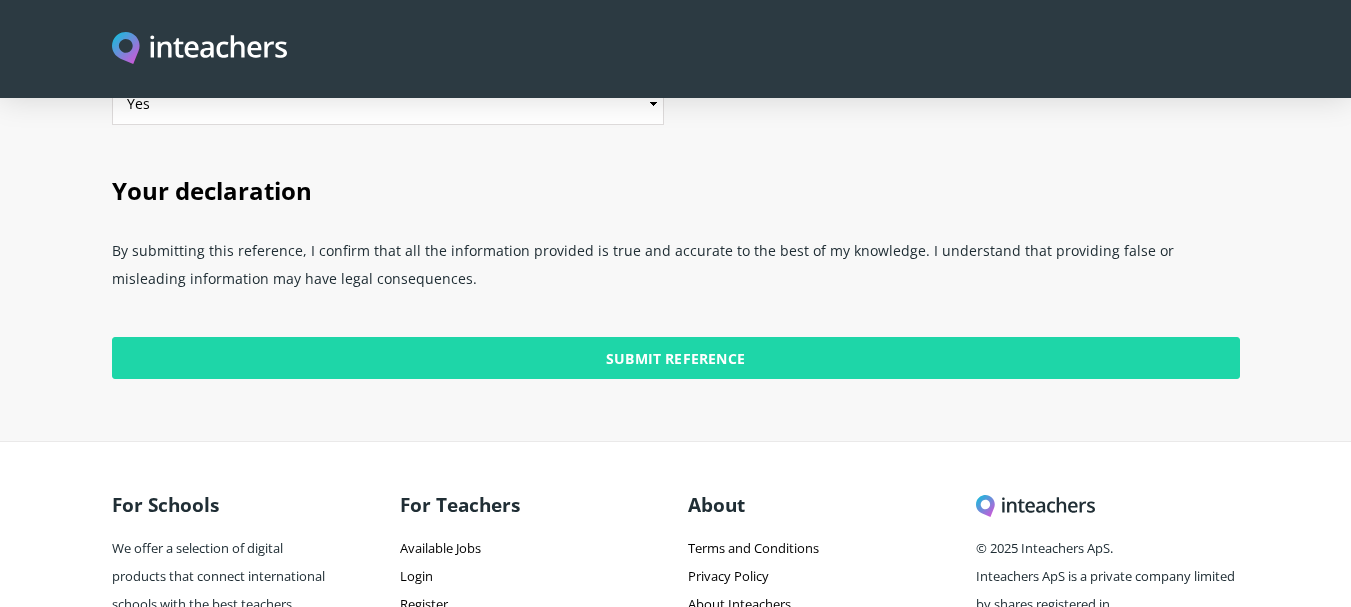 click on "Submit Reference" at bounding box center [676, 358] 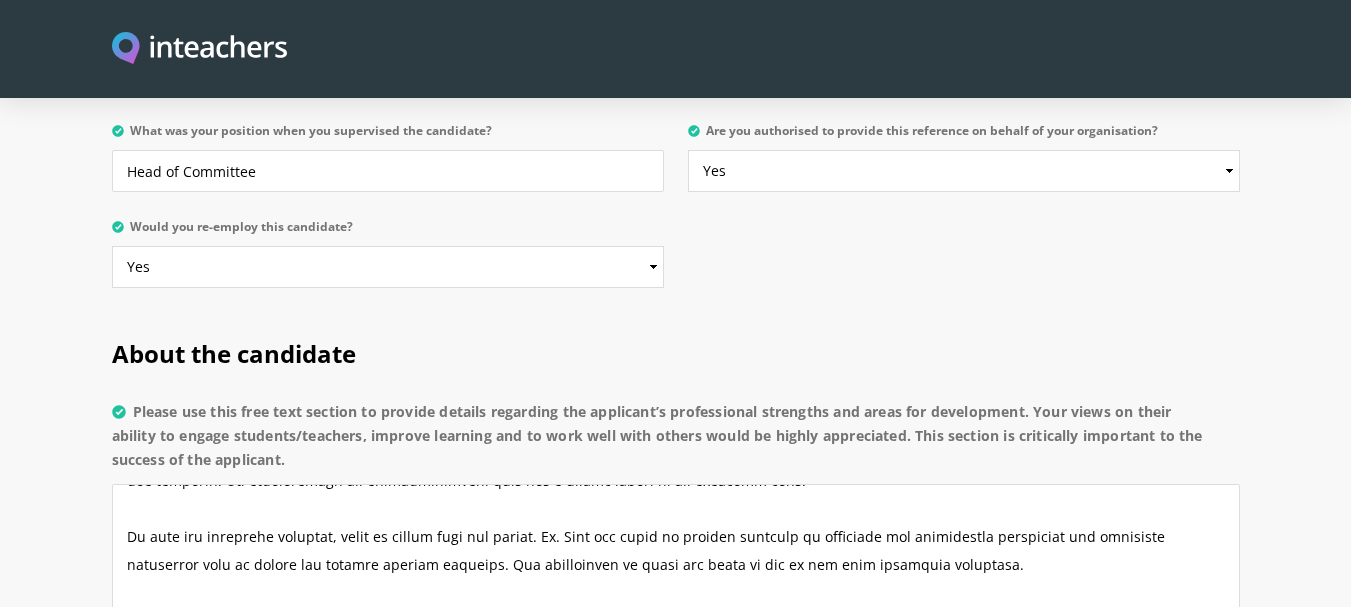 scroll, scrollTop: 1070, scrollLeft: 0, axis: vertical 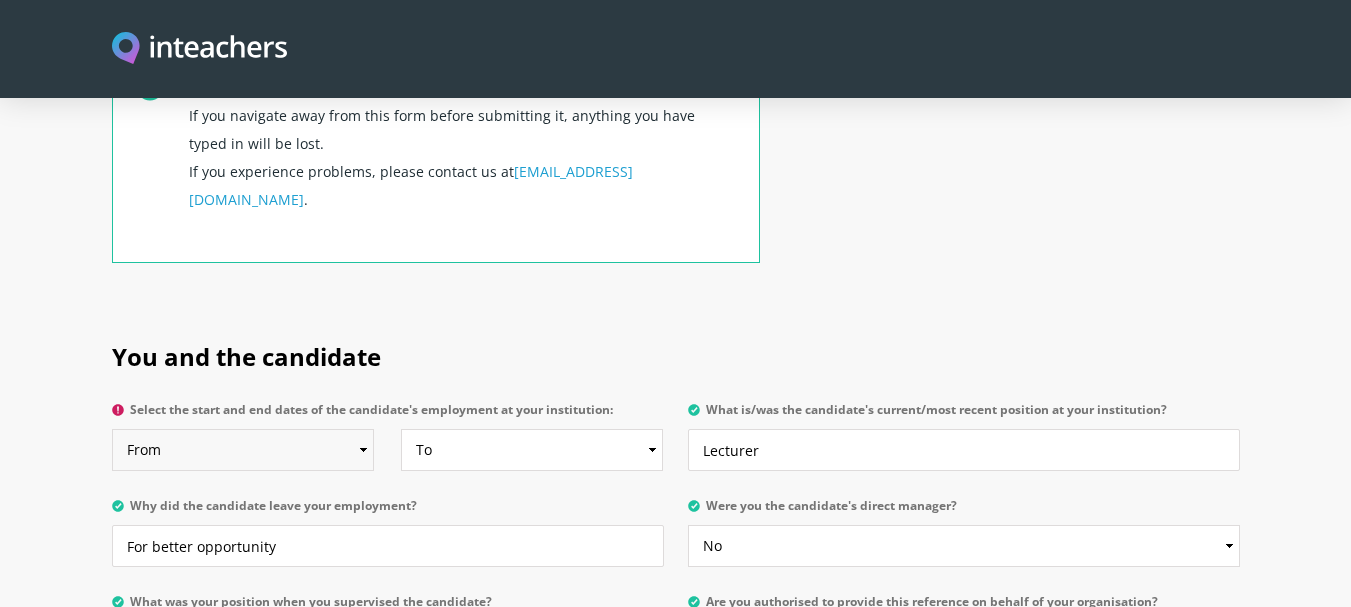 click on "From
2025
2024
2023
2022
2021
2020
2019
2018
2017
2016
2015
2014
2013
2012
2011
2010
2009
2008
2007
2006
2005
2004
2003
2002
2001
2000
1999
1998
1997
1996
1995
1994
1993
1992
1991
1990
1989
1988
1987
1986
1985
1984
1983
1982
1981
1980
1979
1978
1977
1976
1975
1974
1973
1972
1971
1970" at bounding box center [243, 450] 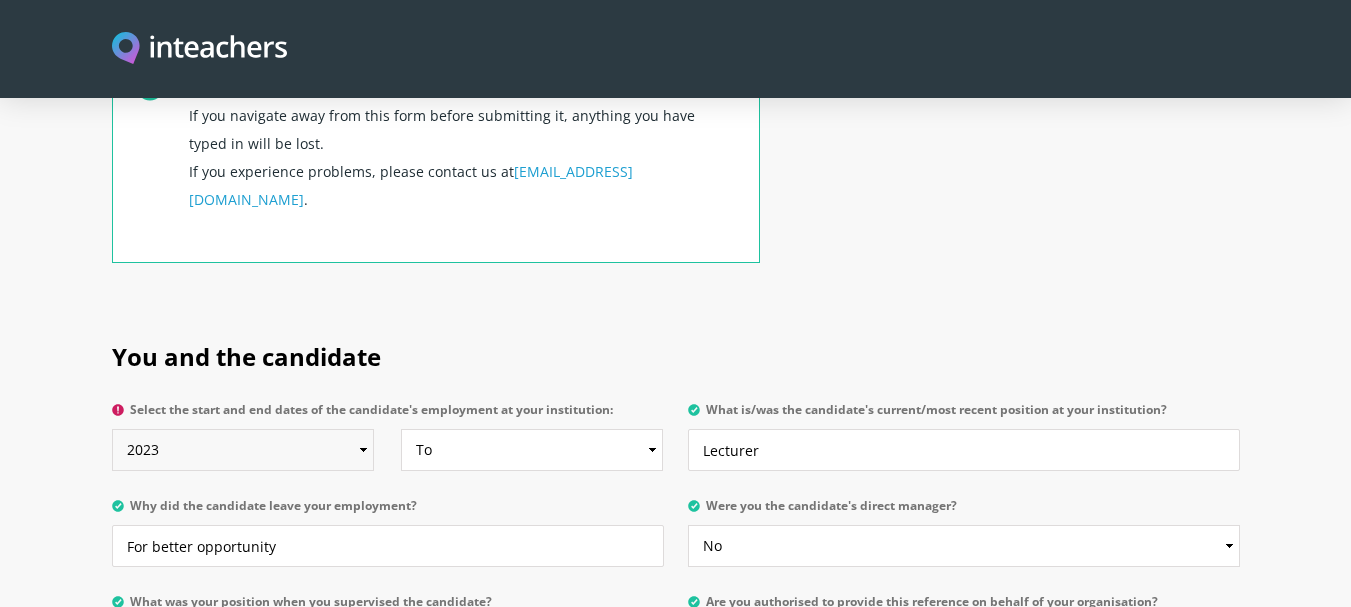 click on "From
2025
2024
2023
2022
2021
2020
2019
2018
2017
2016
2015
2014
2013
2012
2011
2010
2009
2008
2007
2006
2005
2004
2003
2002
2001
2000
1999
1998
1997
1996
1995
1994
1993
1992
1991
1990
1989
1988
1987
1986
1985
1984
1983
1982
1981
1980
1979
1978
1977
1976
1975
1974
1973
1972
1971
1970" at bounding box center (243, 450) 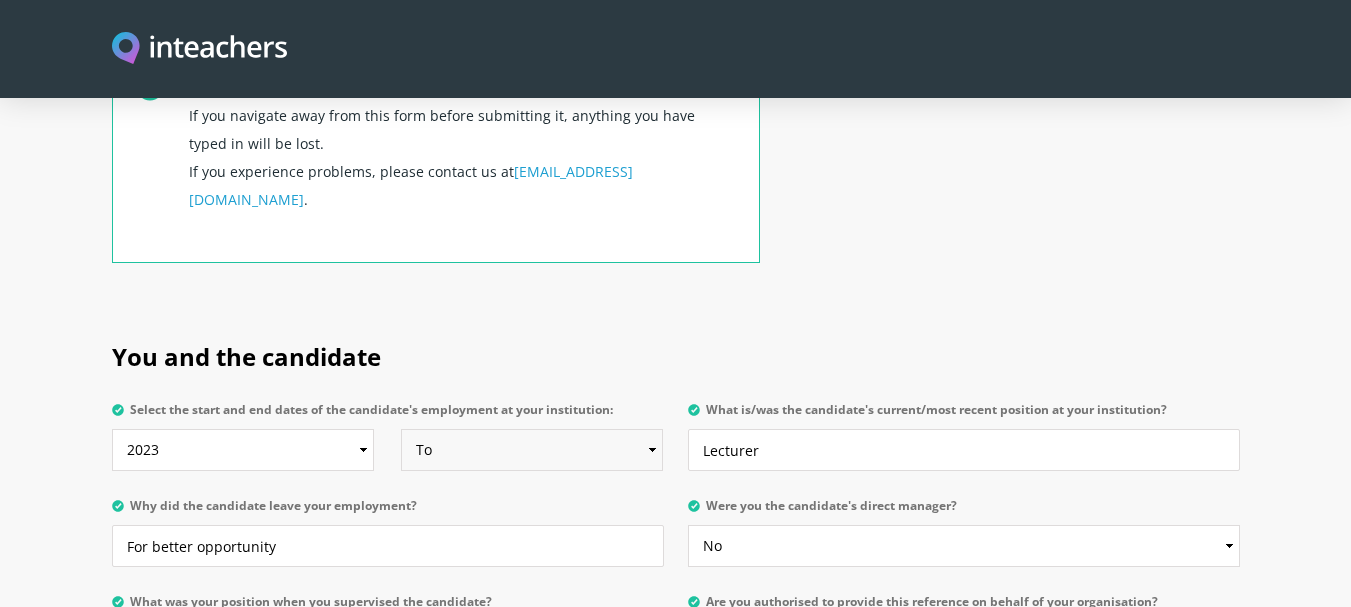 click on "To
Currently
2025
2024
2023
2022
2021
2020
2019
2018
2017
2016
2015
2014
2013
2012
2011
2010
2009
2008
2007
2006
2005
2004
2003
2002
2001
2000
1999
1998
1997
1996
1995
1994
1993
1992
1991
1990
1989
1988
1987
1986
1985
1984
1983
1982
1981
1980
1979
1978
1977
1976
1975
1974
1973
1972
1971
1970" at bounding box center (532, 450) 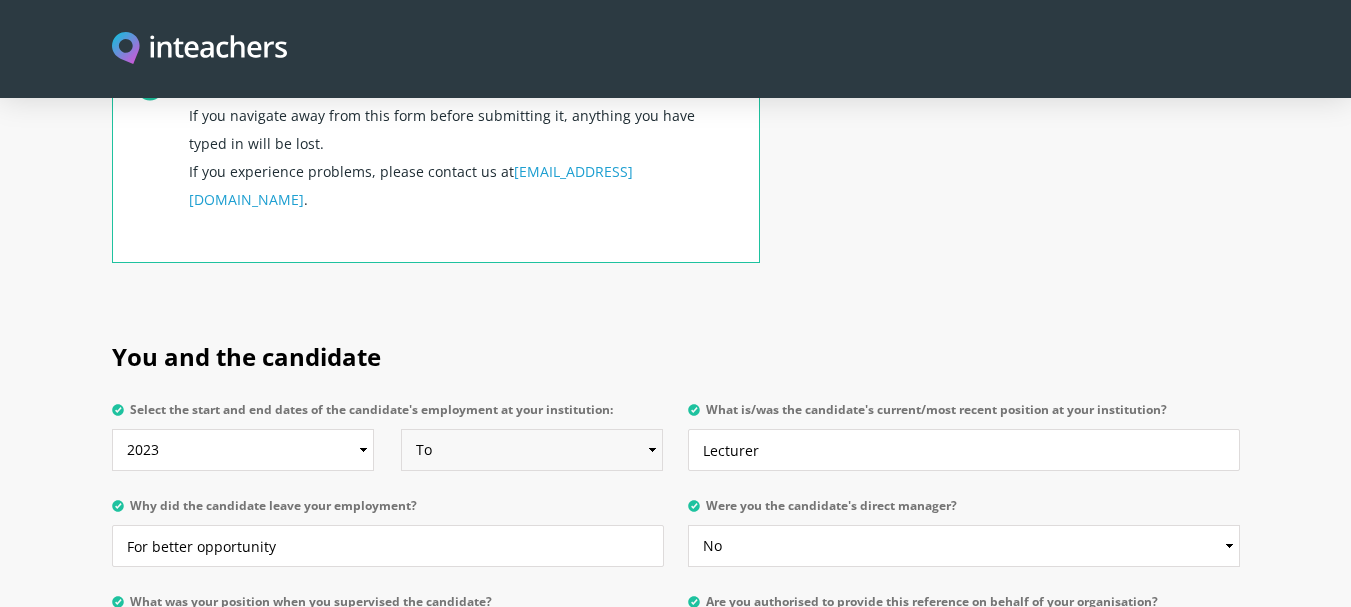 select on "2025" 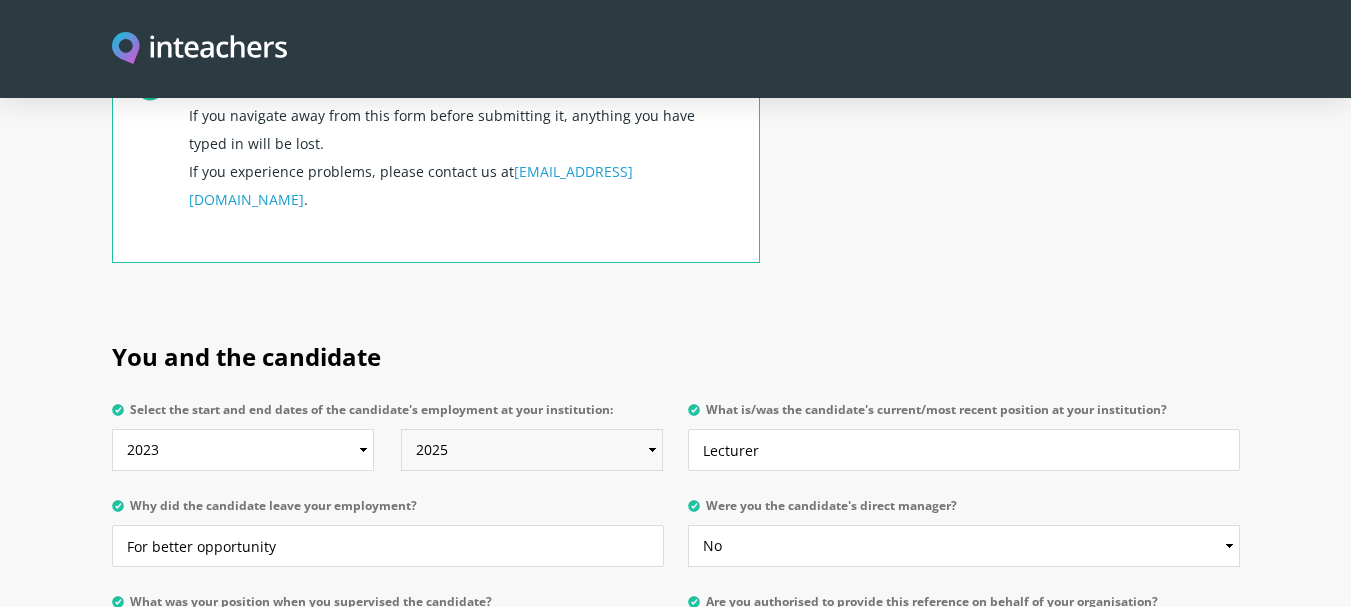 click on "To
Currently
2025
2024
2023
2022
2021
2020
2019
2018
2017
2016
2015
2014
2013
2012
2011
2010
2009
2008
2007
2006
2005
2004
2003
2002
2001
2000
1999
1998
1997
1996
1995
1994
1993
1992
1991
1990
1989
1988
1987
1986
1985
1984
1983
1982
1981
1980
1979
1978
1977
1976
1975
1974
1973
1972
1971
1970" at bounding box center [532, 450] 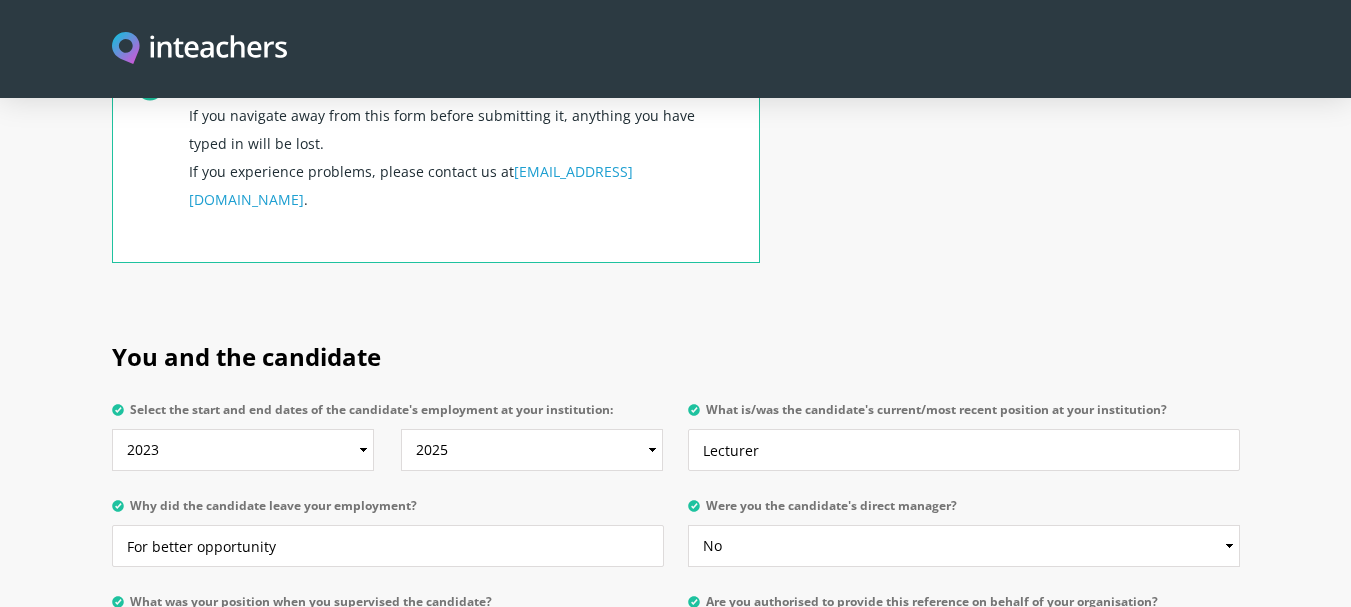 click on "You and the candidate" at bounding box center [676, 353] 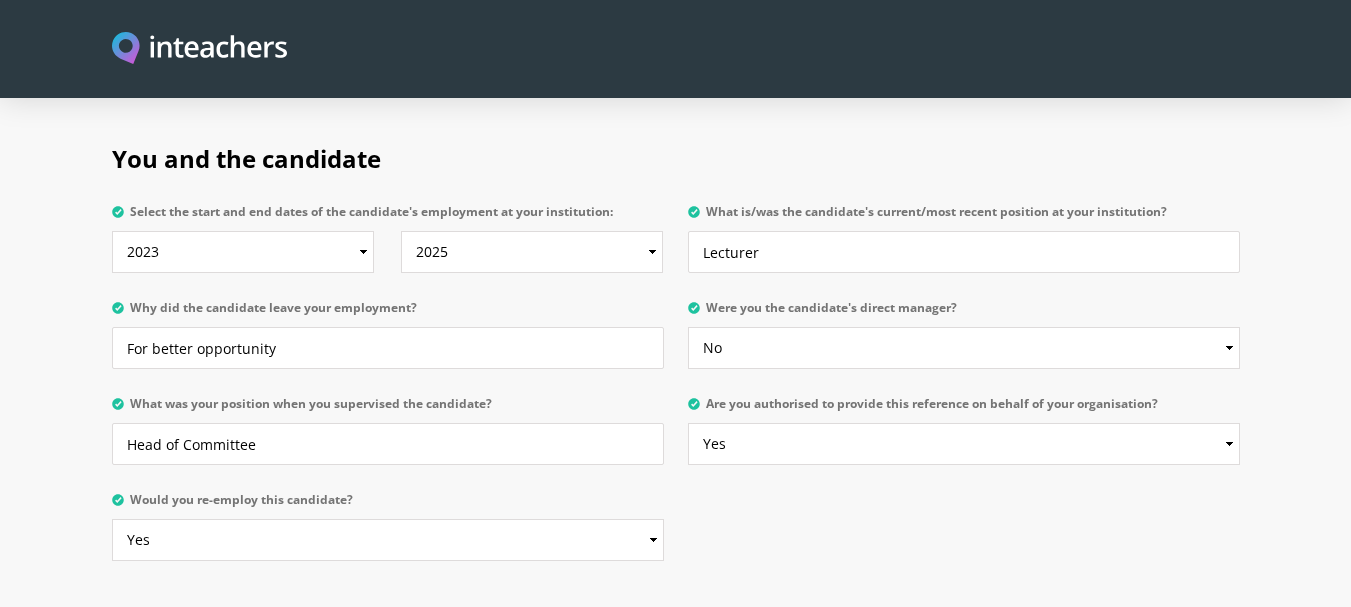 scroll, scrollTop: 1000, scrollLeft: 0, axis: vertical 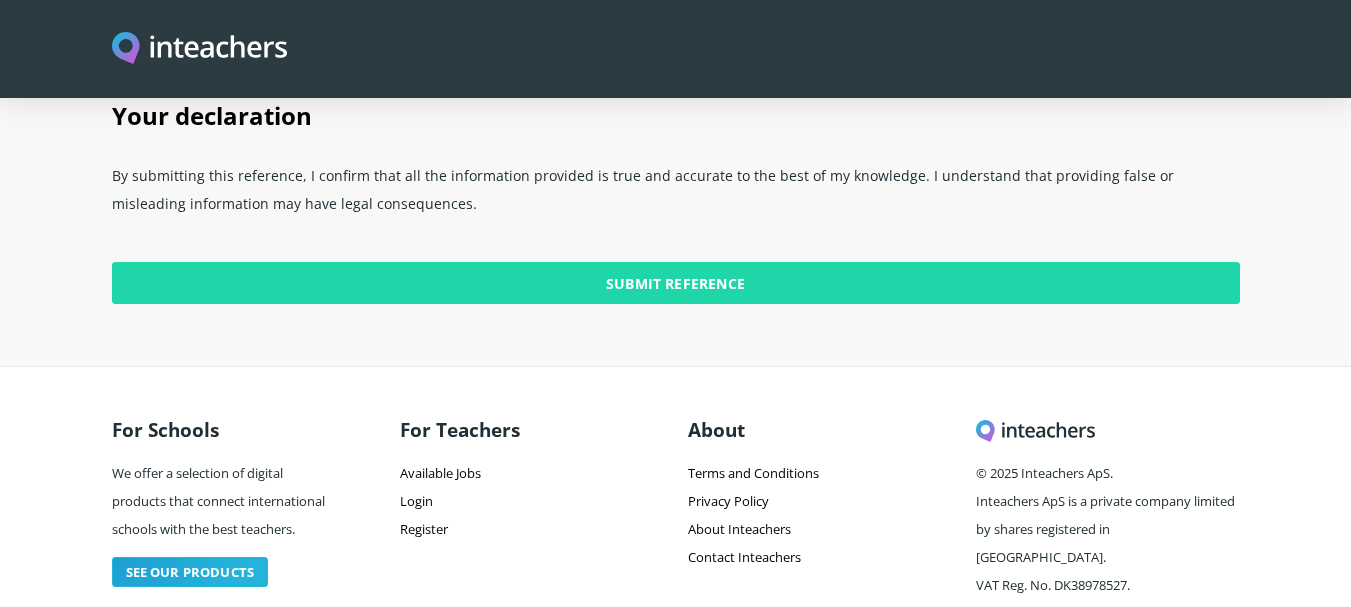 click on "Submit Reference" at bounding box center [676, 283] 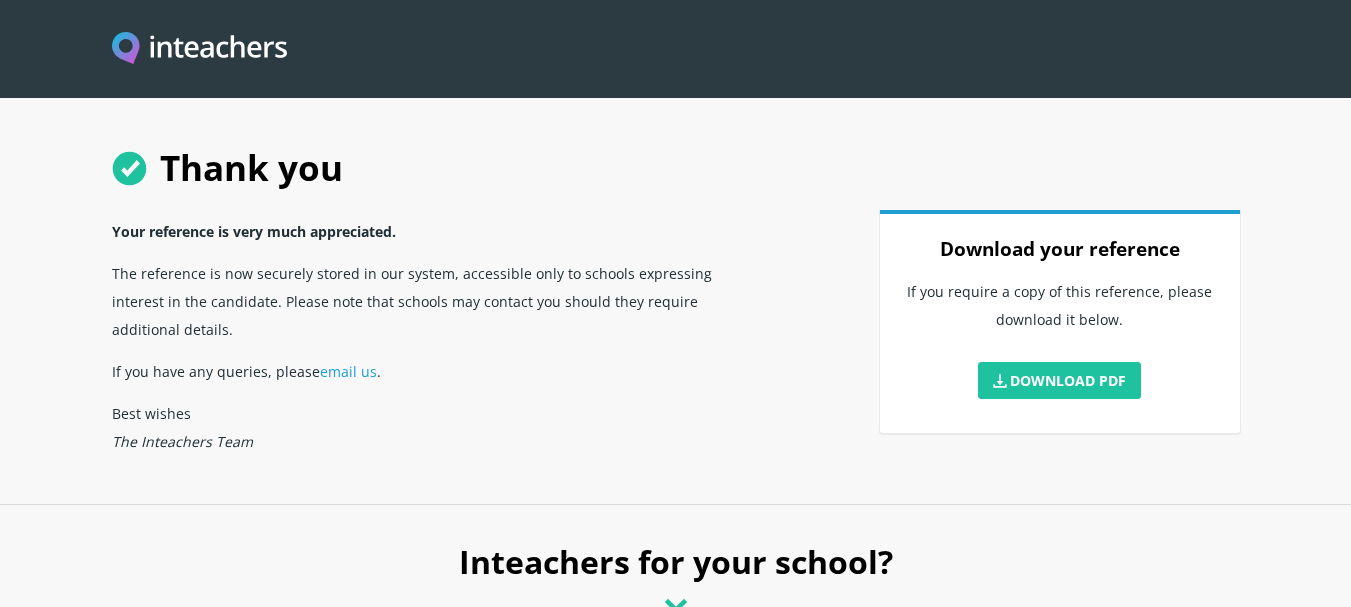 scroll, scrollTop: 0, scrollLeft: 0, axis: both 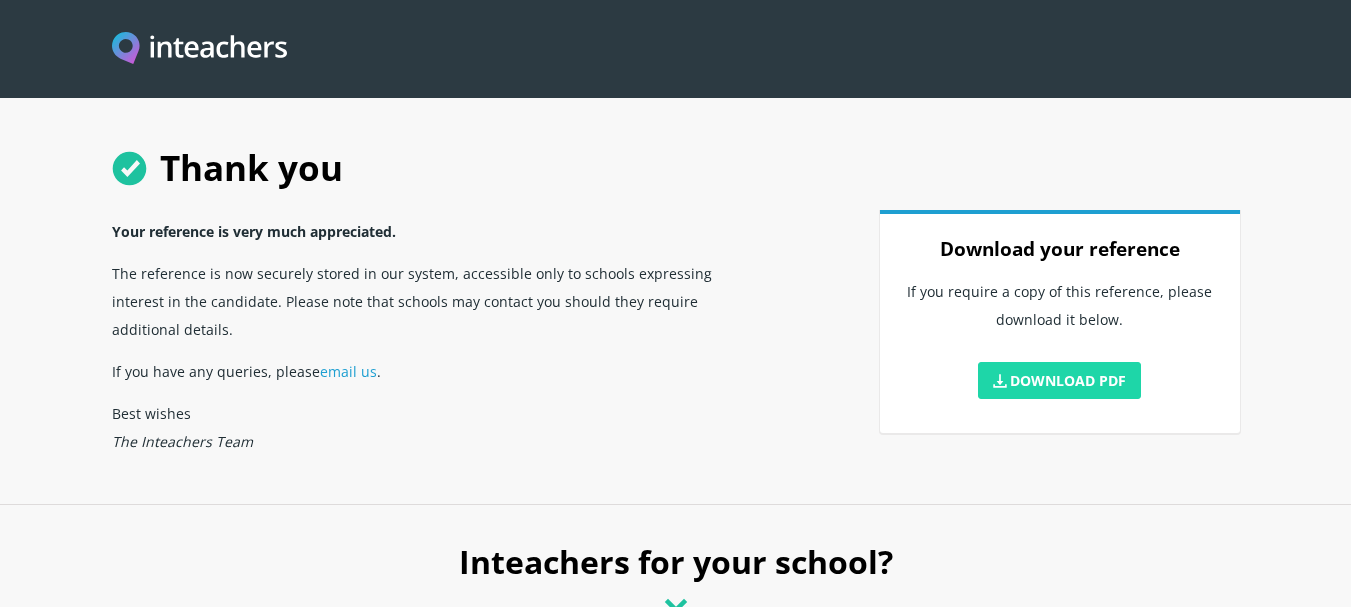 click on "Download PDF" at bounding box center (1060, 380) 